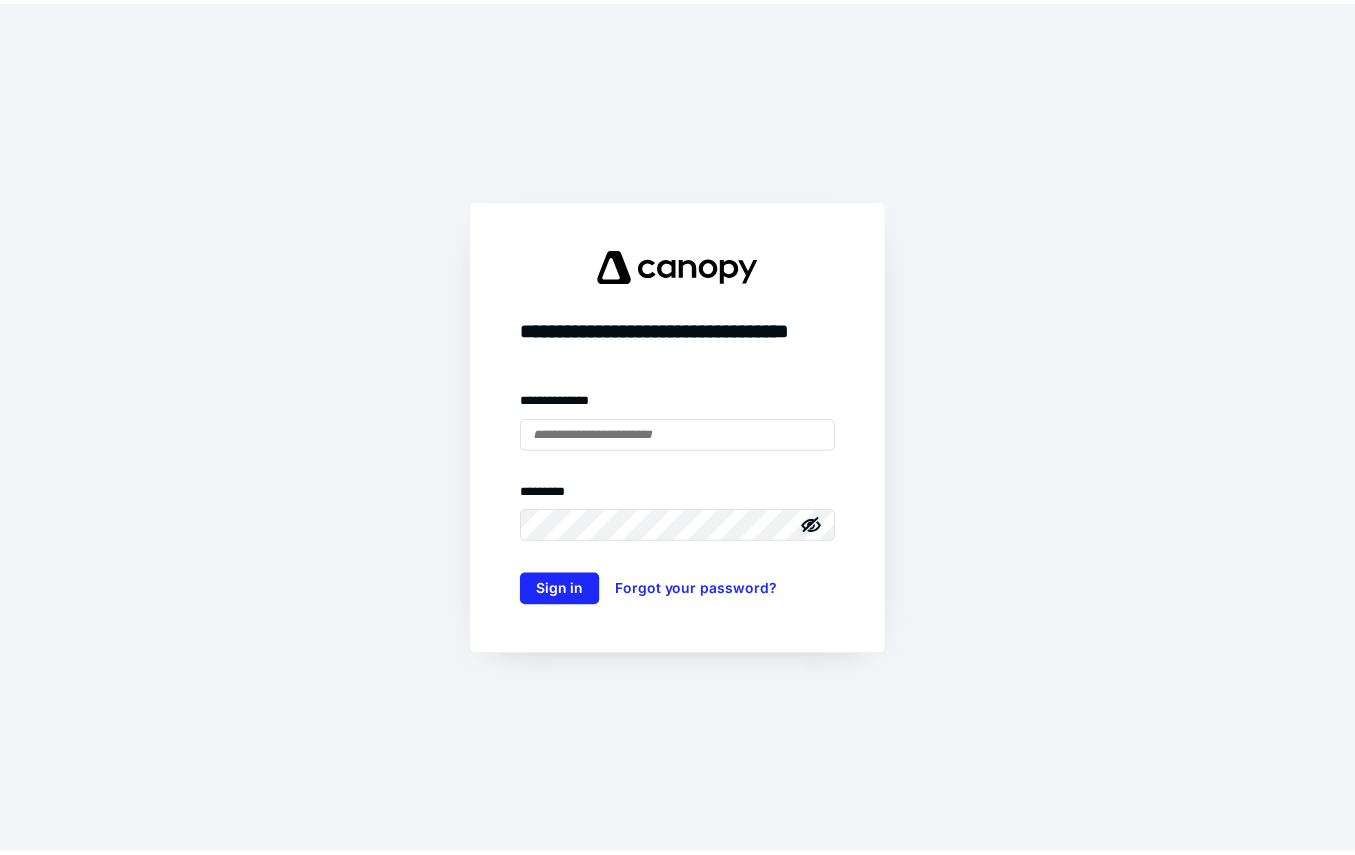 scroll, scrollTop: 0, scrollLeft: 0, axis: both 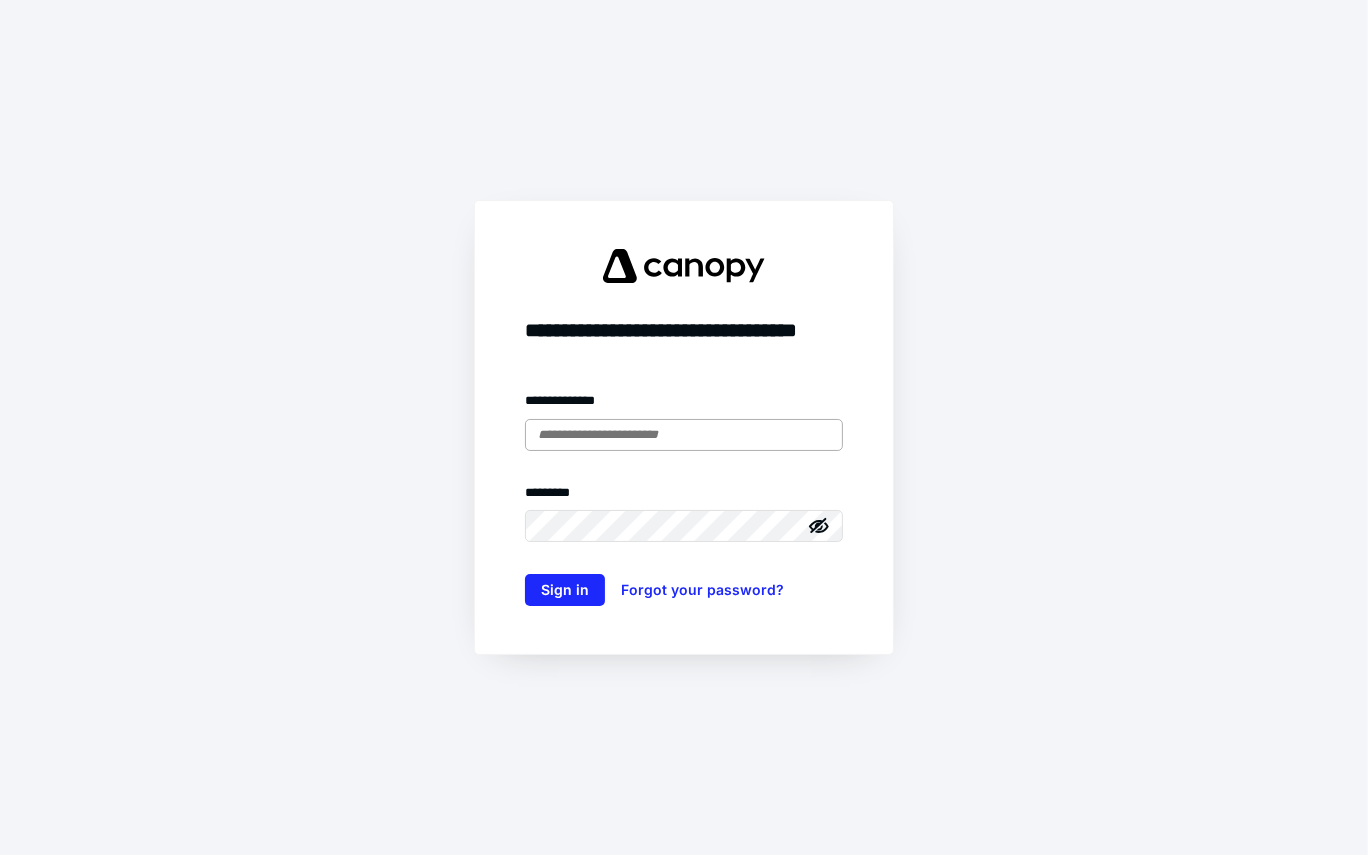 click at bounding box center [684, 435] 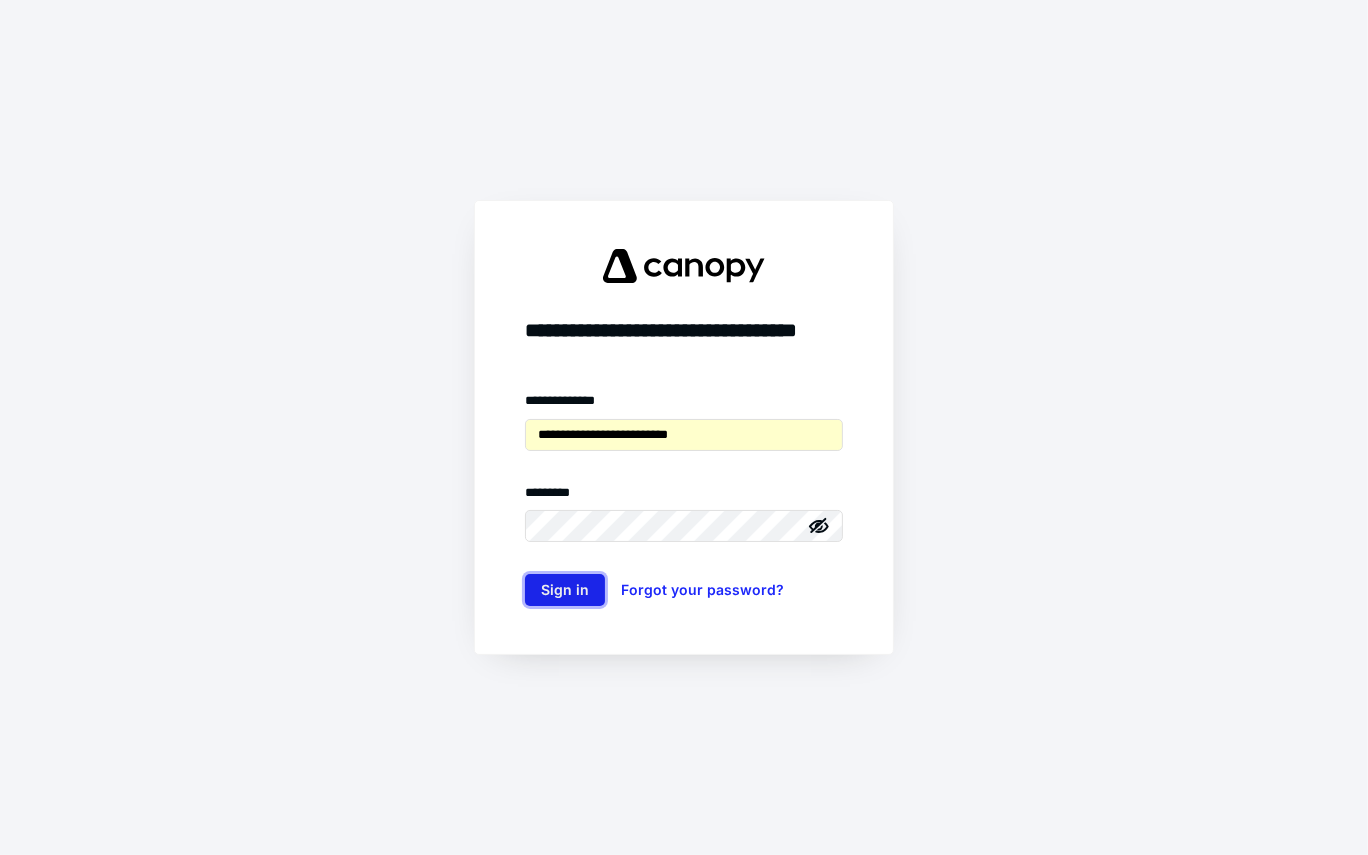 click on "Sign in" at bounding box center (565, 590) 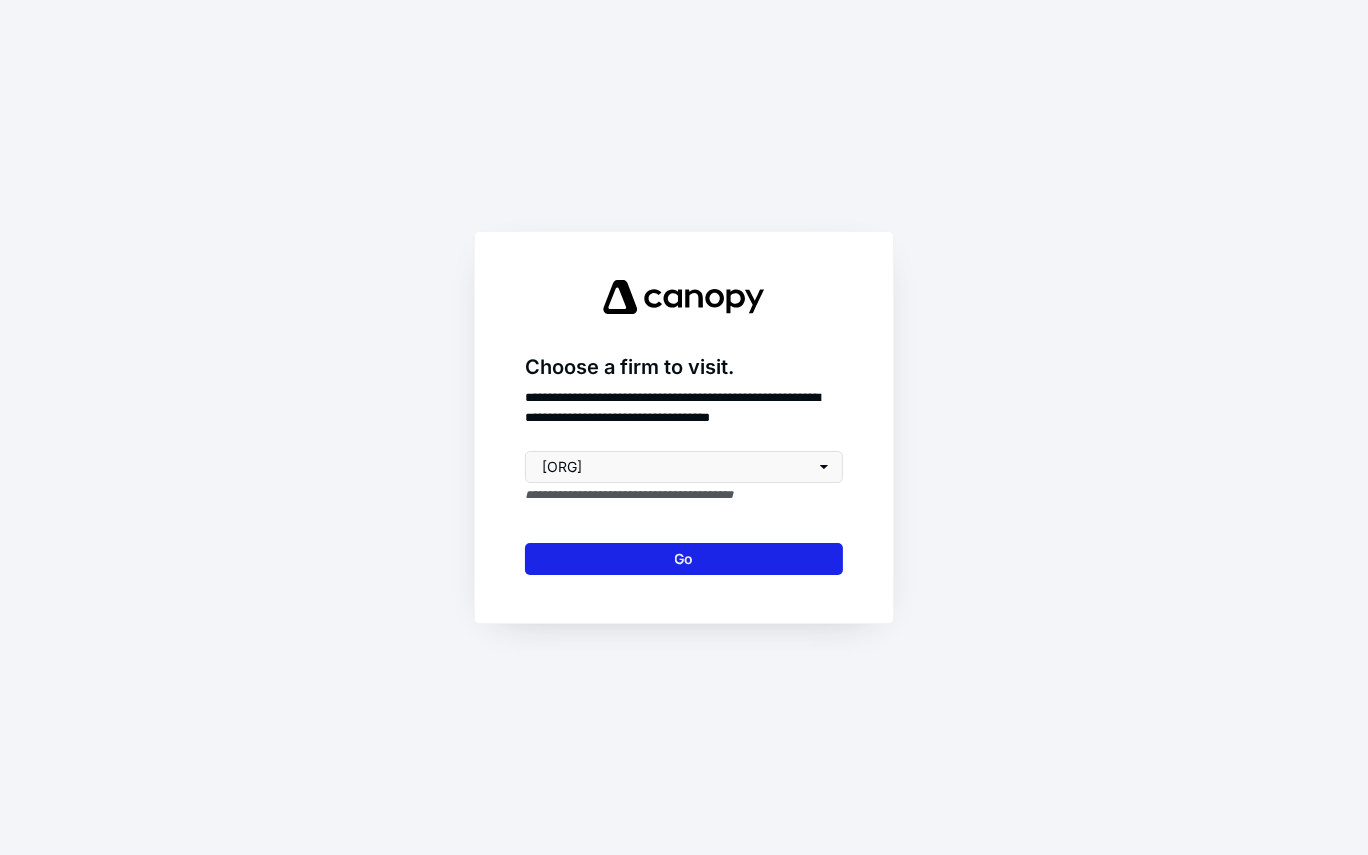 click on "Go" at bounding box center (684, 559) 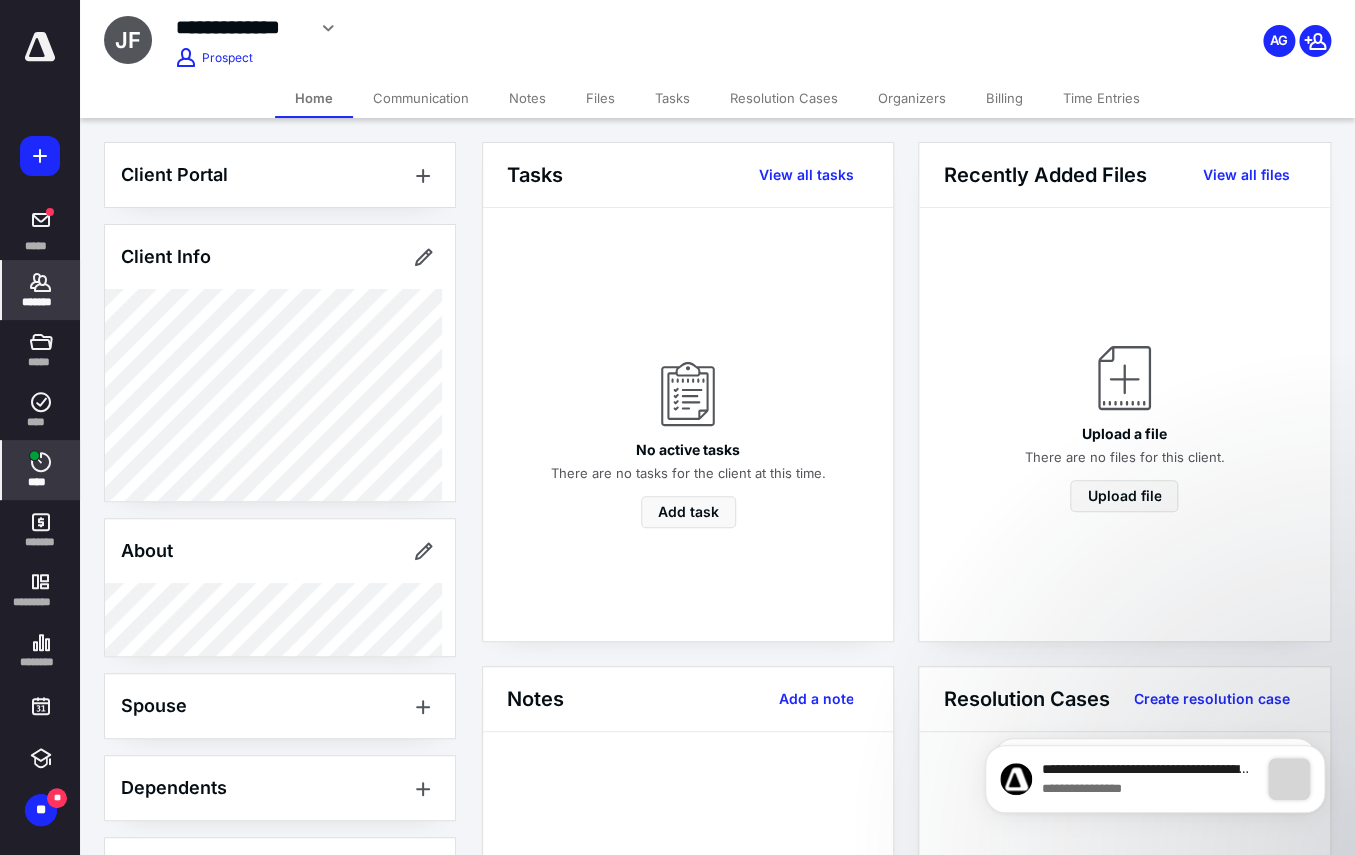 click at bounding box center (41, 462) 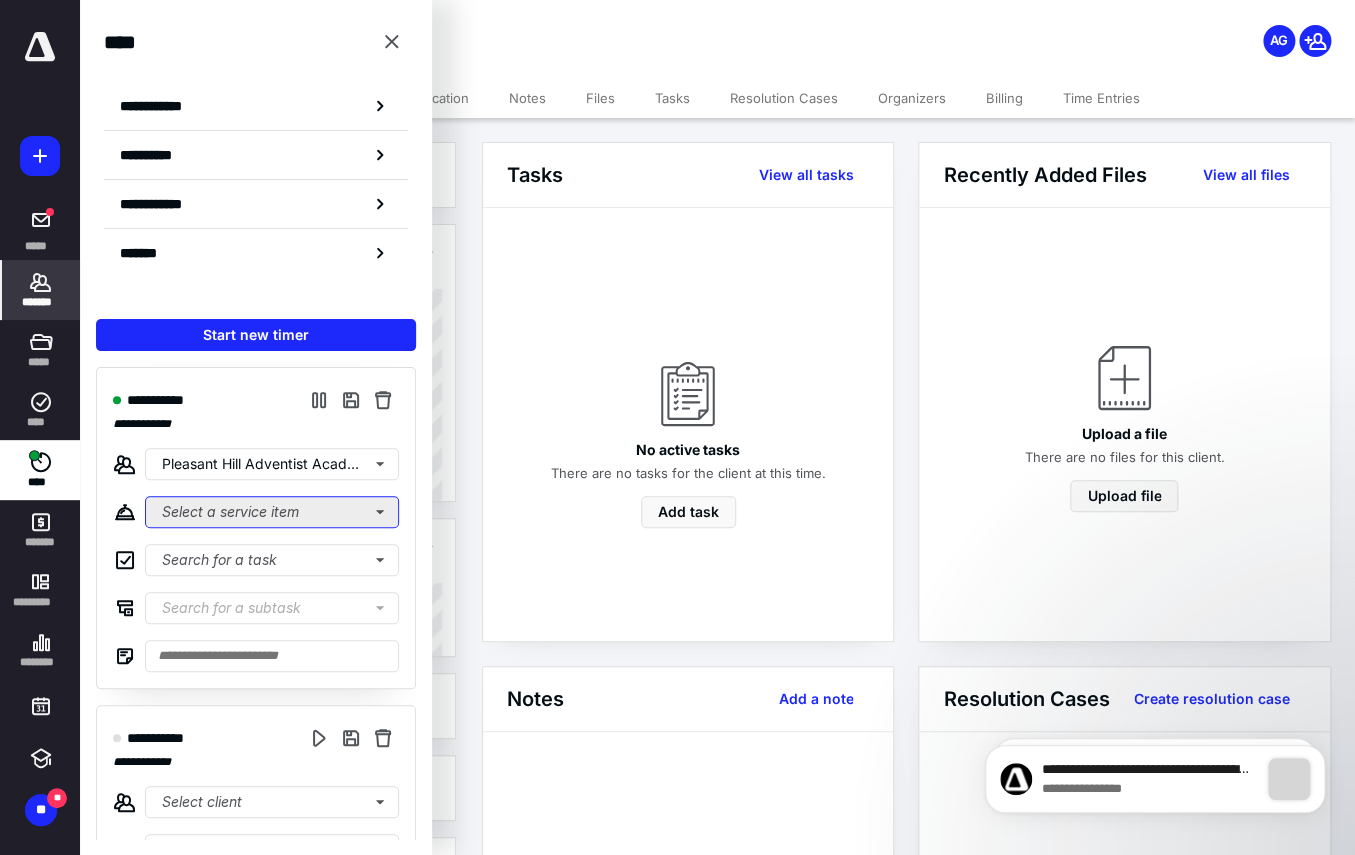 click on "Select a service item" at bounding box center (272, 512) 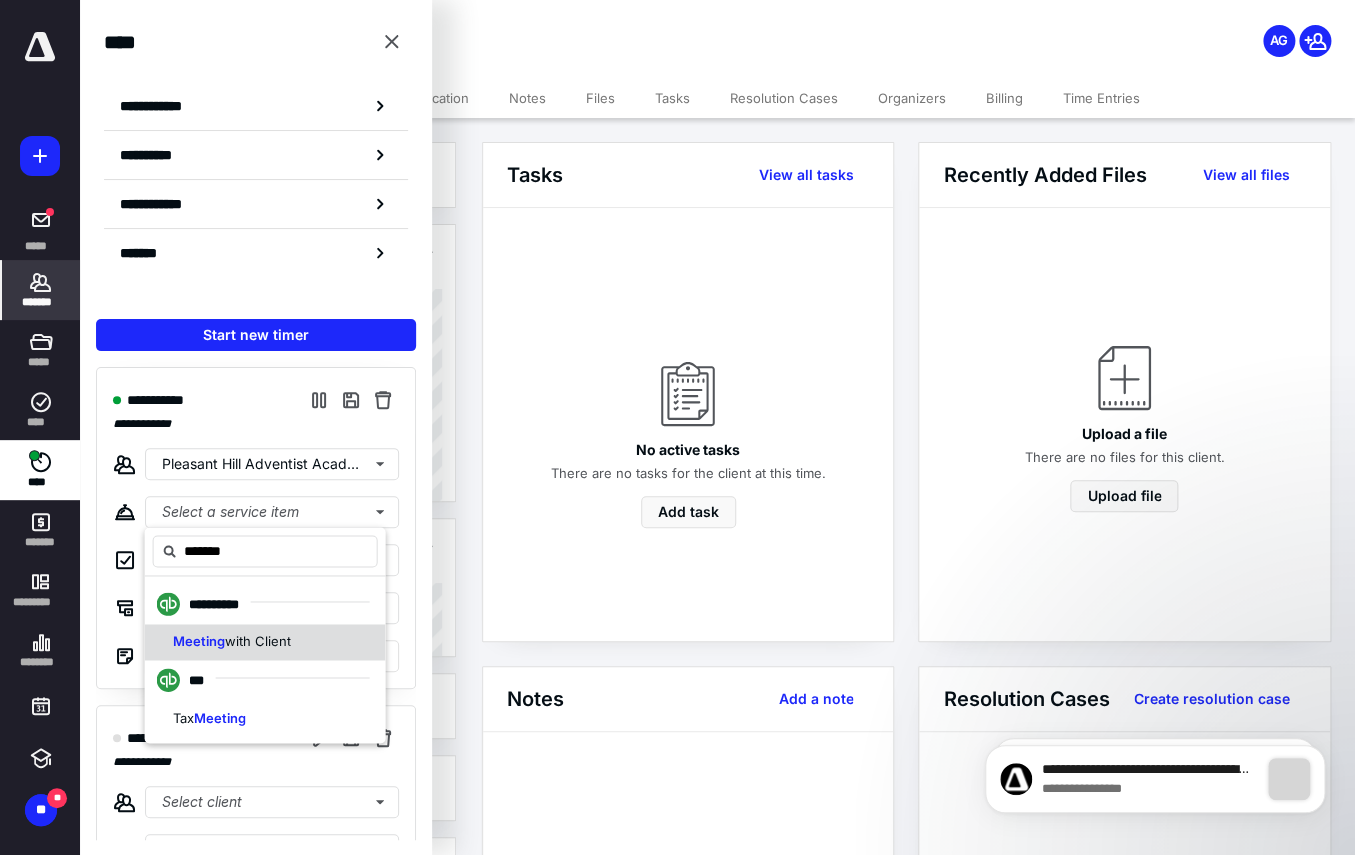 click on "Meeting  with Client" at bounding box center (265, 642) 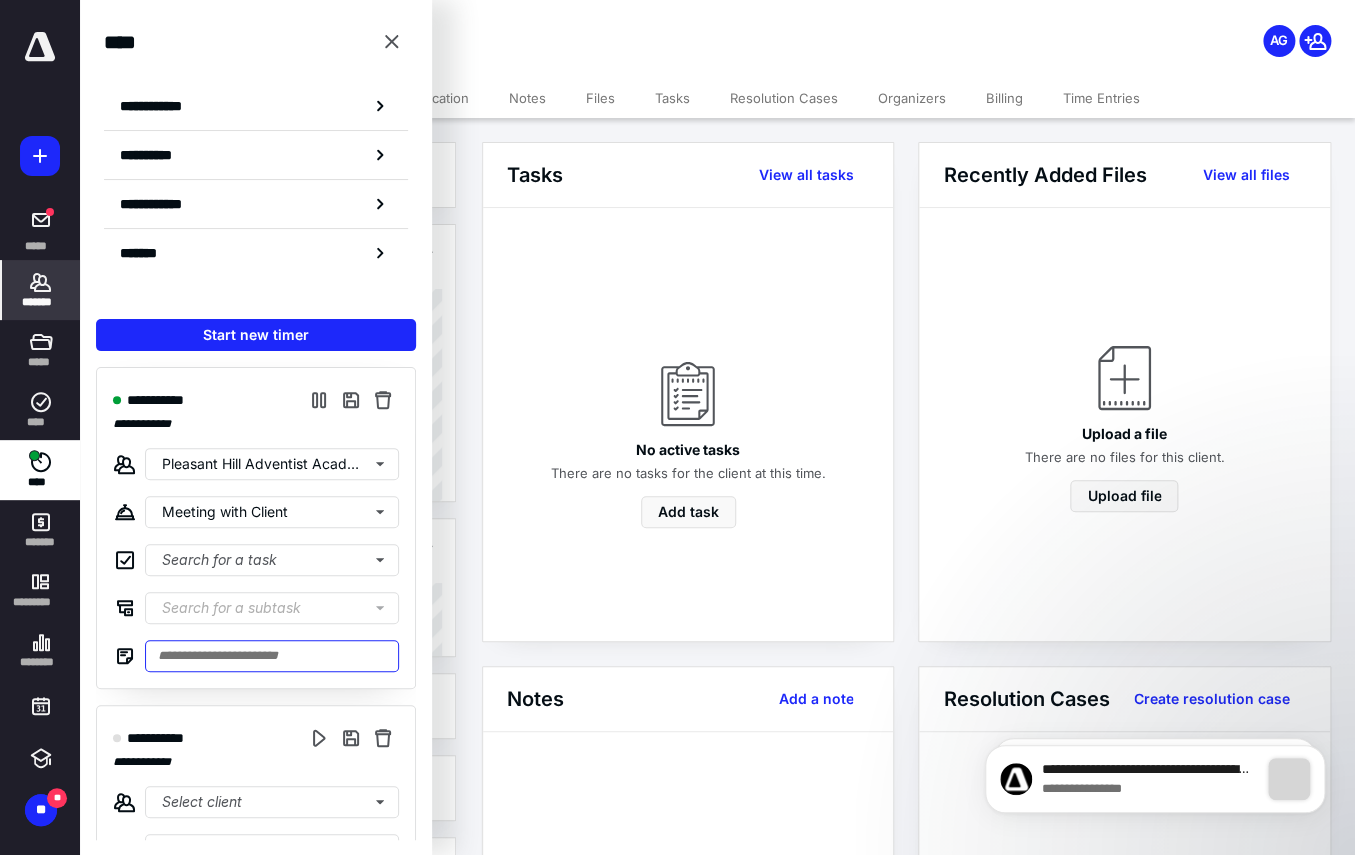 click at bounding box center (272, 656) 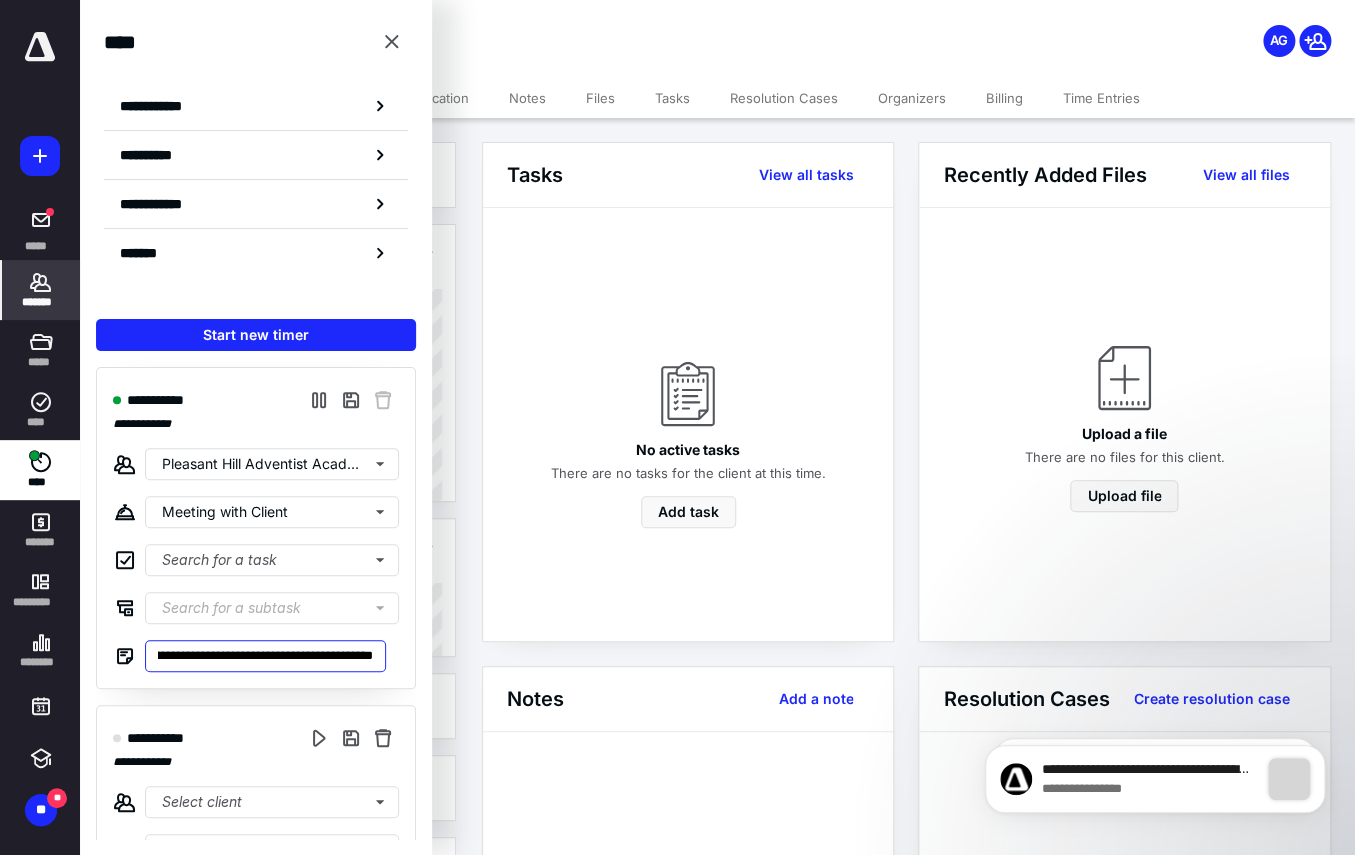 scroll, scrollTop: 0, scrollLeft: 188, axis: horizontal 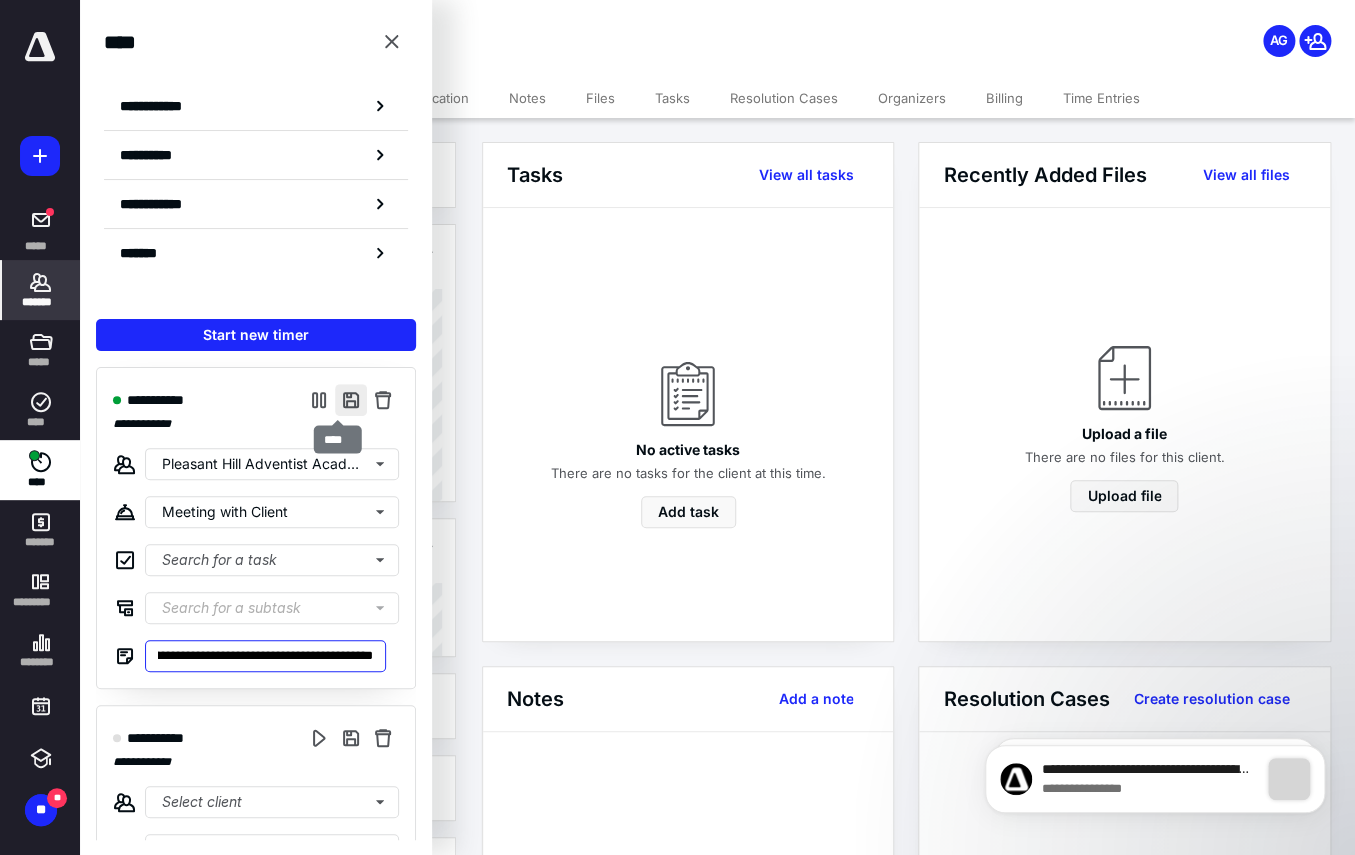 type on "**********" 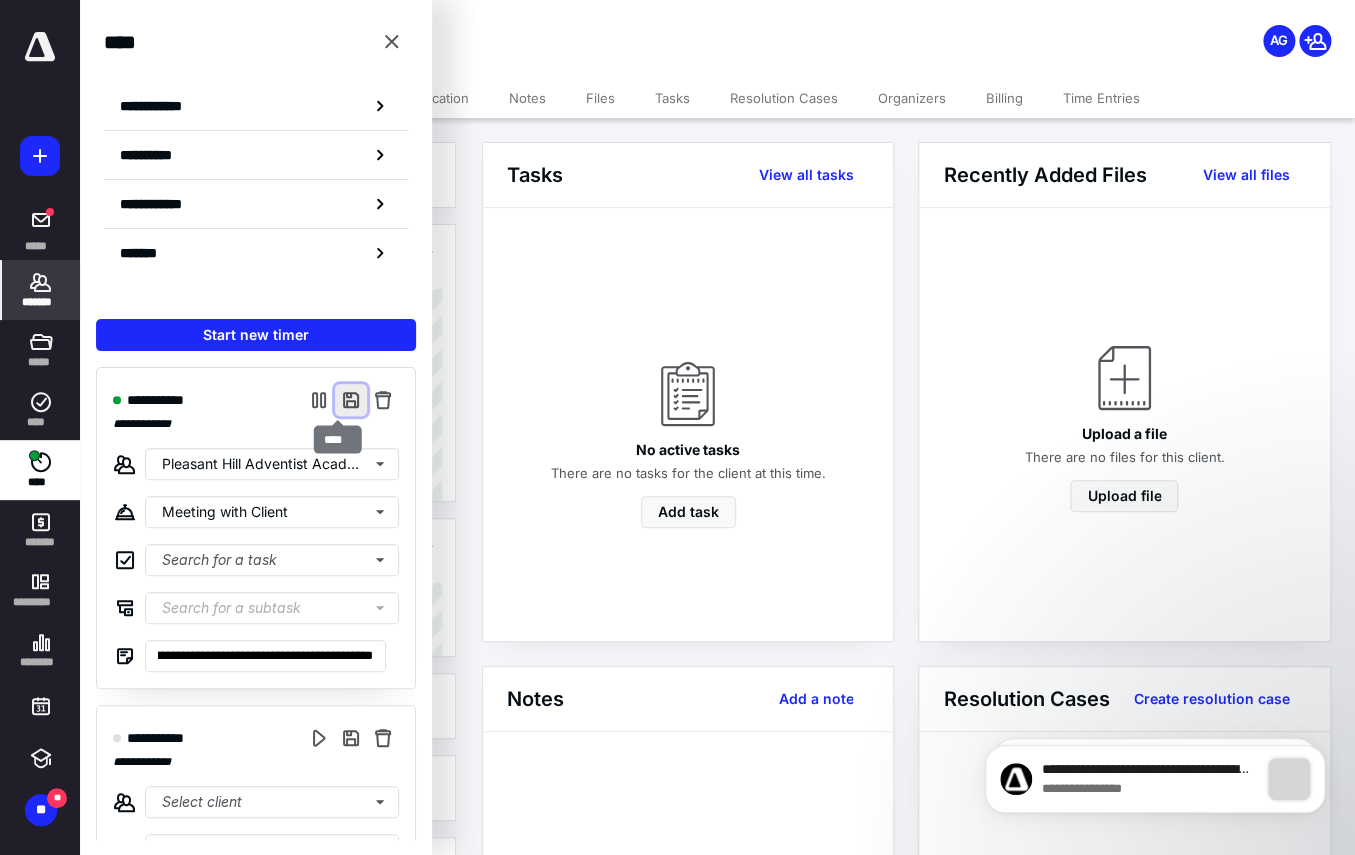 scroll, scrollTop: 0, scrollLeft: 0, axis: both 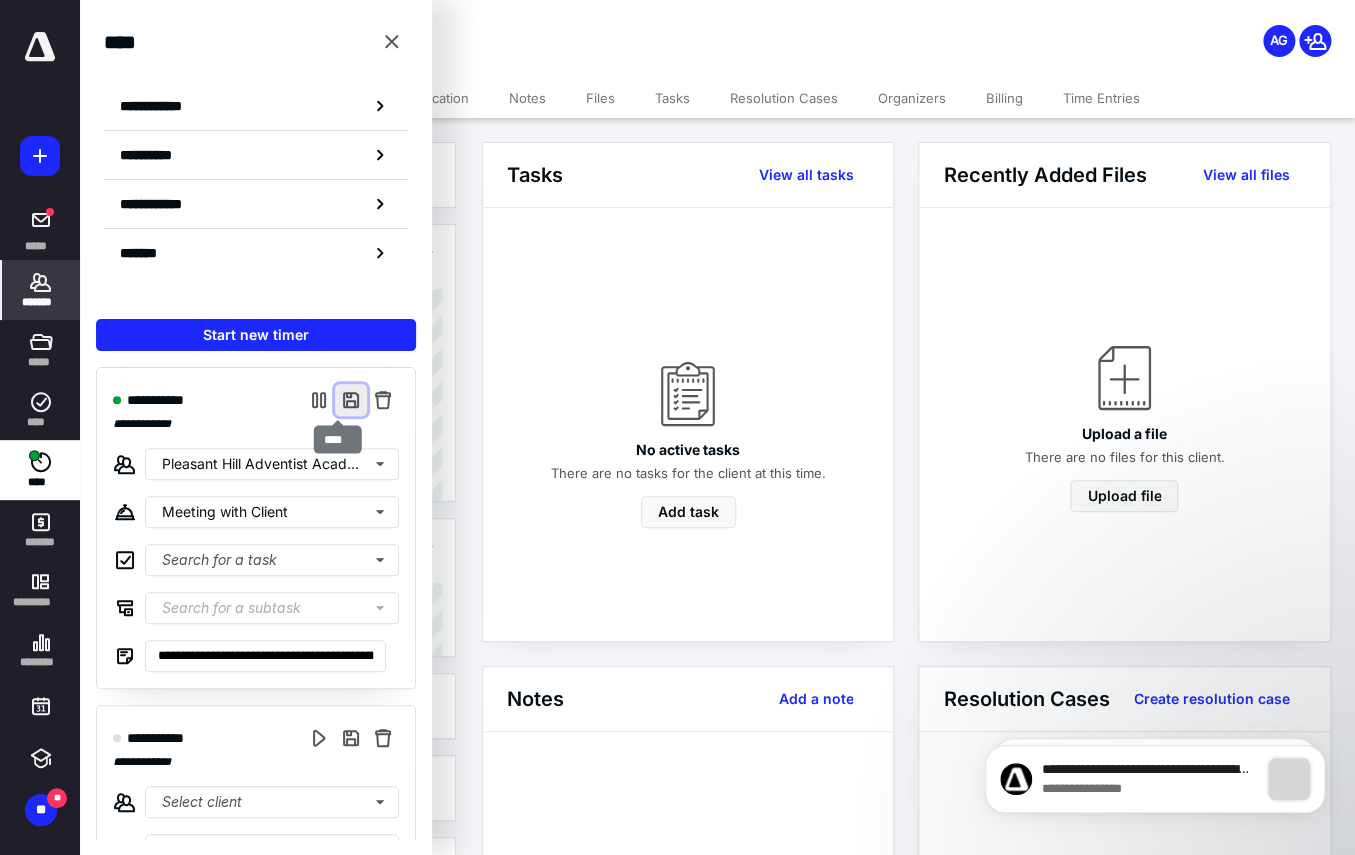 click at bounding box center (351, 400) 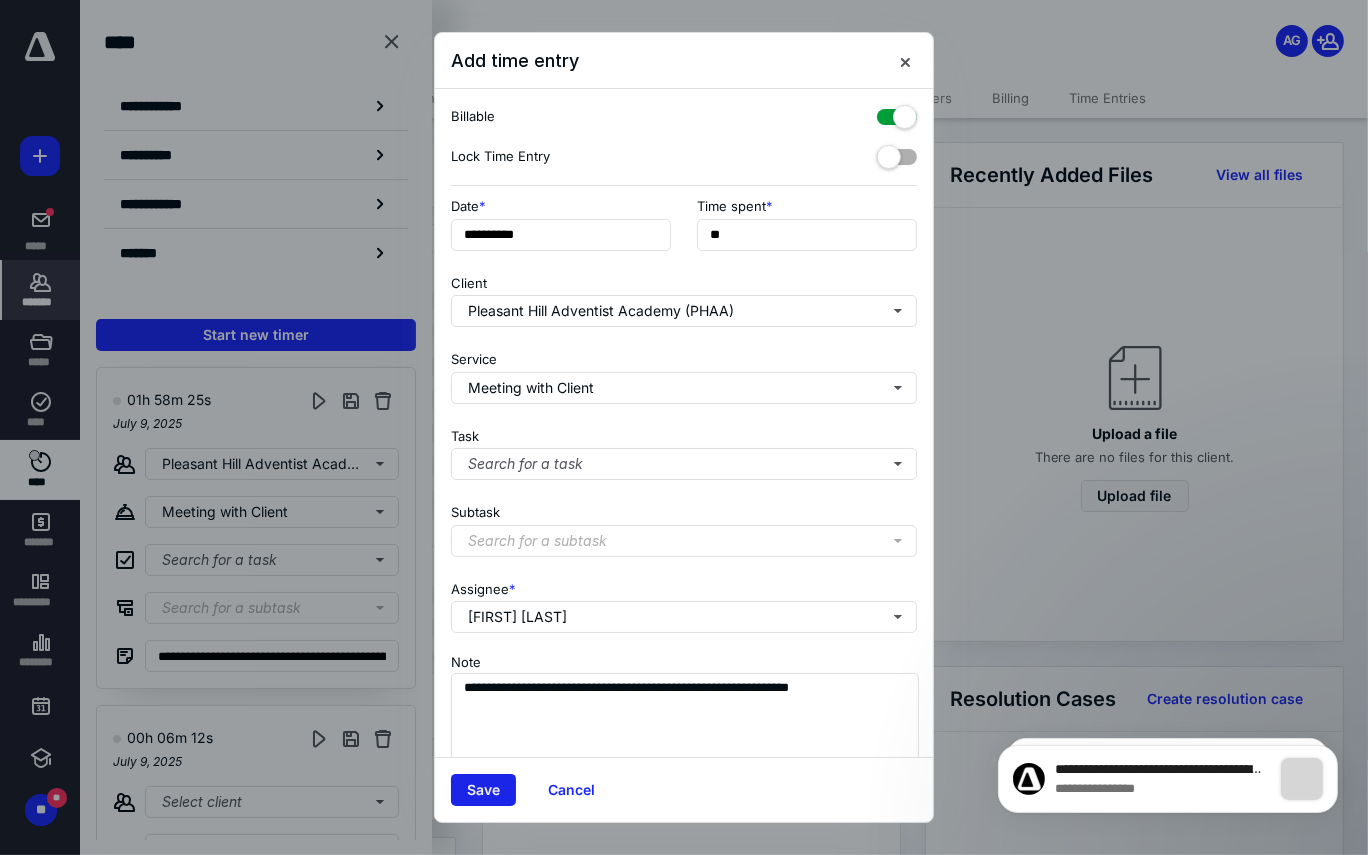 click on "Save" at bounding box center (483, 790) 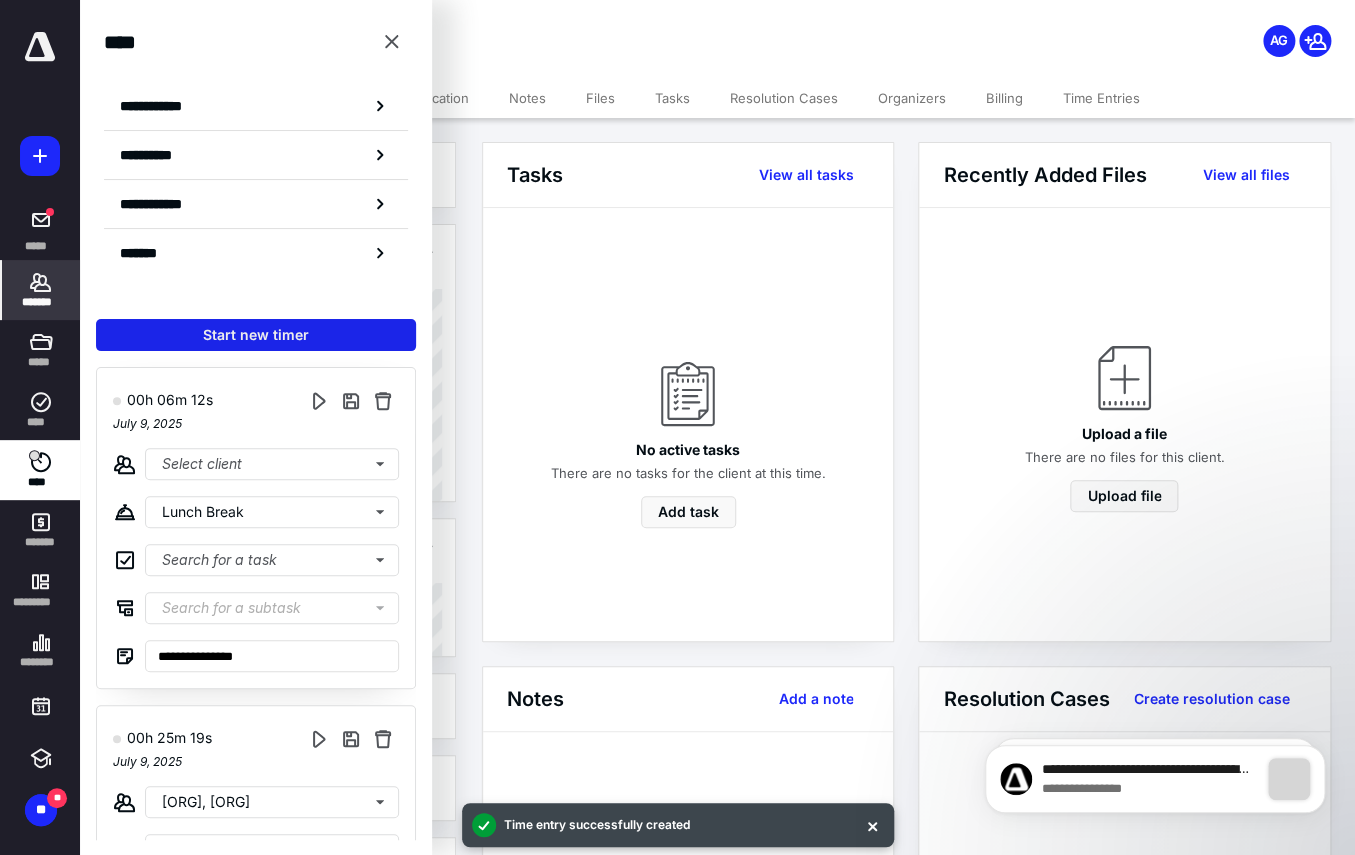 click on "Start new timer" at bounding box center [256, 335] 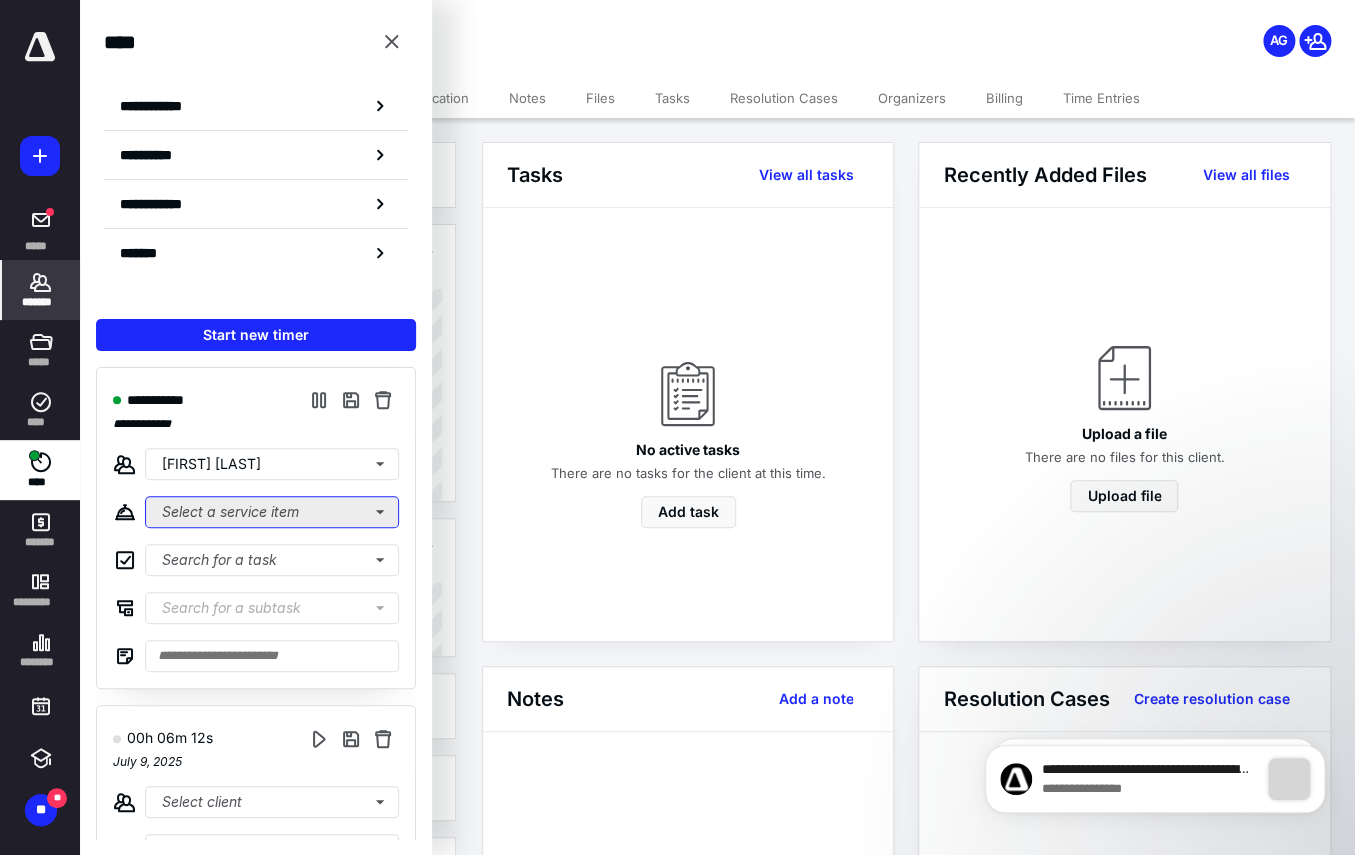 click on "Select a service item" at bounding box center (272, 512) 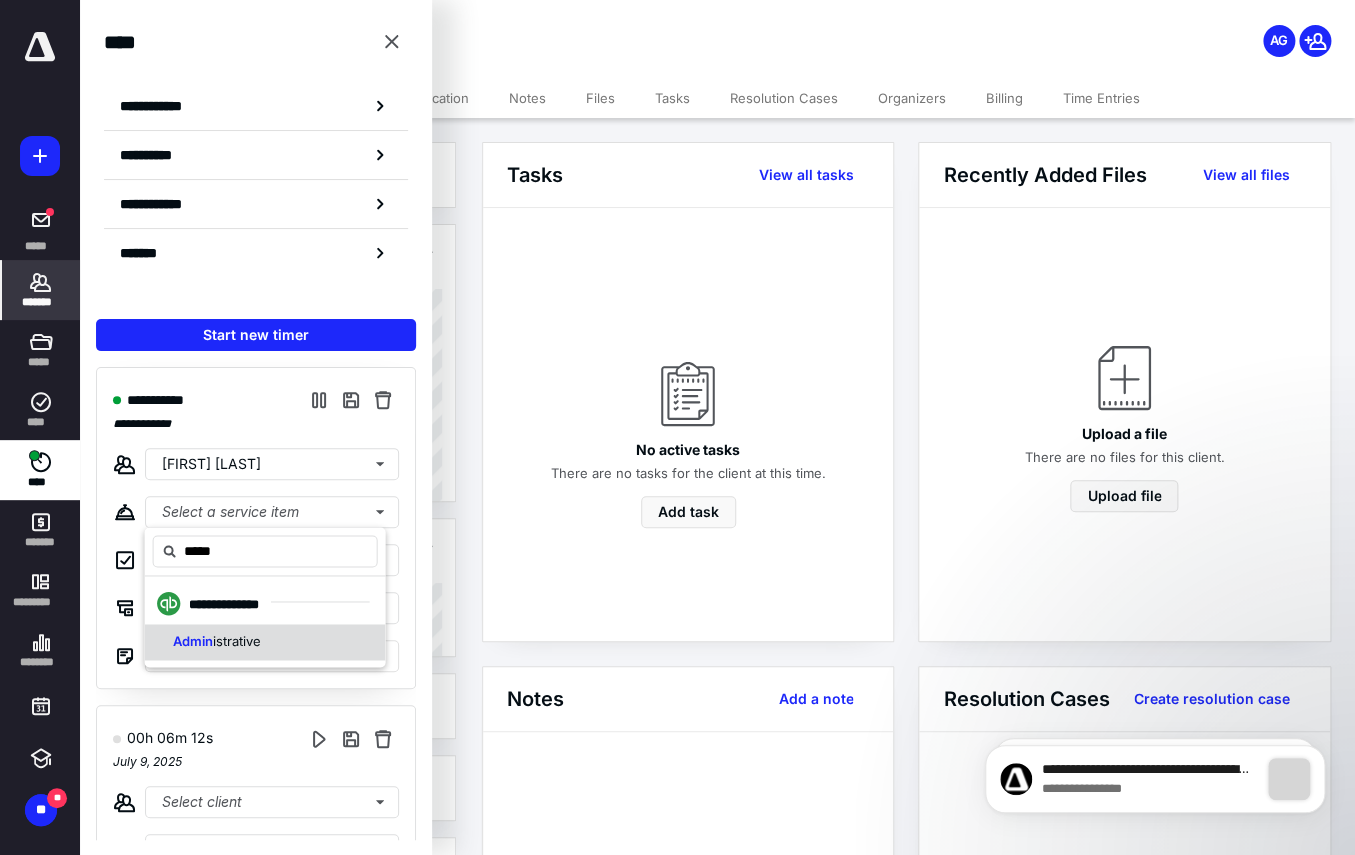 click on "istrative" at bounding box center (237, 641) 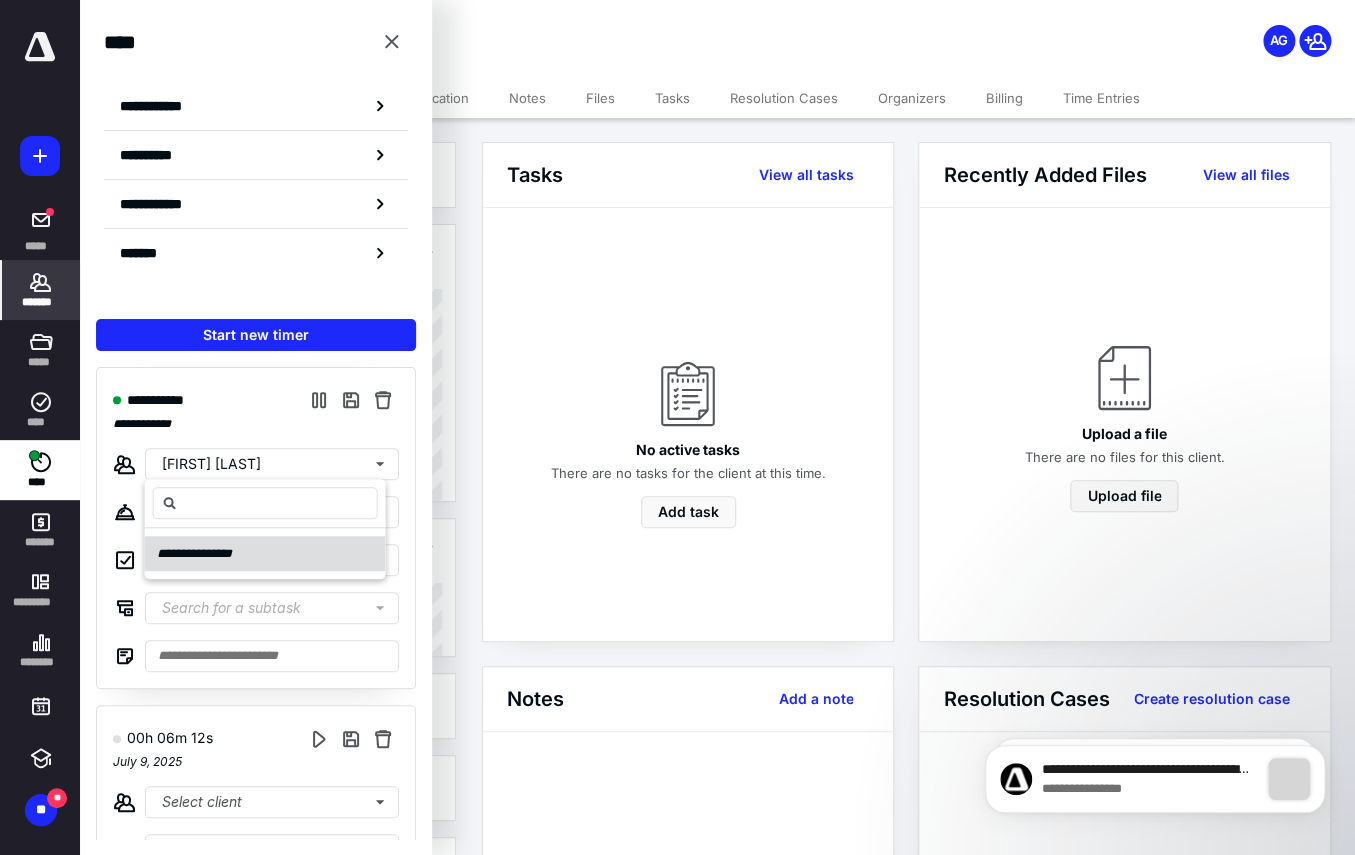 click on "**********" at bounding box center (203, 553) 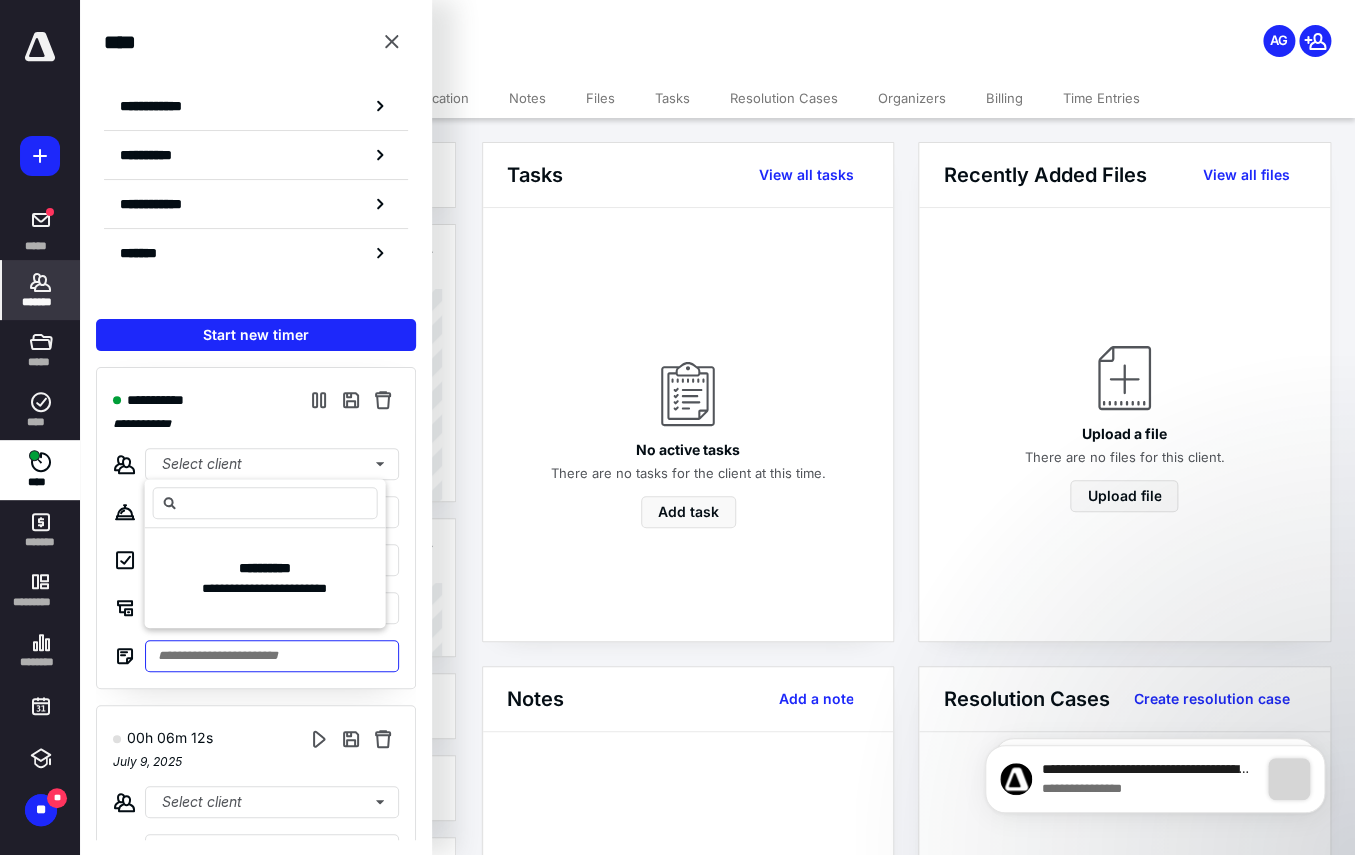 click at bounding box center [272, 656] 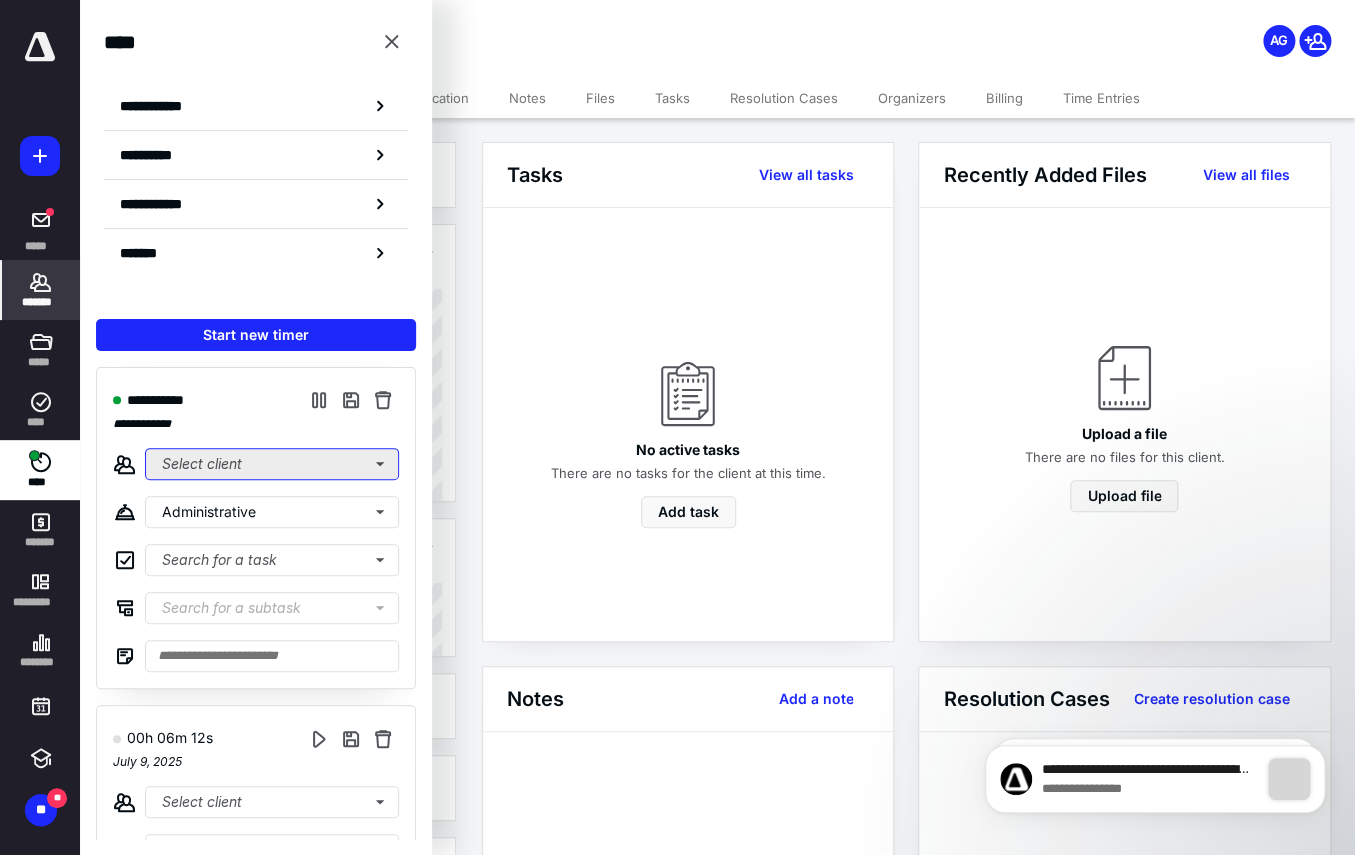 click on "Select client" at bounding box center (272, 464) 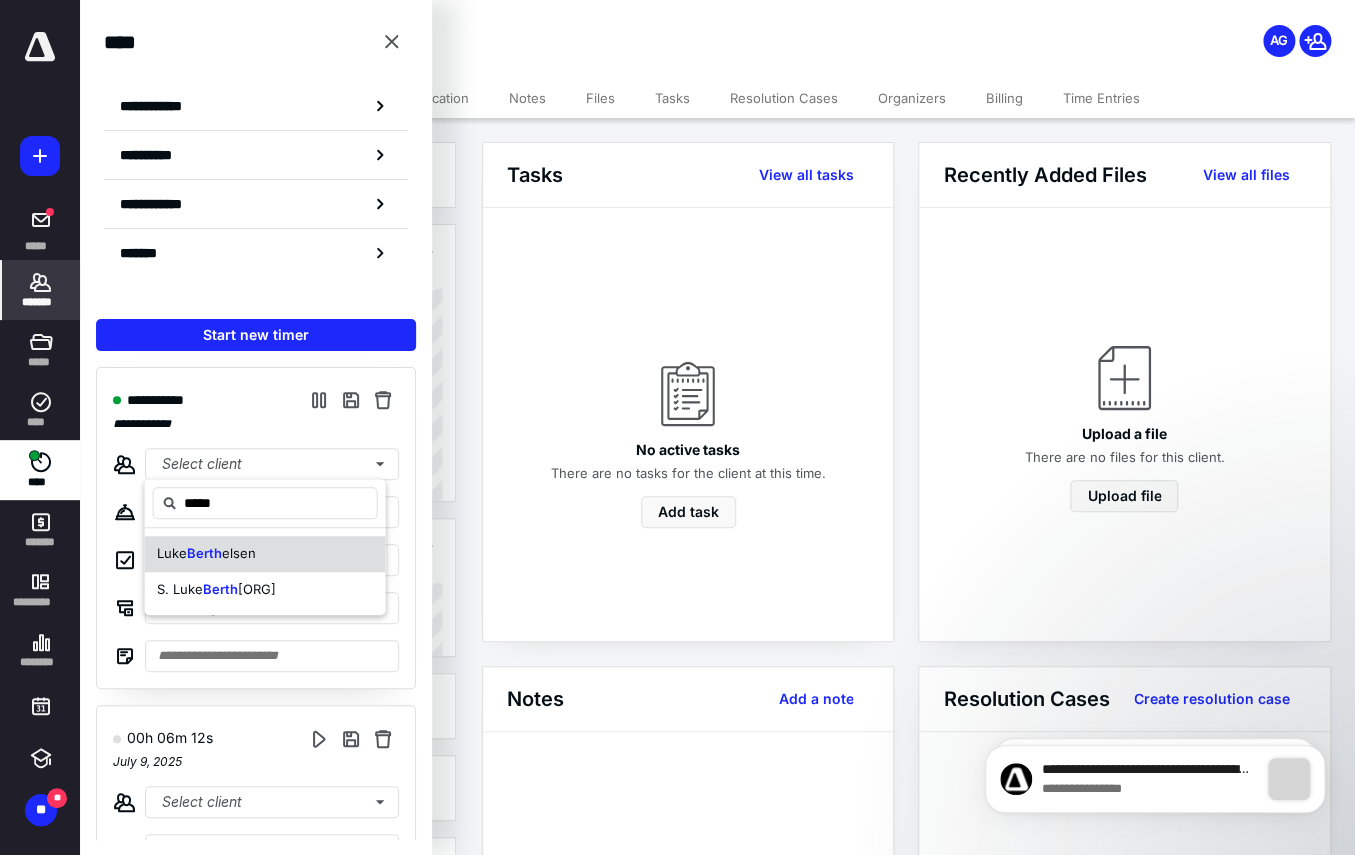 click on "Berth" at bounding box center [204, 553] 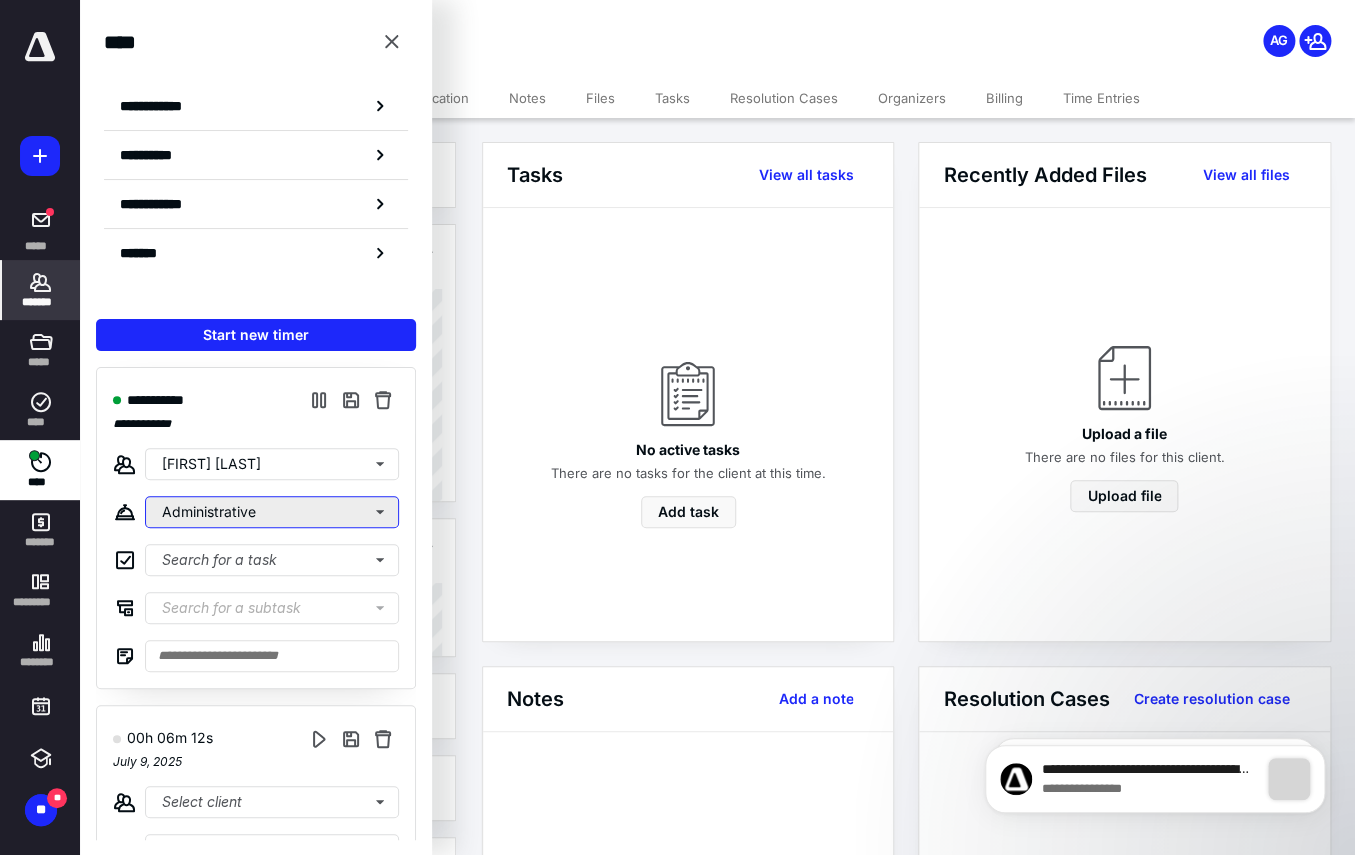 click on "Administrative" at bounding box center [272, 512] 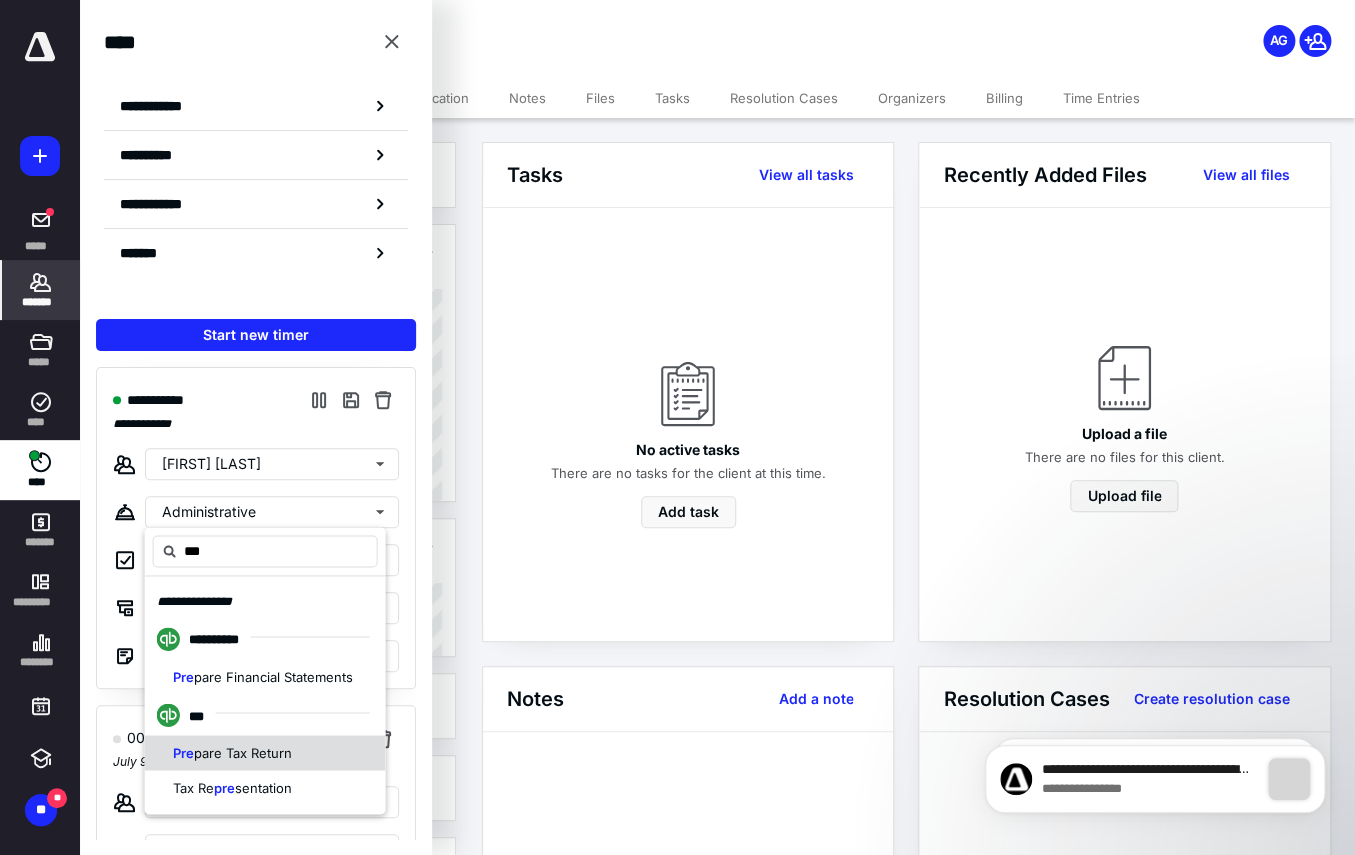 click on "pare Tax Return" at bounding box center [273, 677] 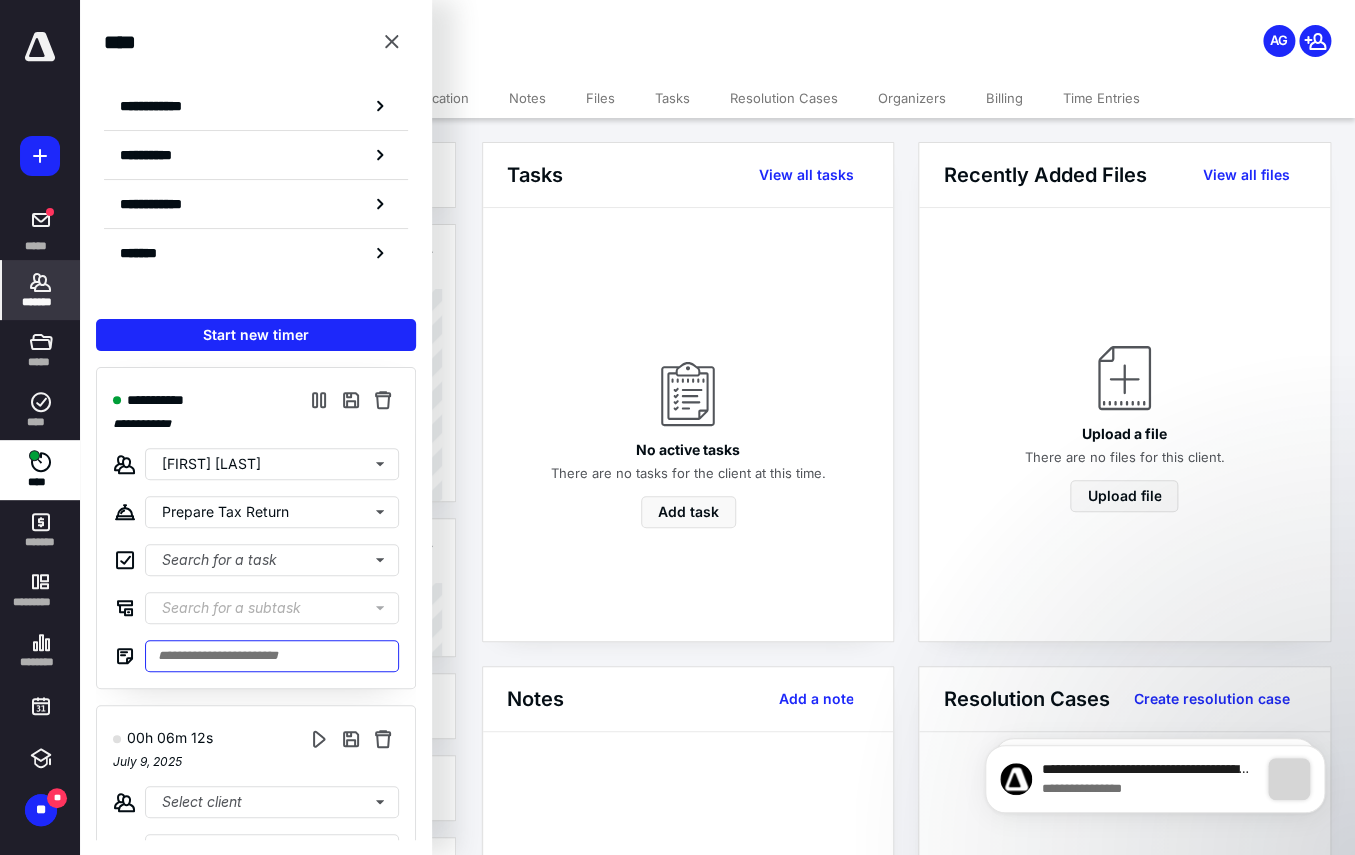 click at bounding box center (272, 656) 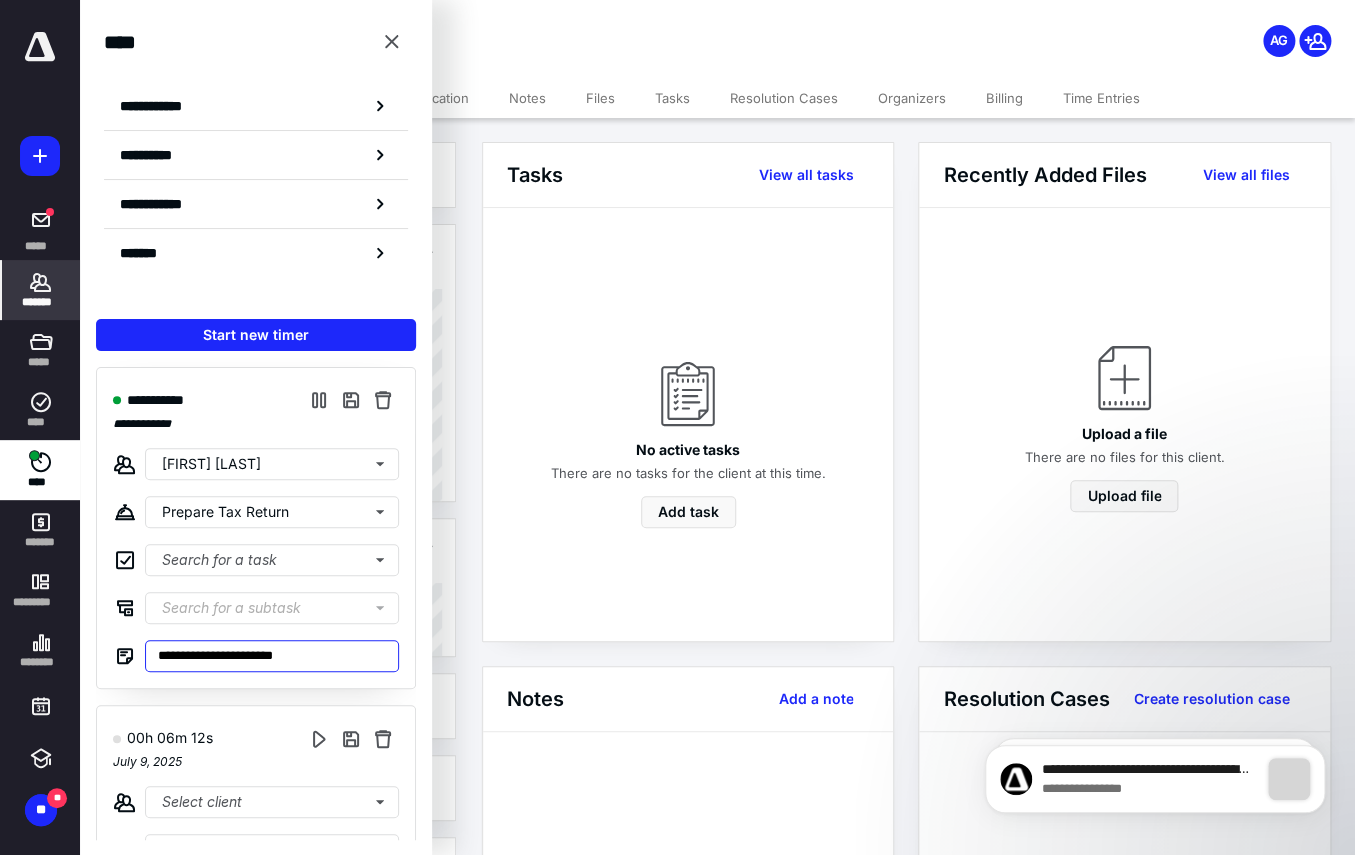 type on "**********" 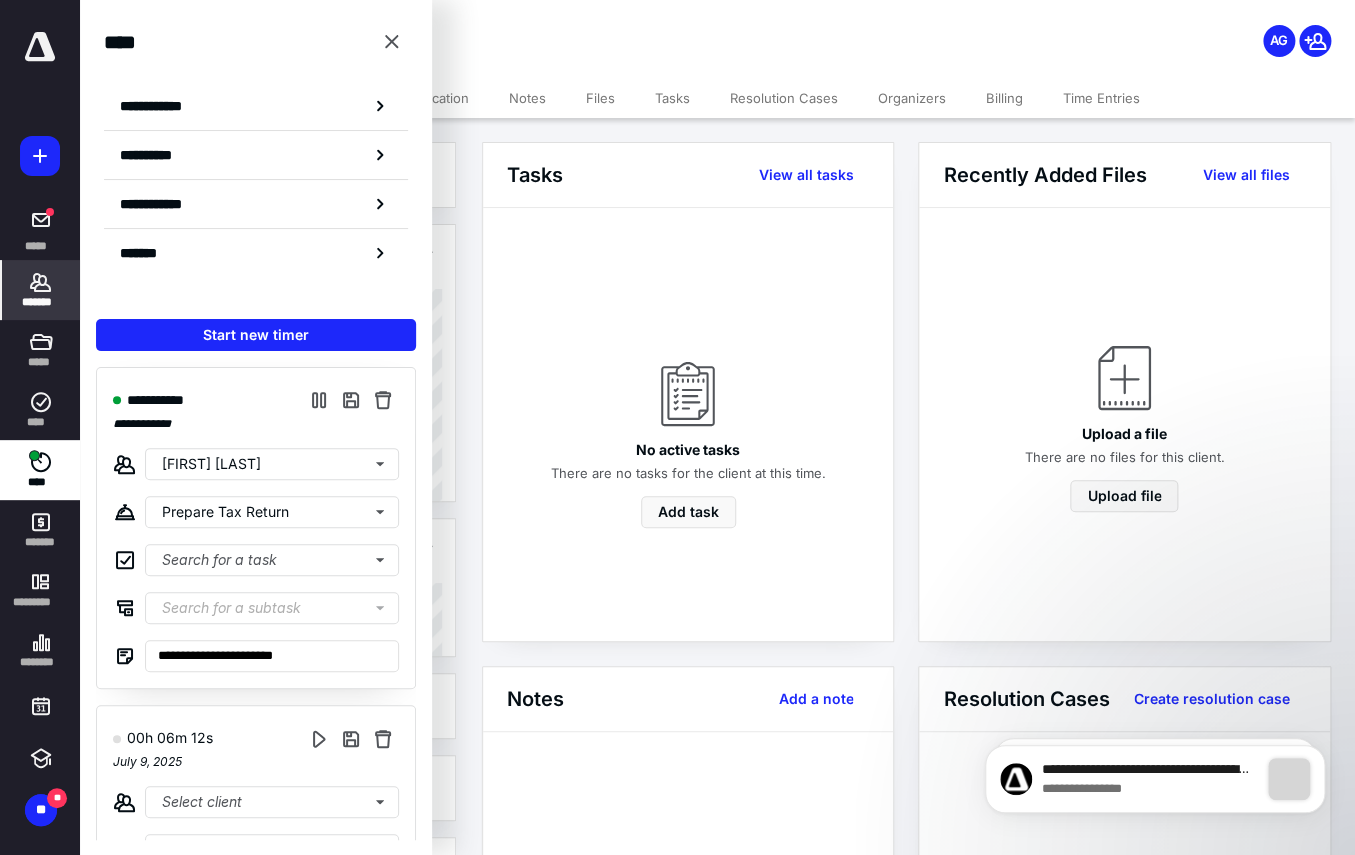 click on "****" at bounding box center (41, 290) 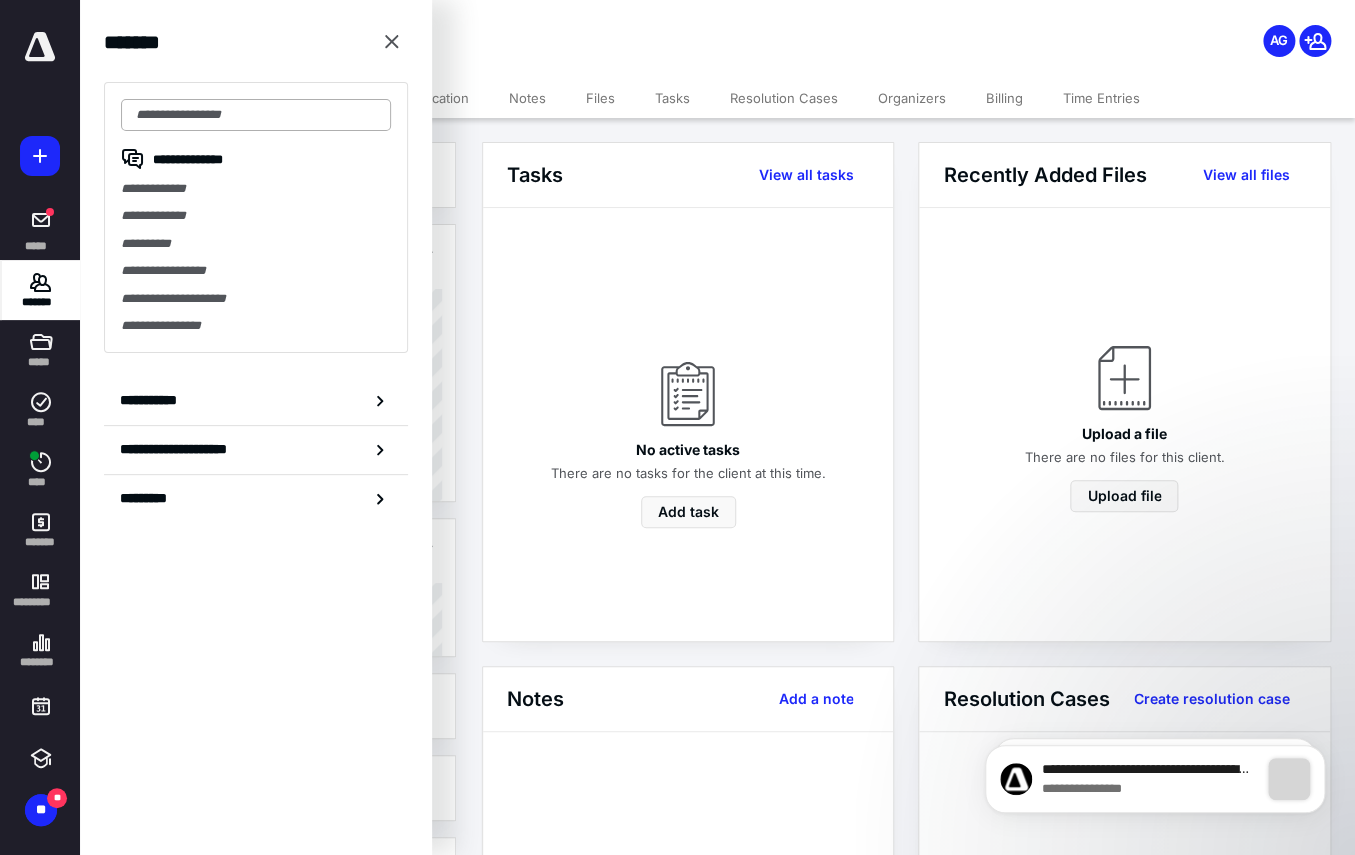 click at bounding box center [256, 115] 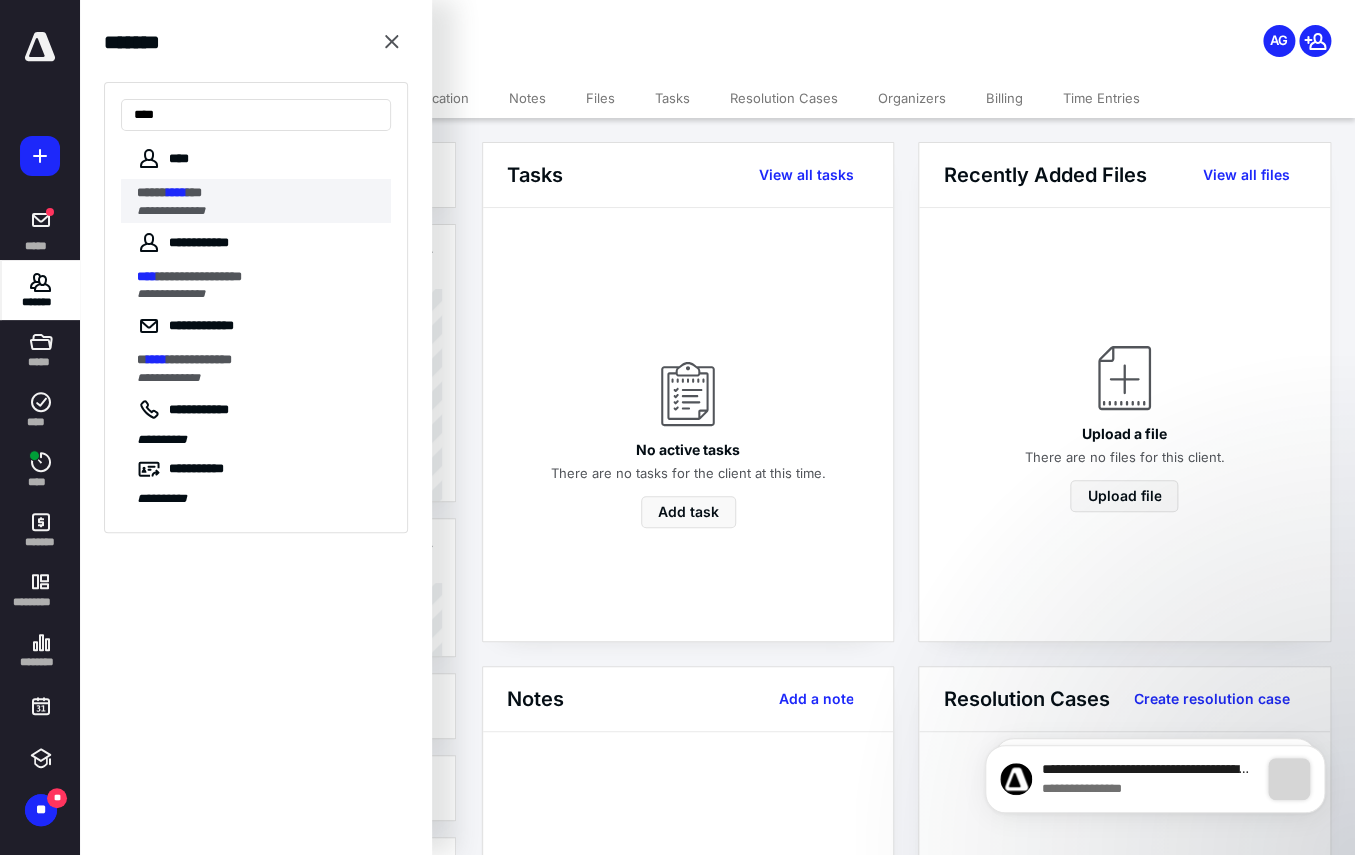 type on "****" 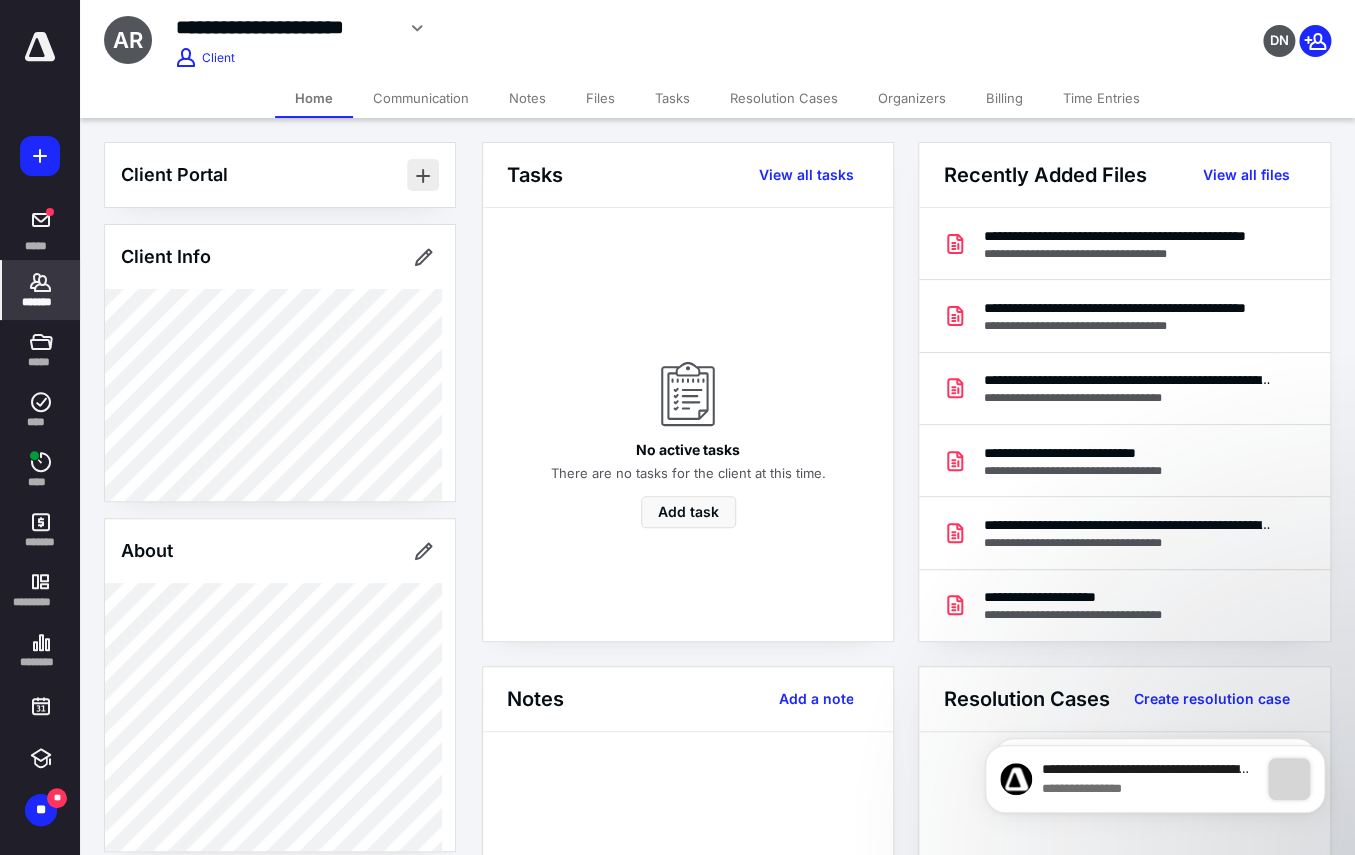 click at bounding box center [423, 175] 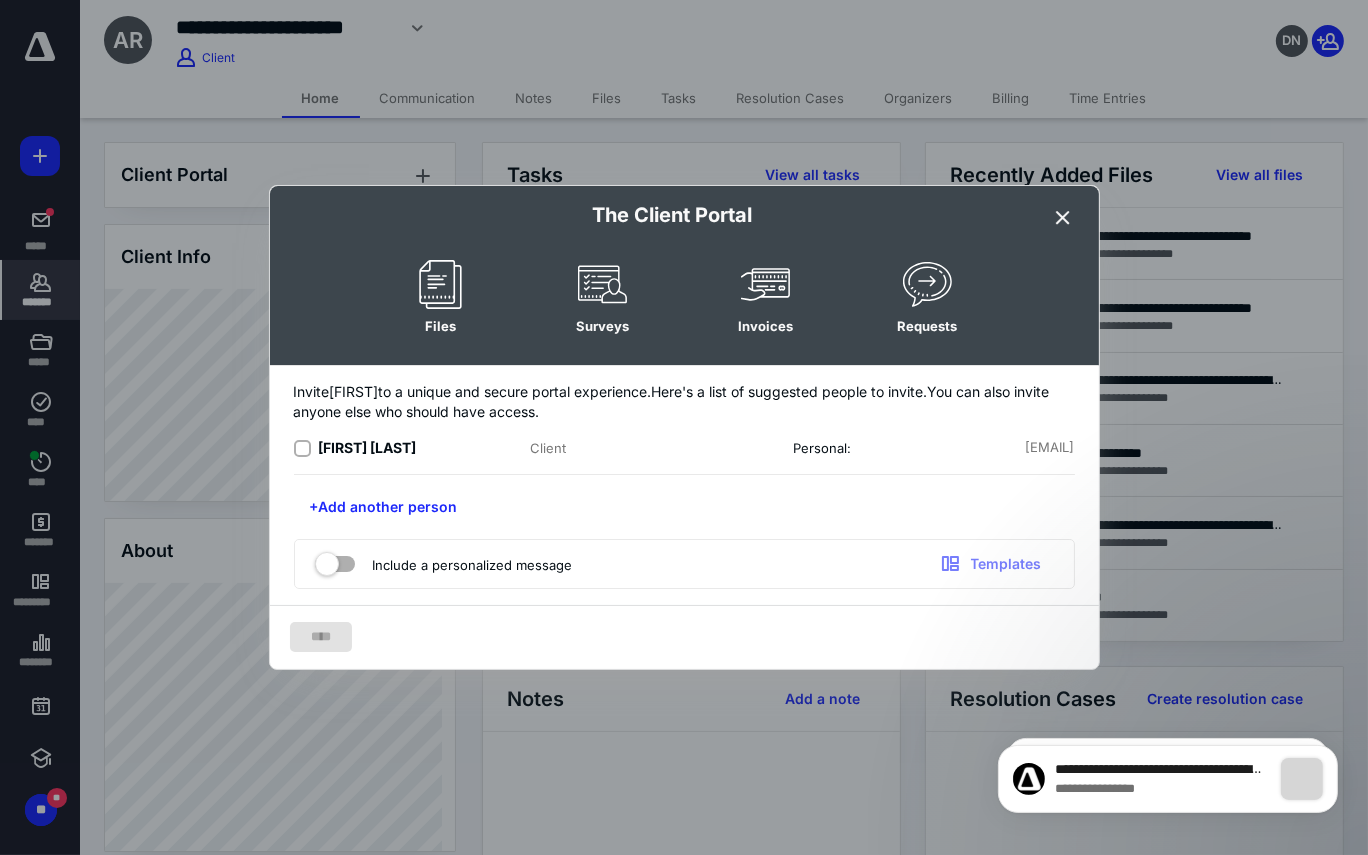 click at bounding box center [302, 448] 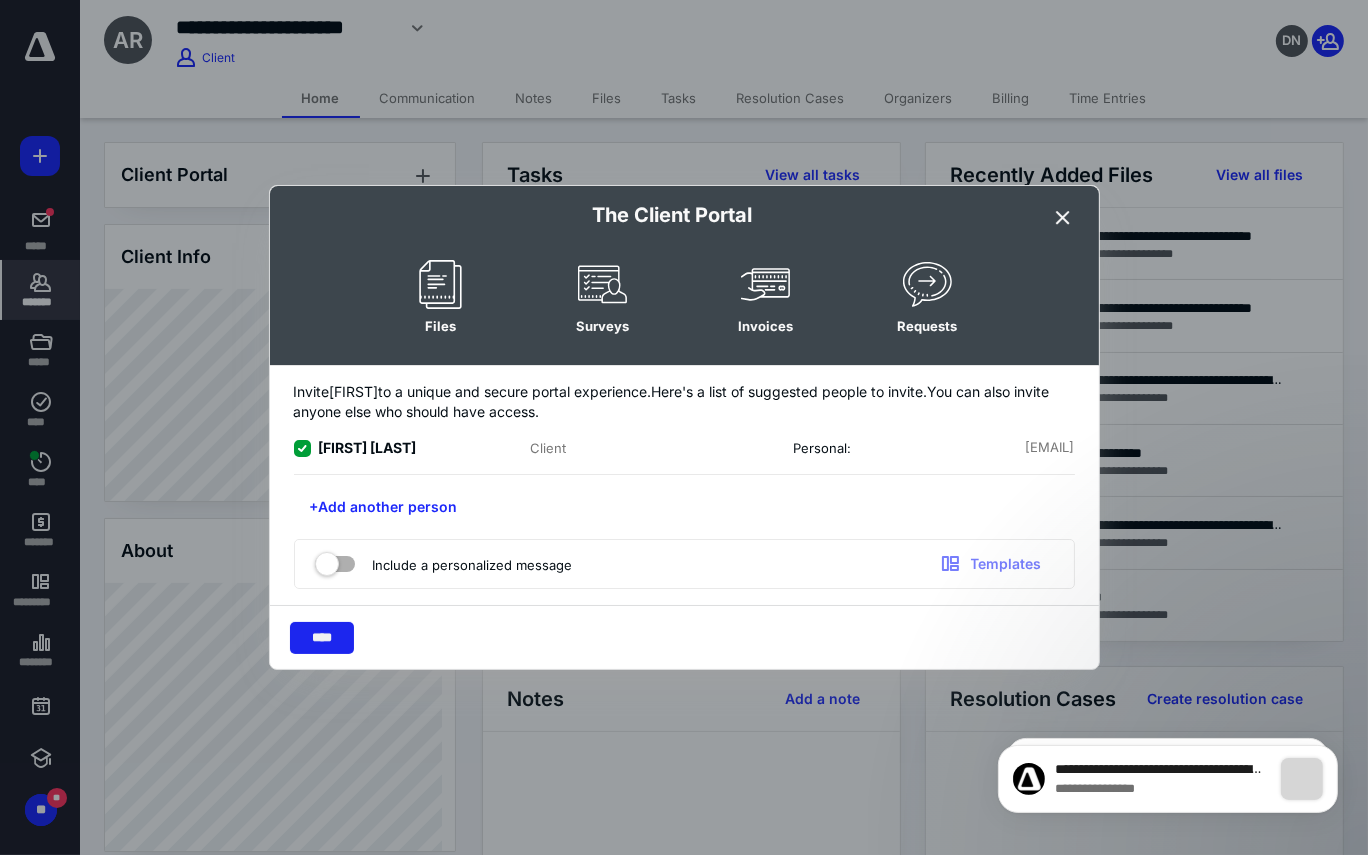 click on "****" at bounding box center (322, 638) 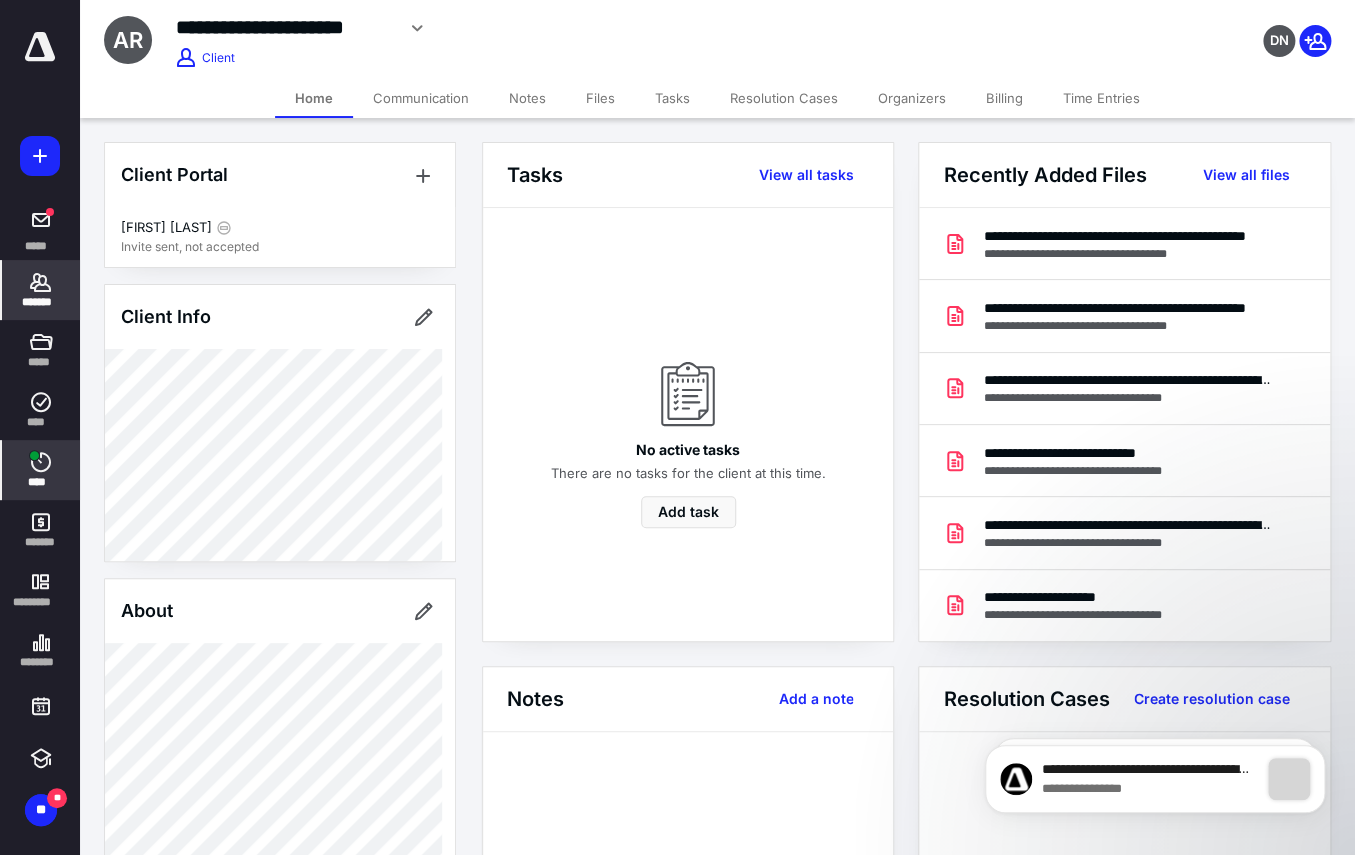 click on "****" at bounding box center (36, 245) 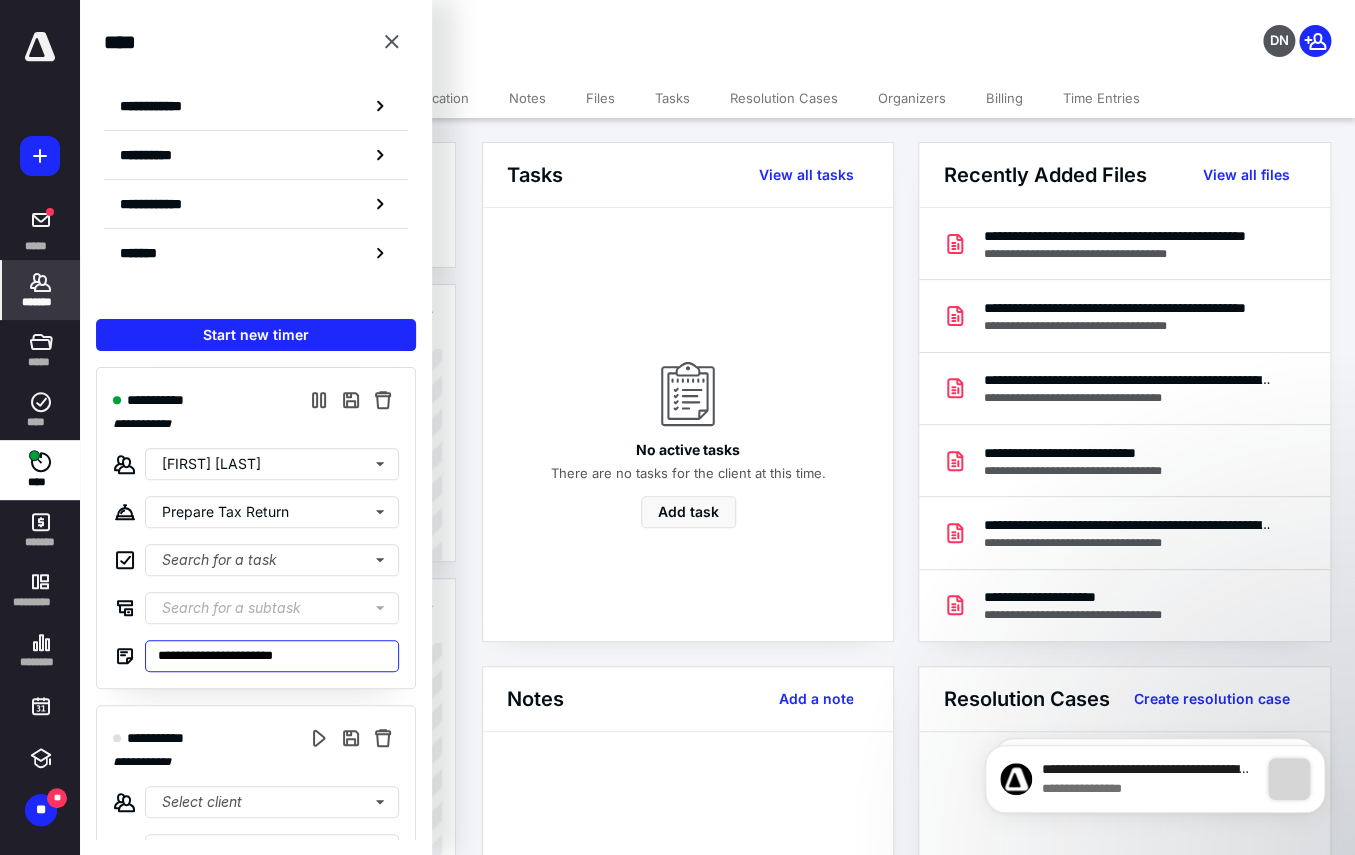 click on "**********" at bounding box center (272, 656) 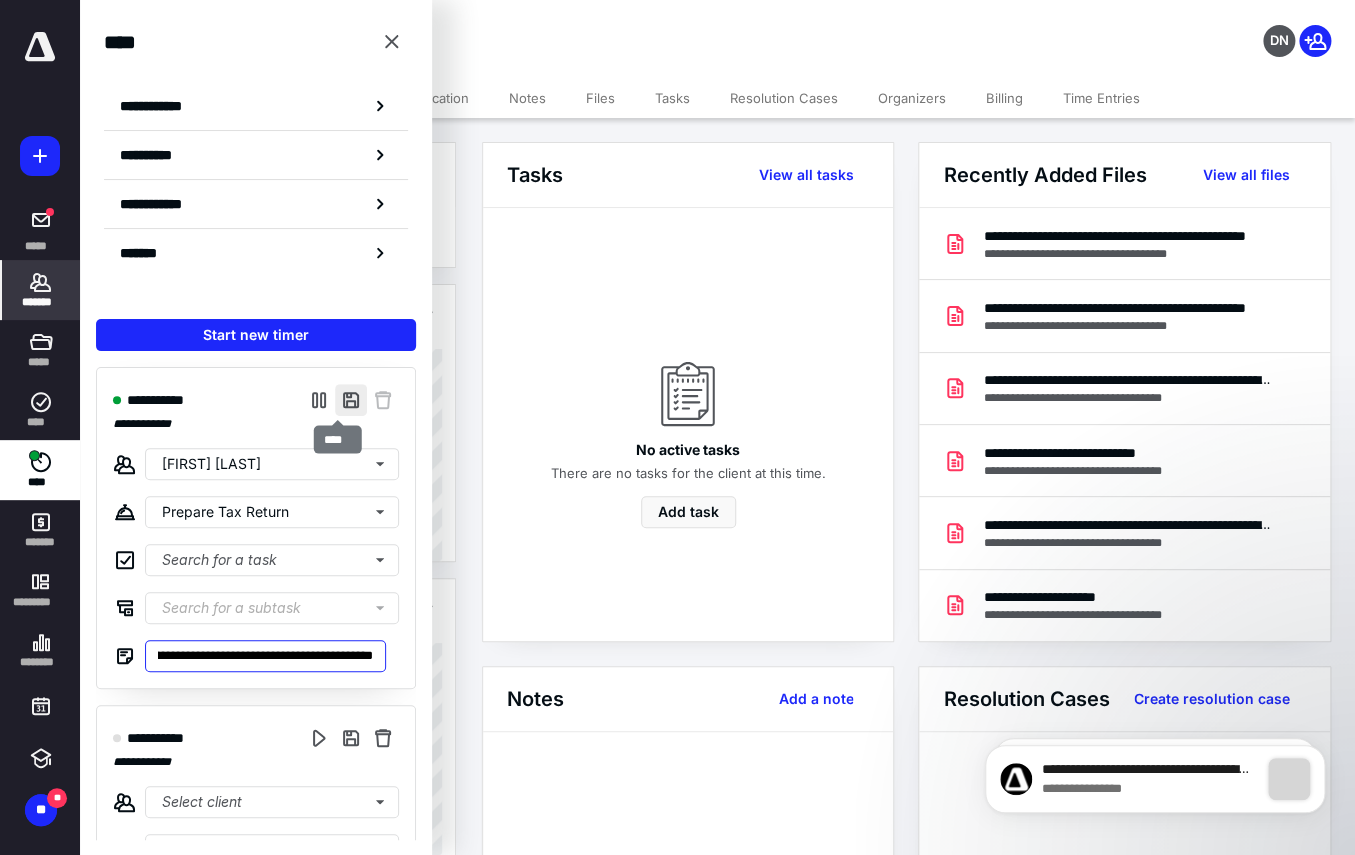 scroll, scrollTop: 0, scrollLeft: 304, axis: horizontal 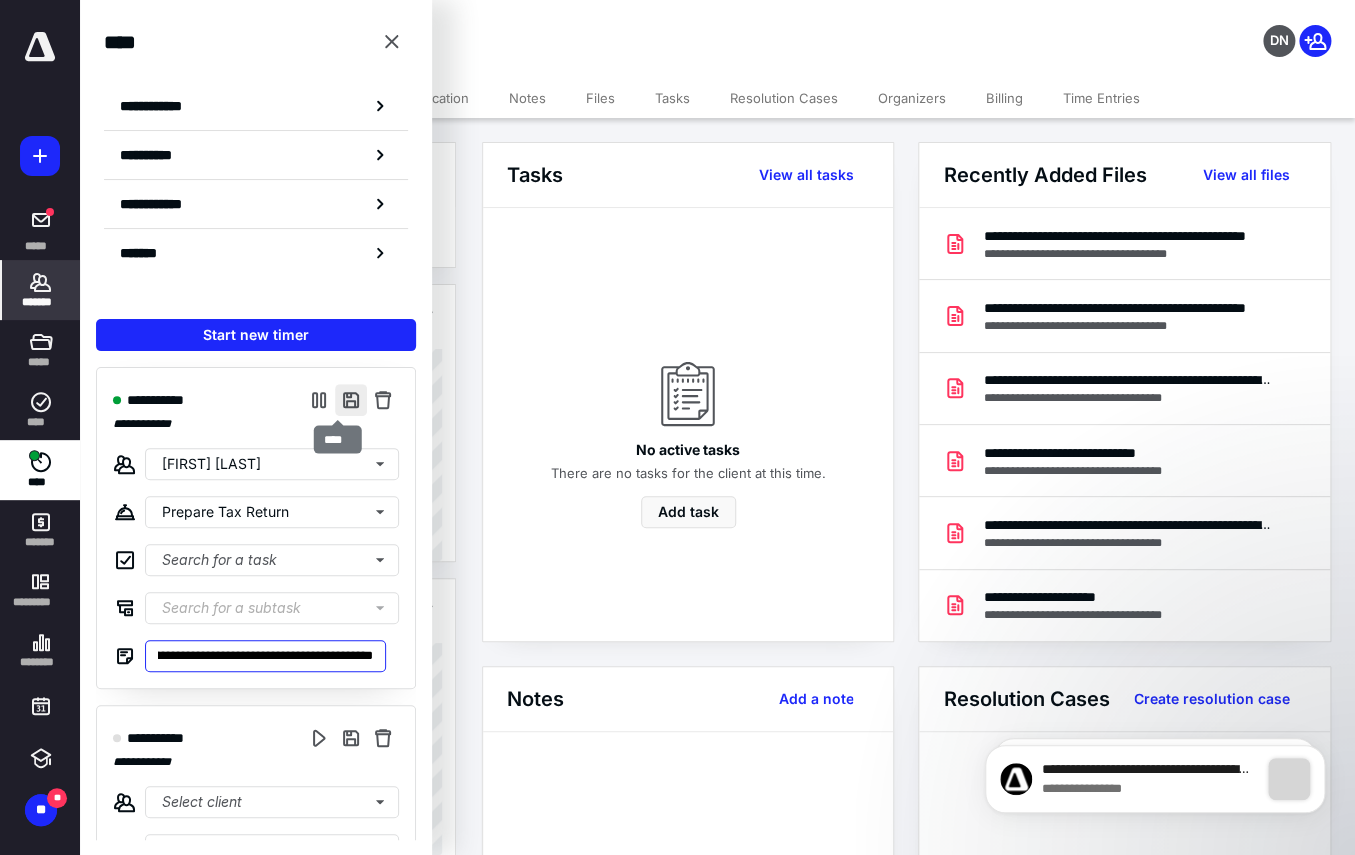 type on "**********" 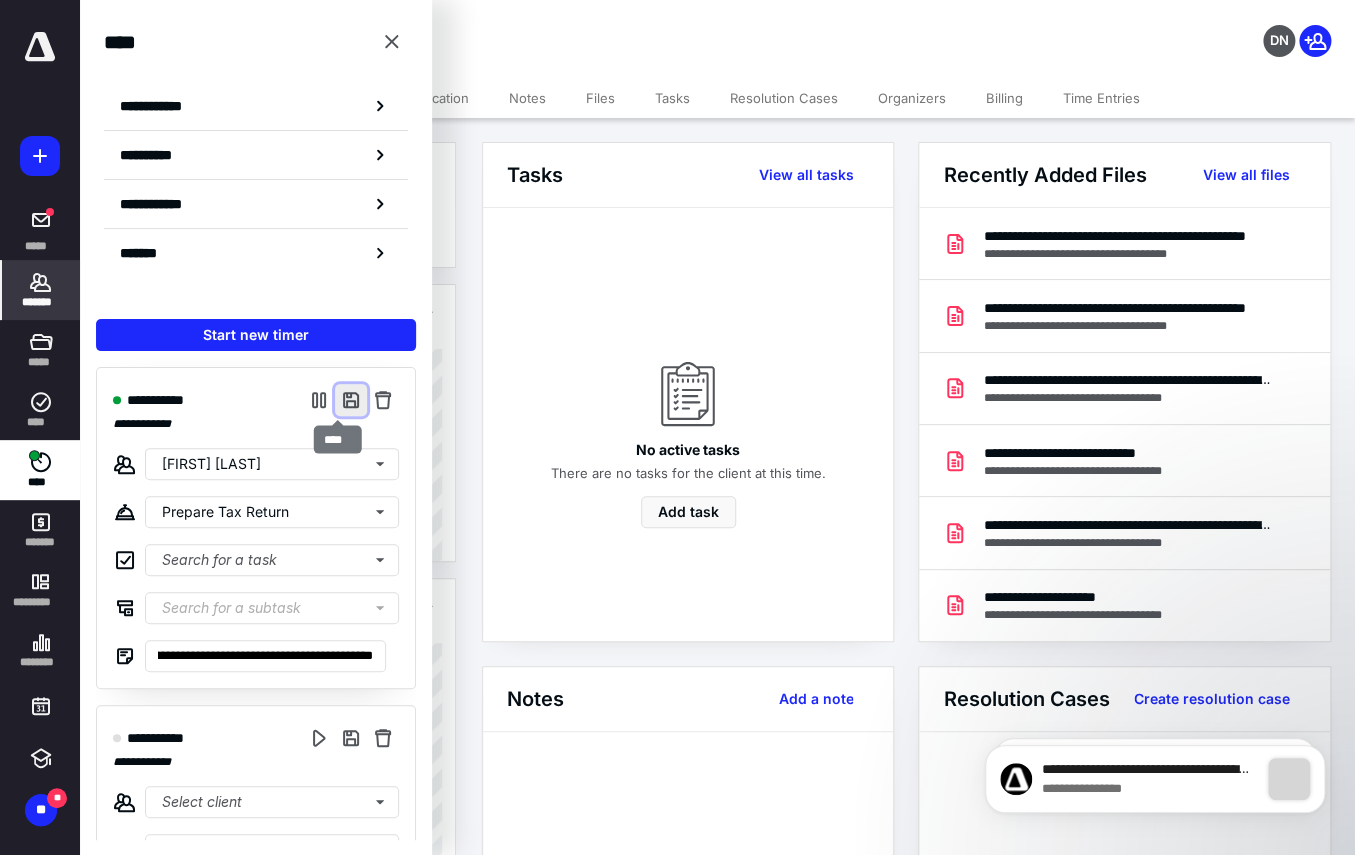 scroll, scrollTop: 0, scrollLeft: 0, axis: both 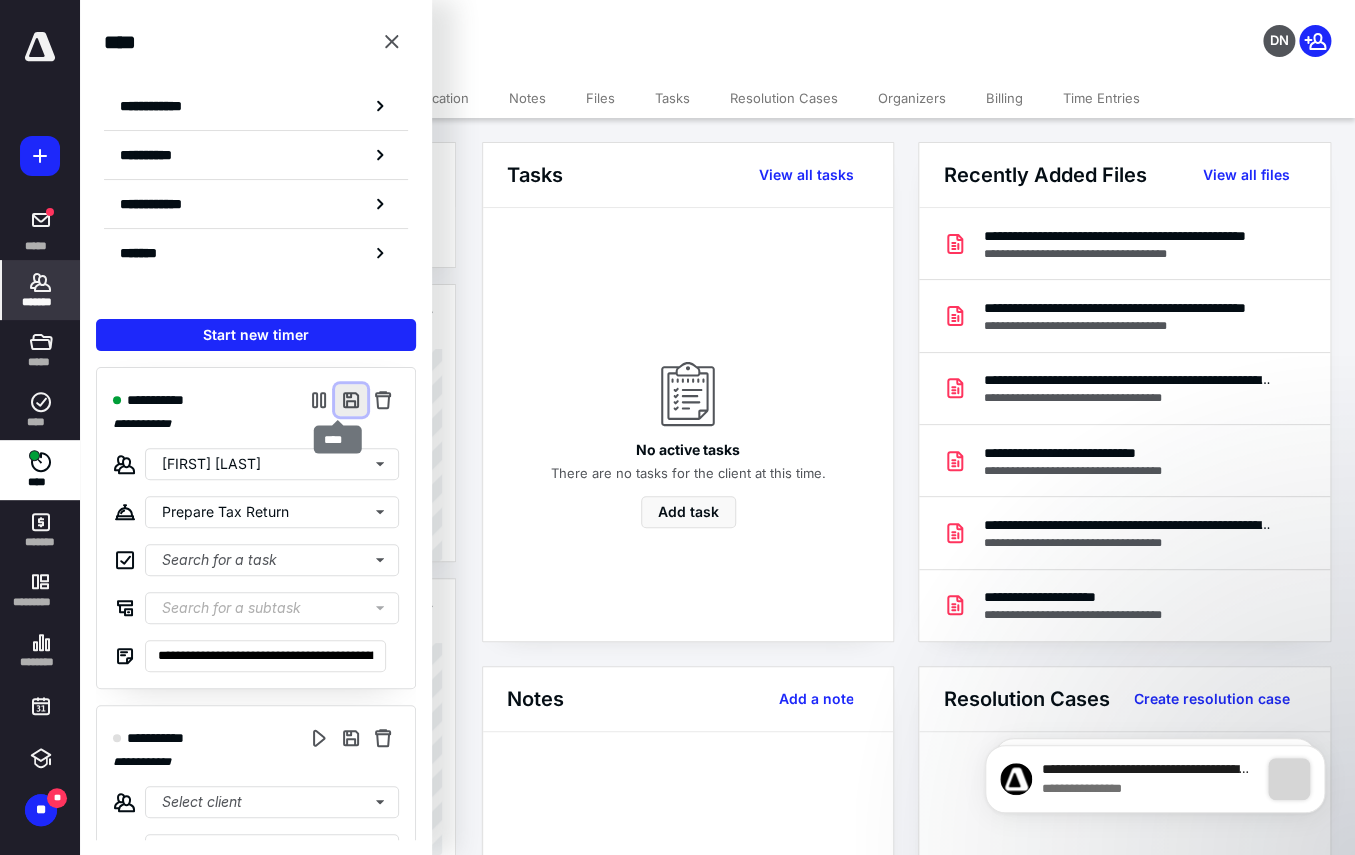click at bounding box center (351, 400) 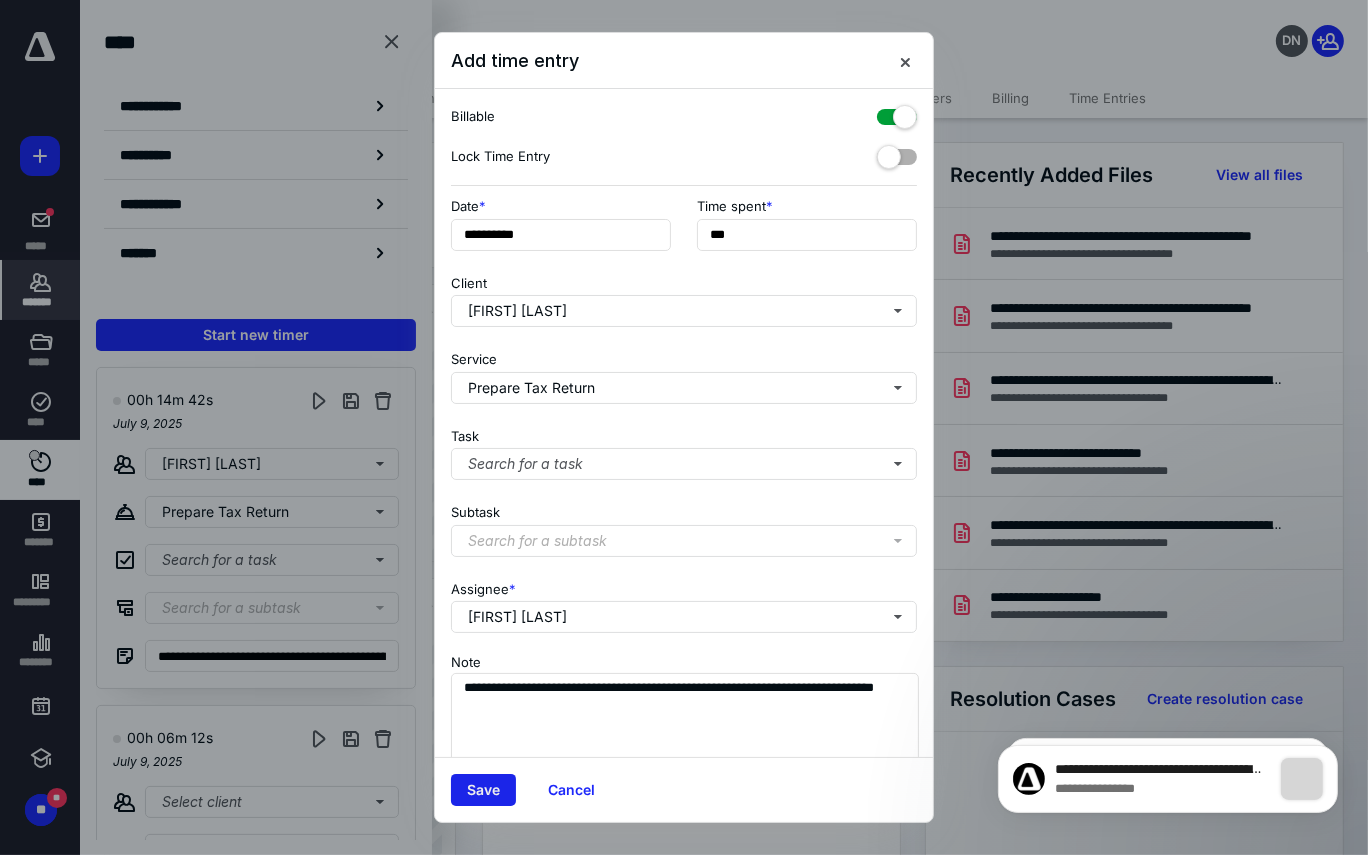 click on "Save" at bounding box center [483, 790] 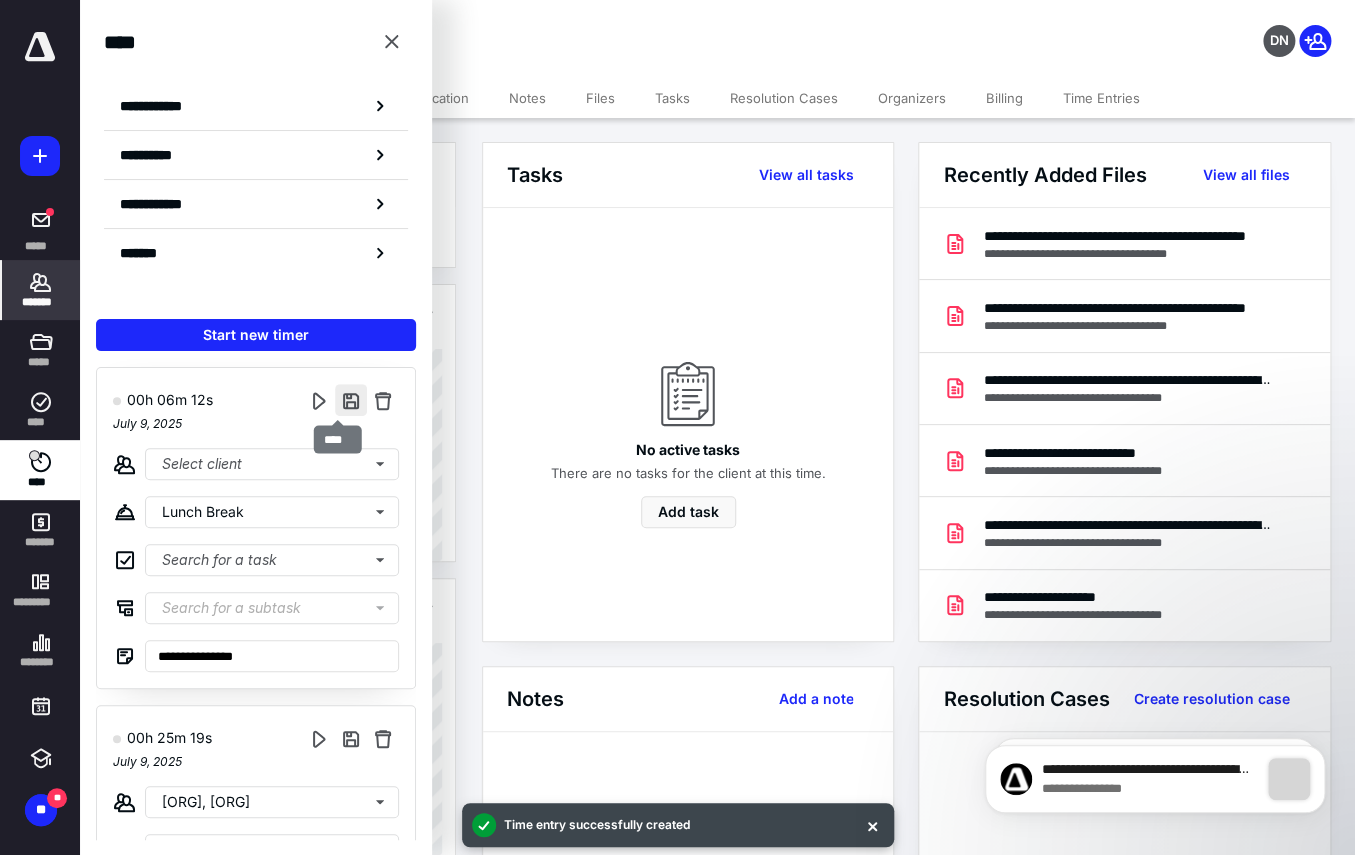 click at bounding box center (351, 400) 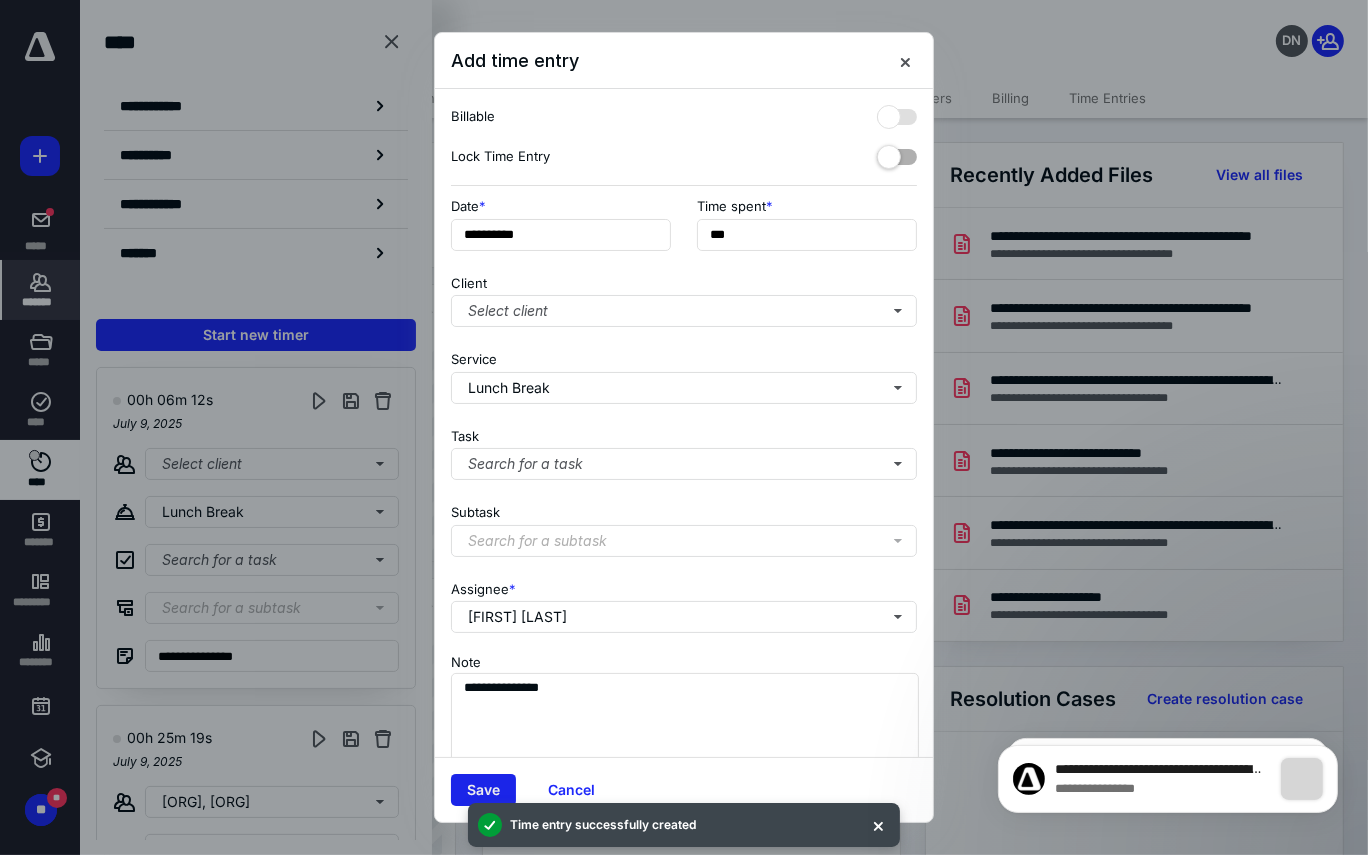 click on "Save" at bounding box center (483, 790) 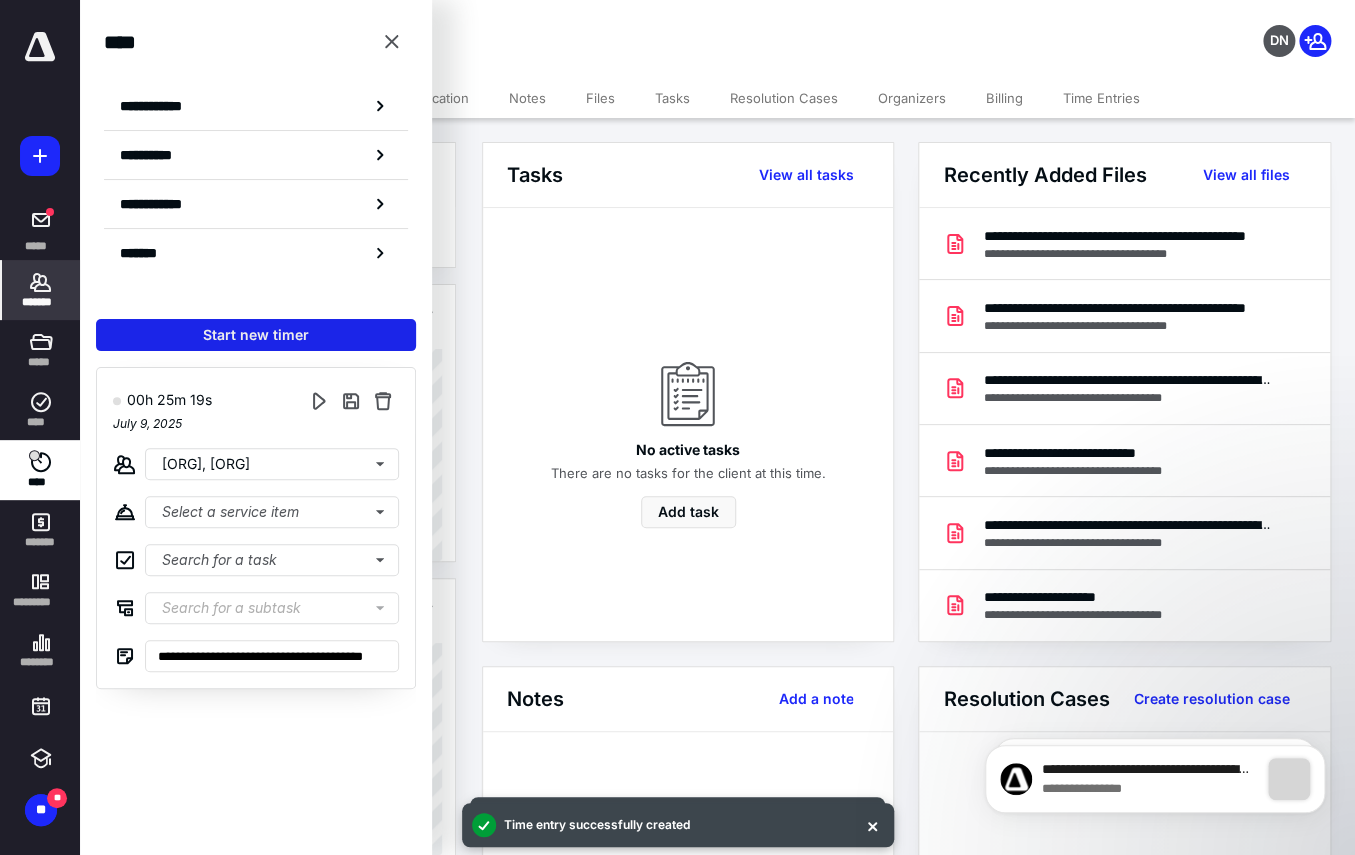click on "Start new timer" at bounding box center [256, 335] 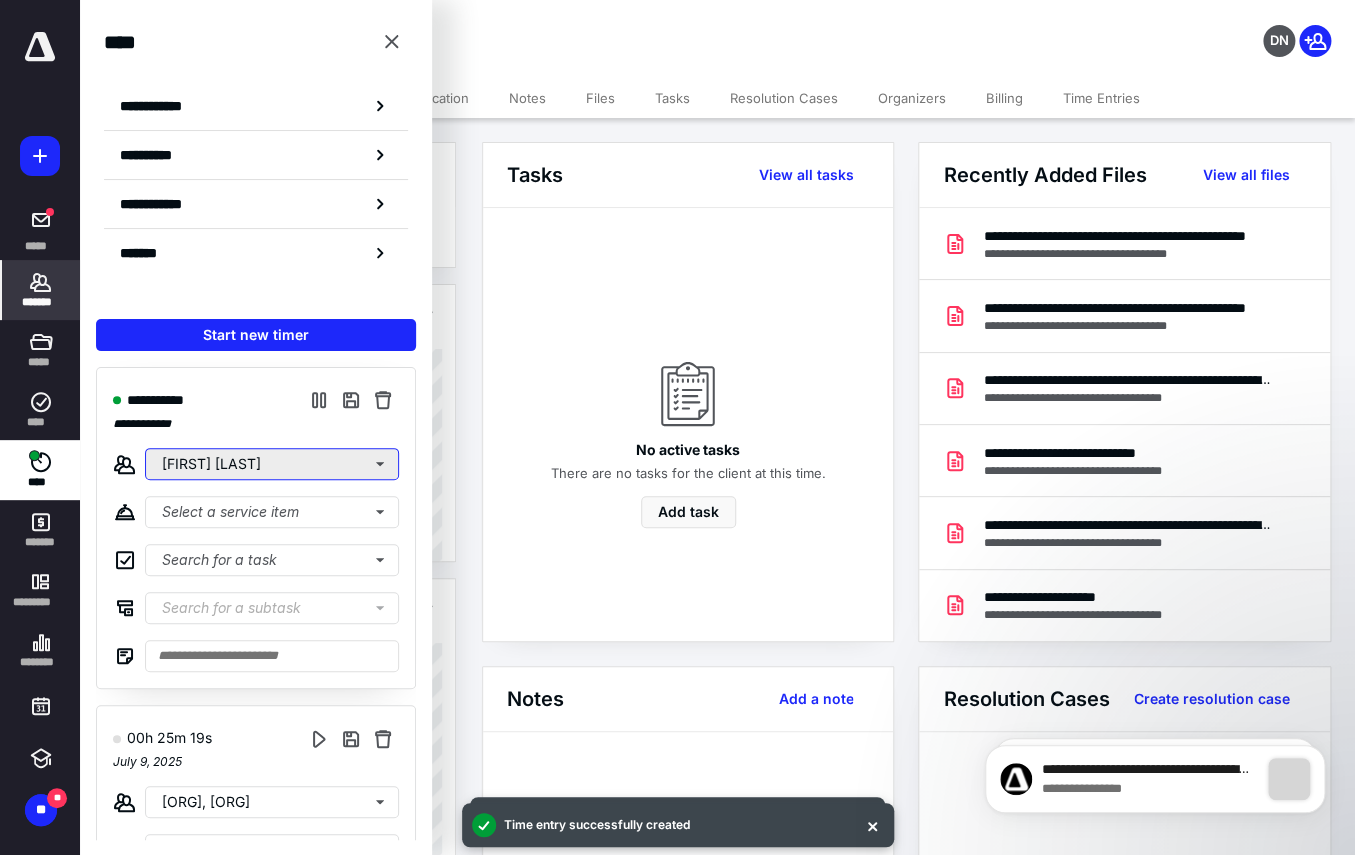 click on "[FIRST] [LAST]" at bounding box center [272, 464] 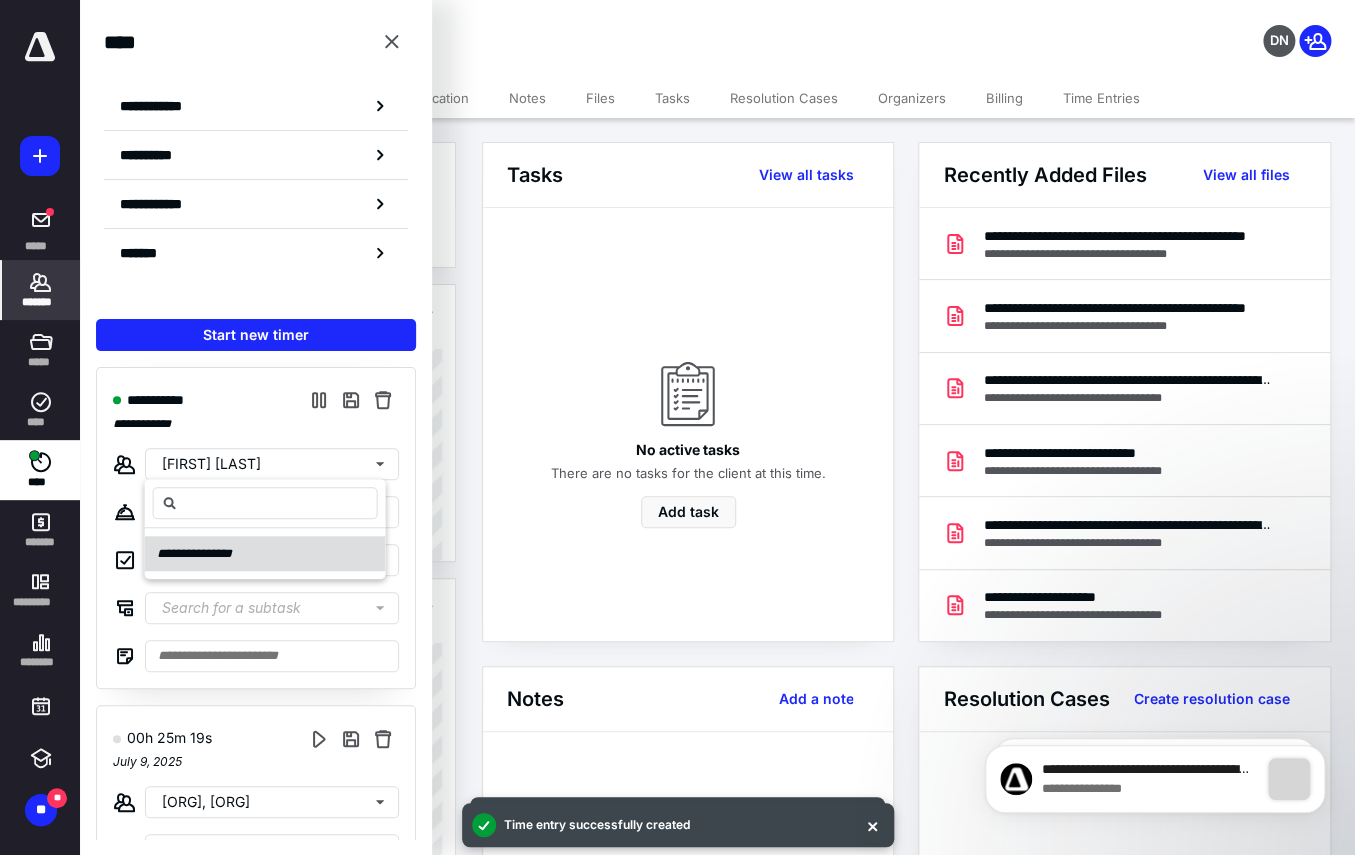 click on "**********" at bounding box center (203, 553) 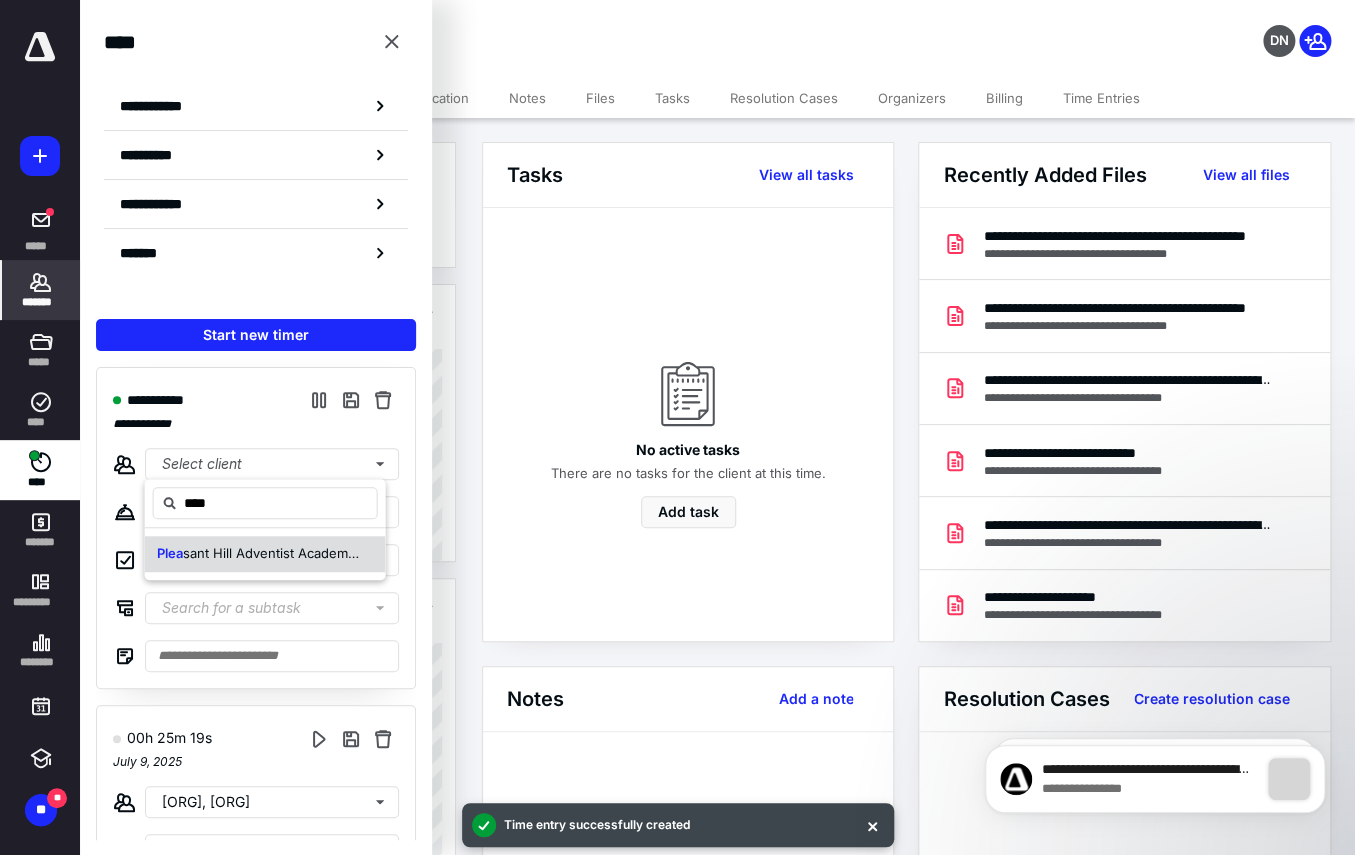 click on "Plea sant Hill Adventist Academy (PHAA)" at bounding box center [261, 554] 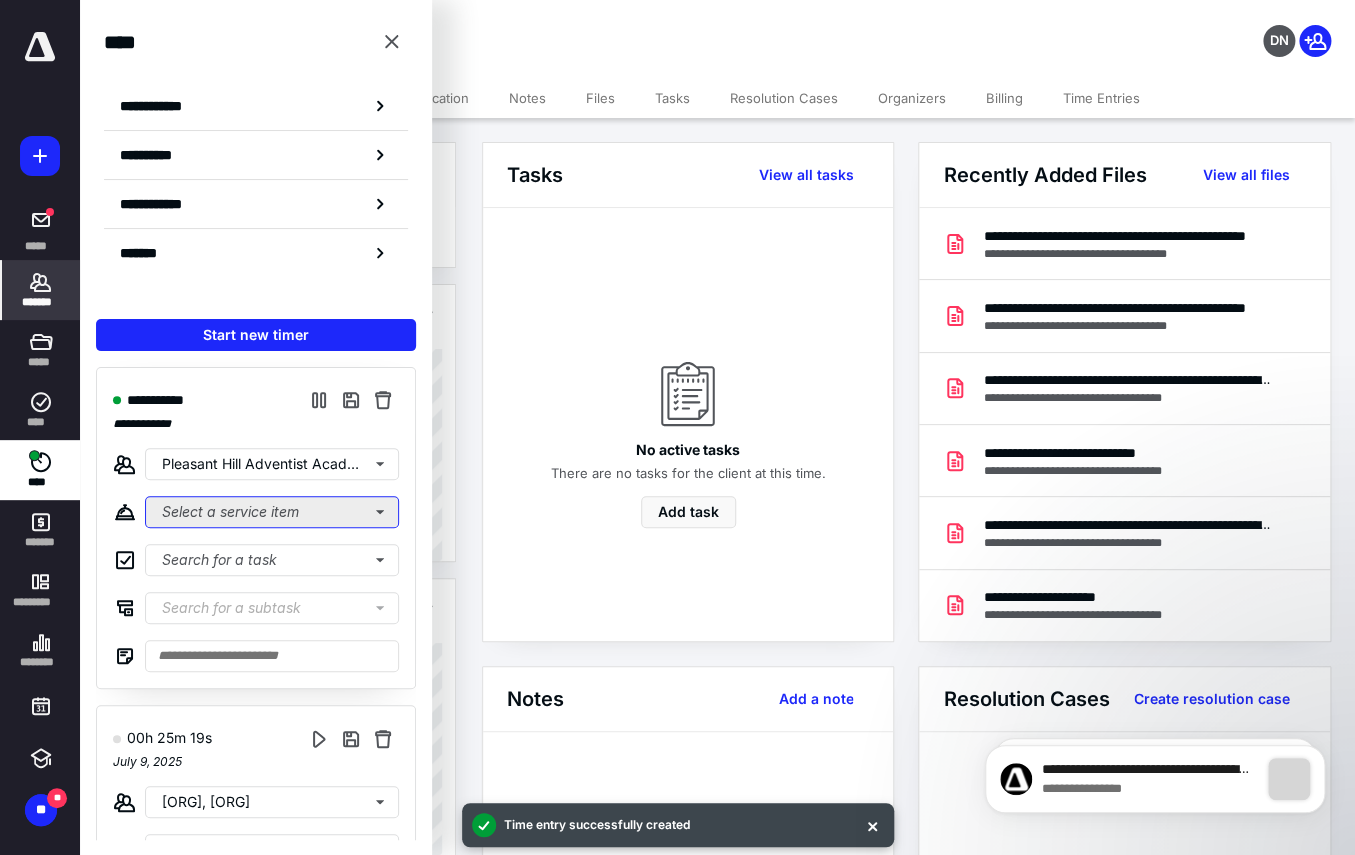 click on "Select a service item" at bounding box center (272, 512) 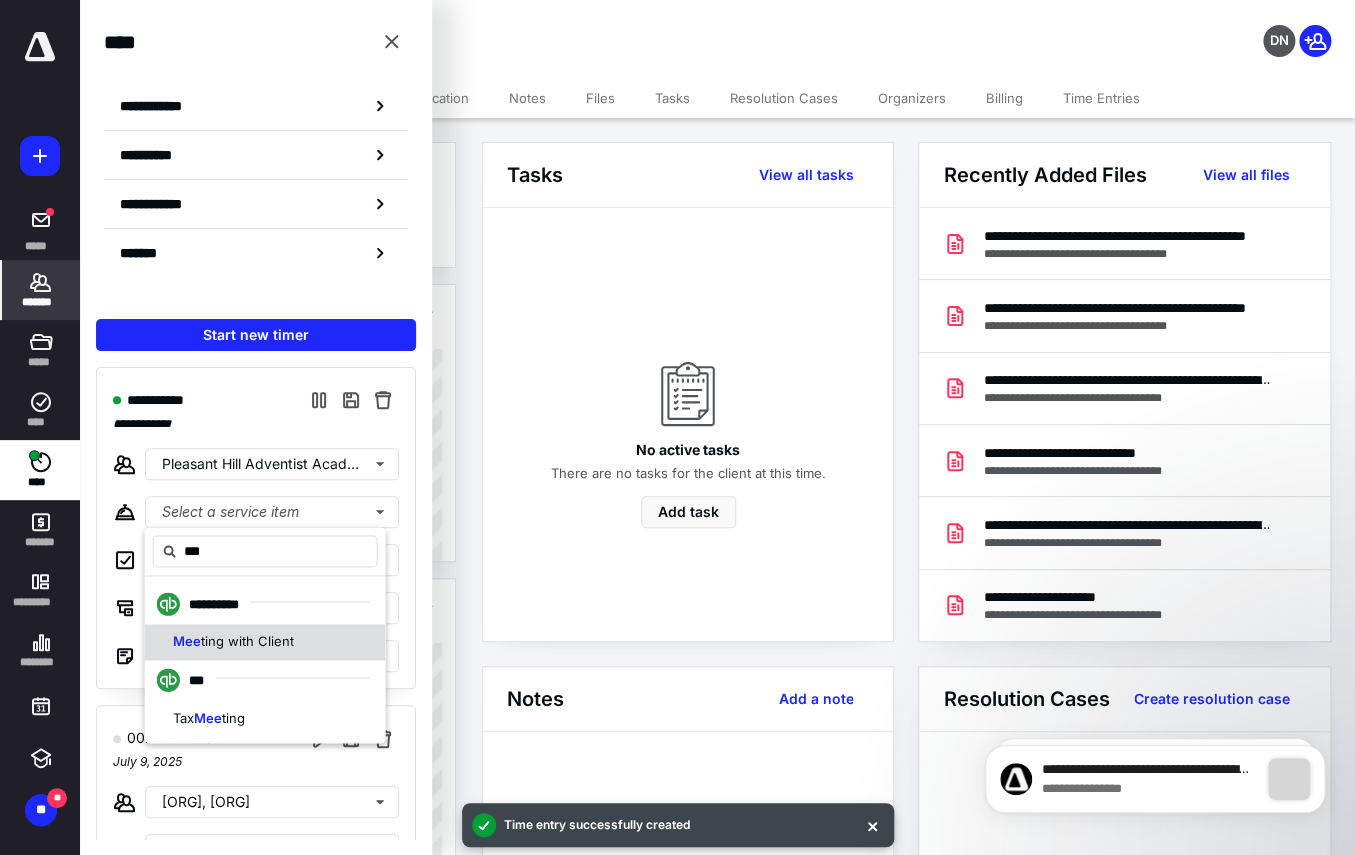 click on "Mee ting with Client" at bounding box center (265, 642) 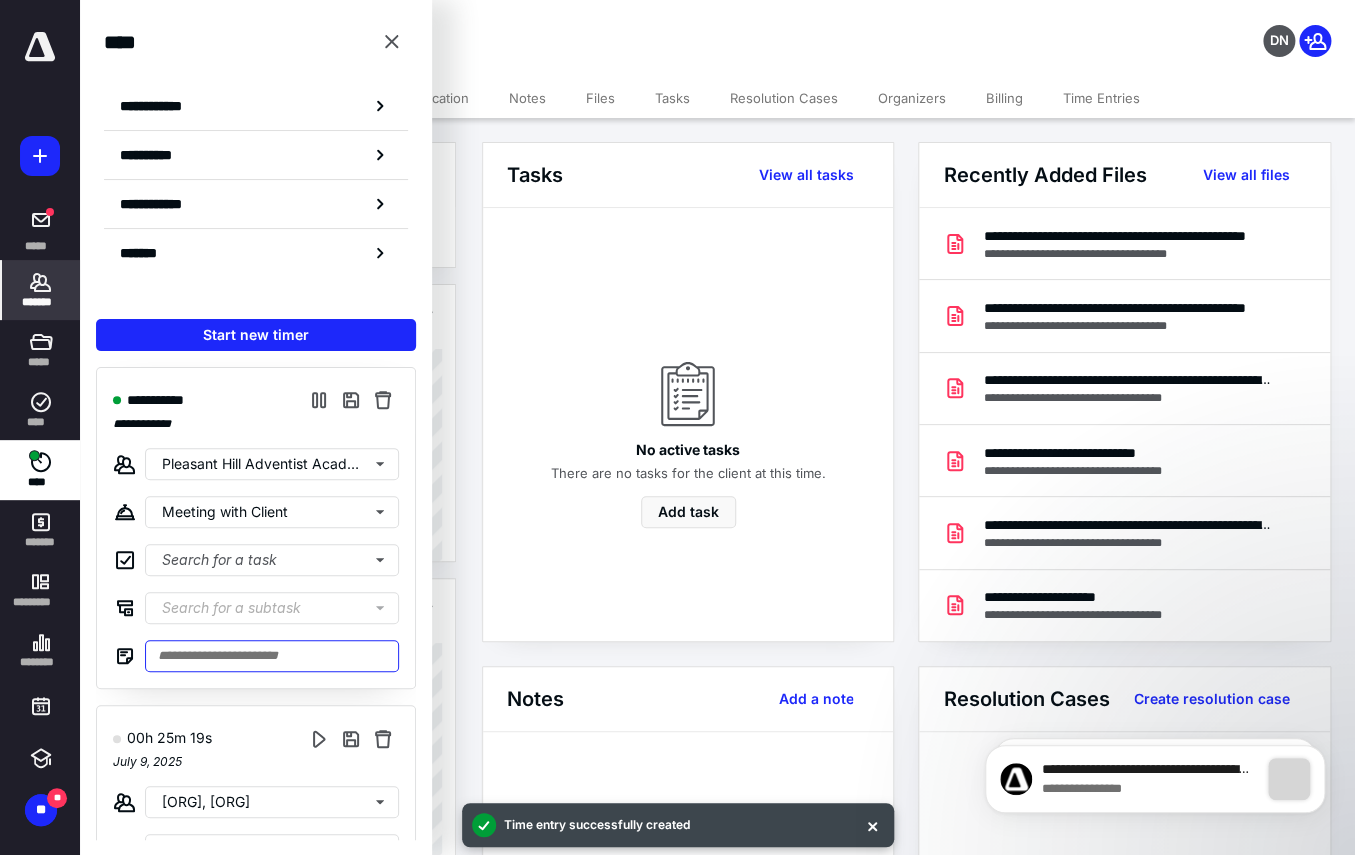 click at bounding box center [272, 656] 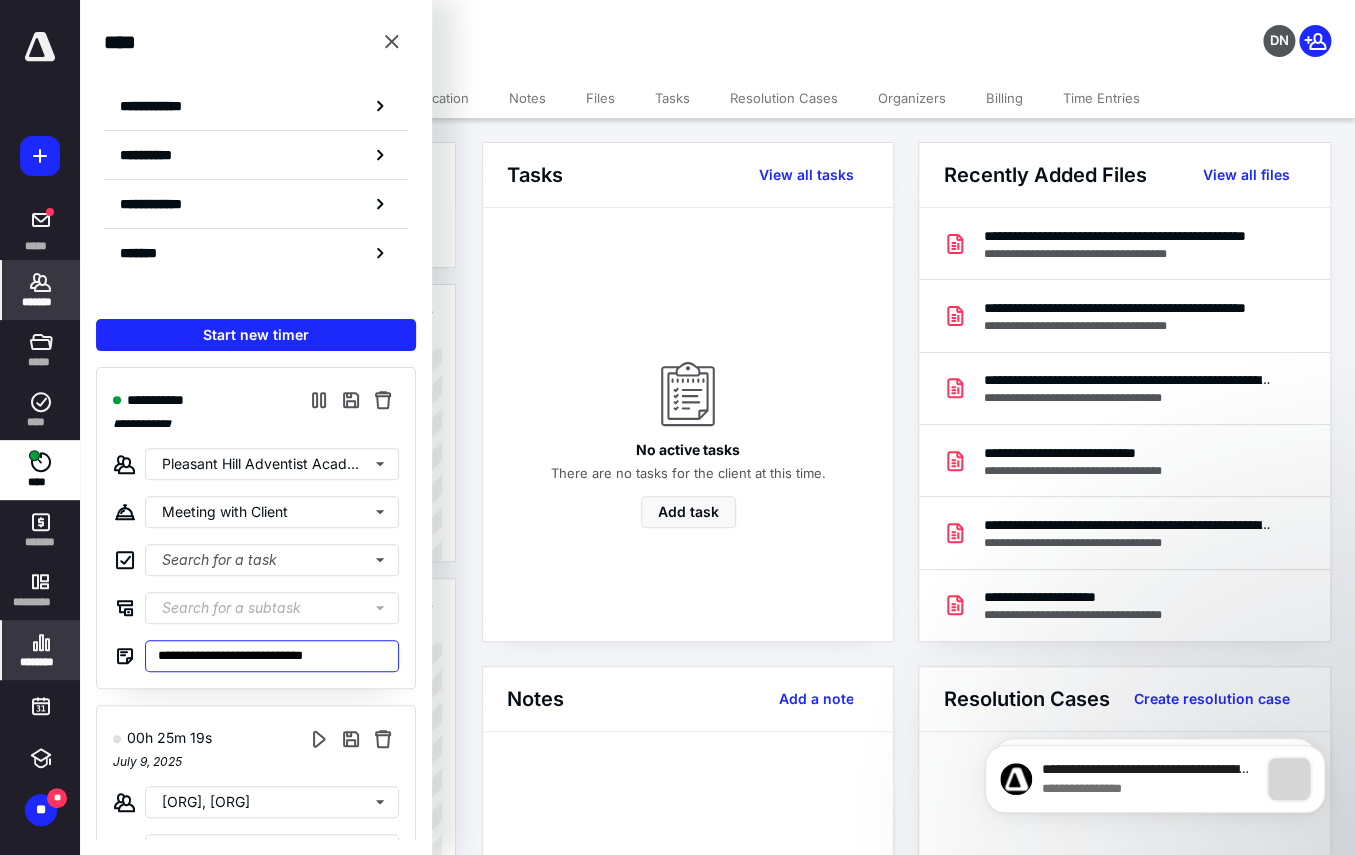 type on "**********" 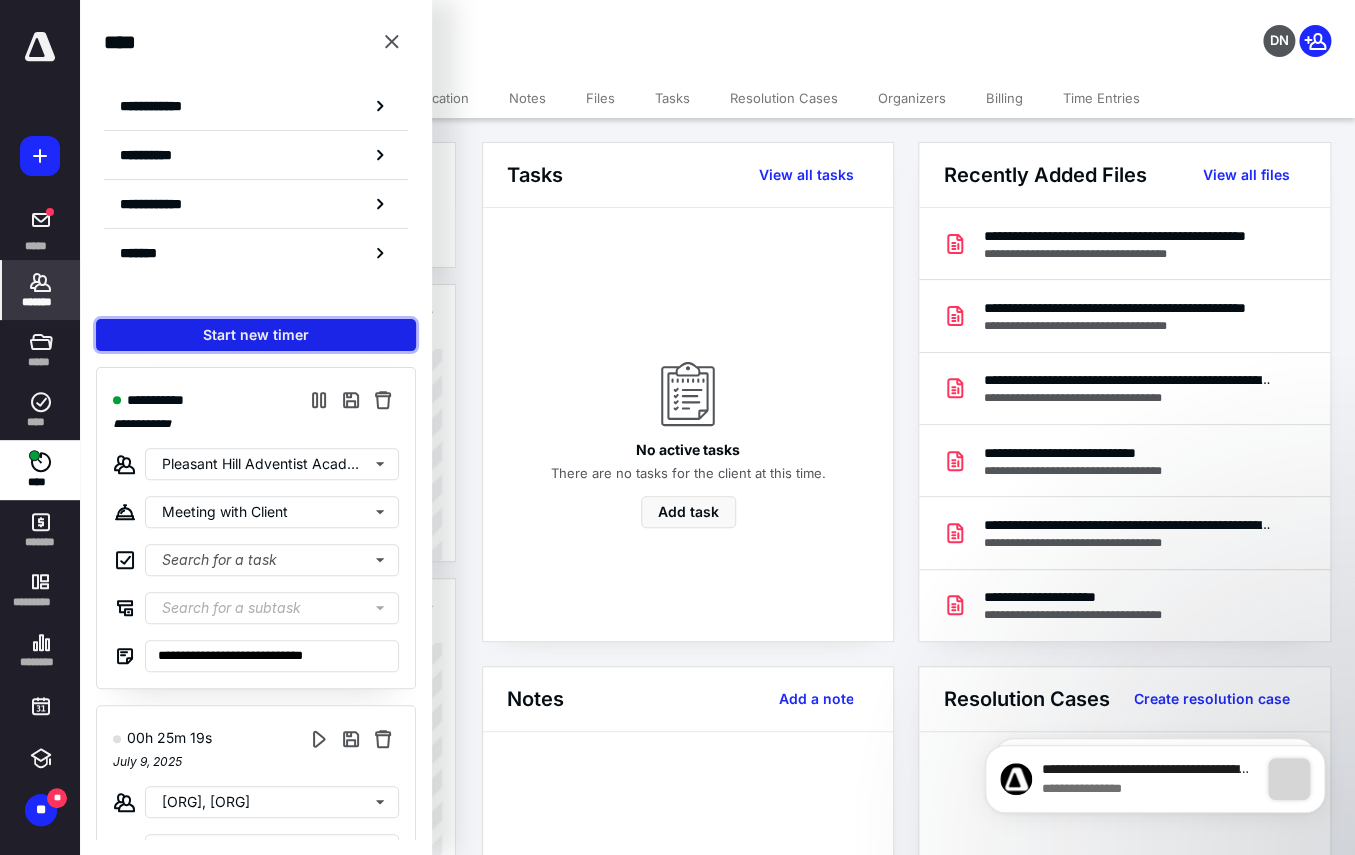 click on "Start new timer" at bounding box center (256, 335) 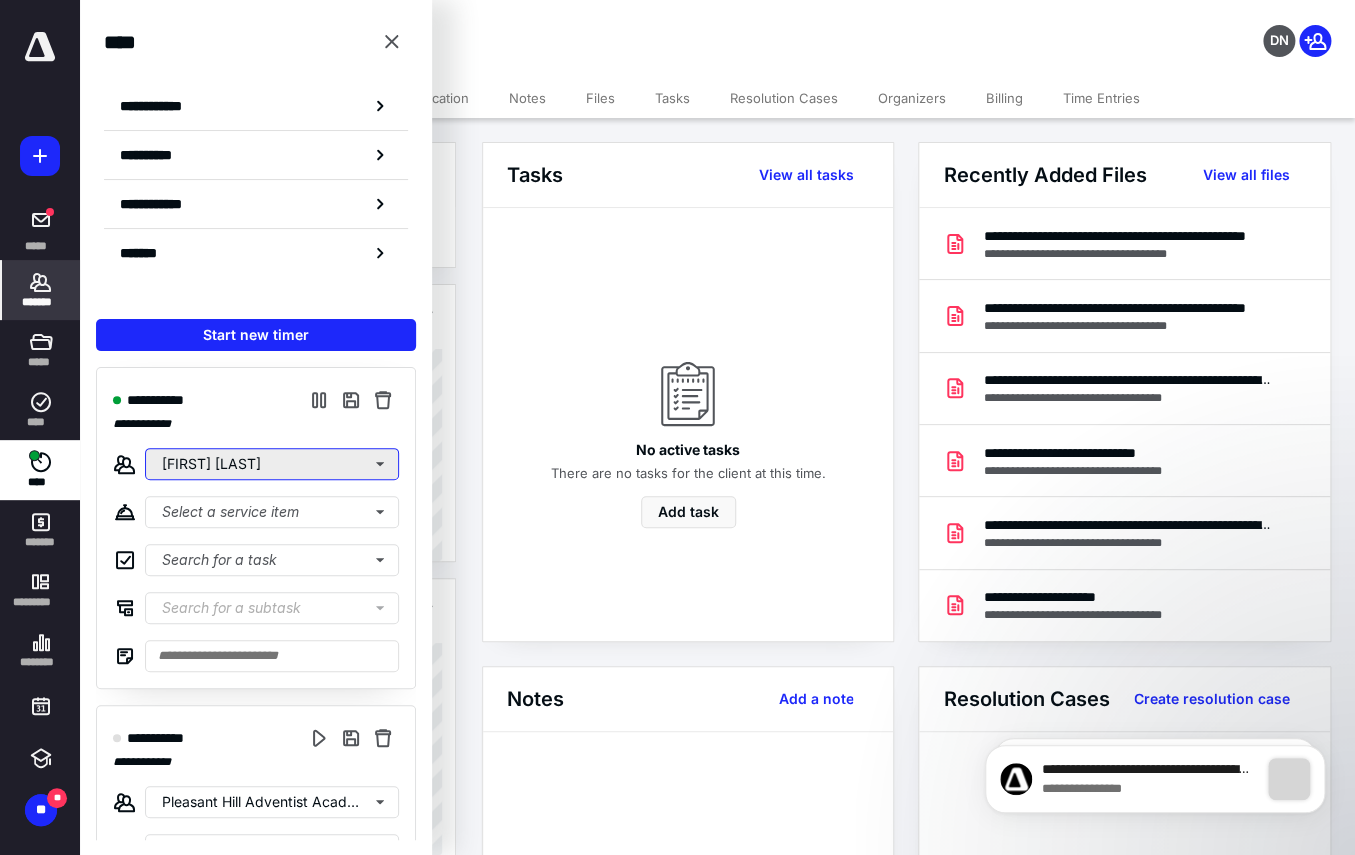 click on "[FIRST] [LAST]" at bounding box center (272, 464) 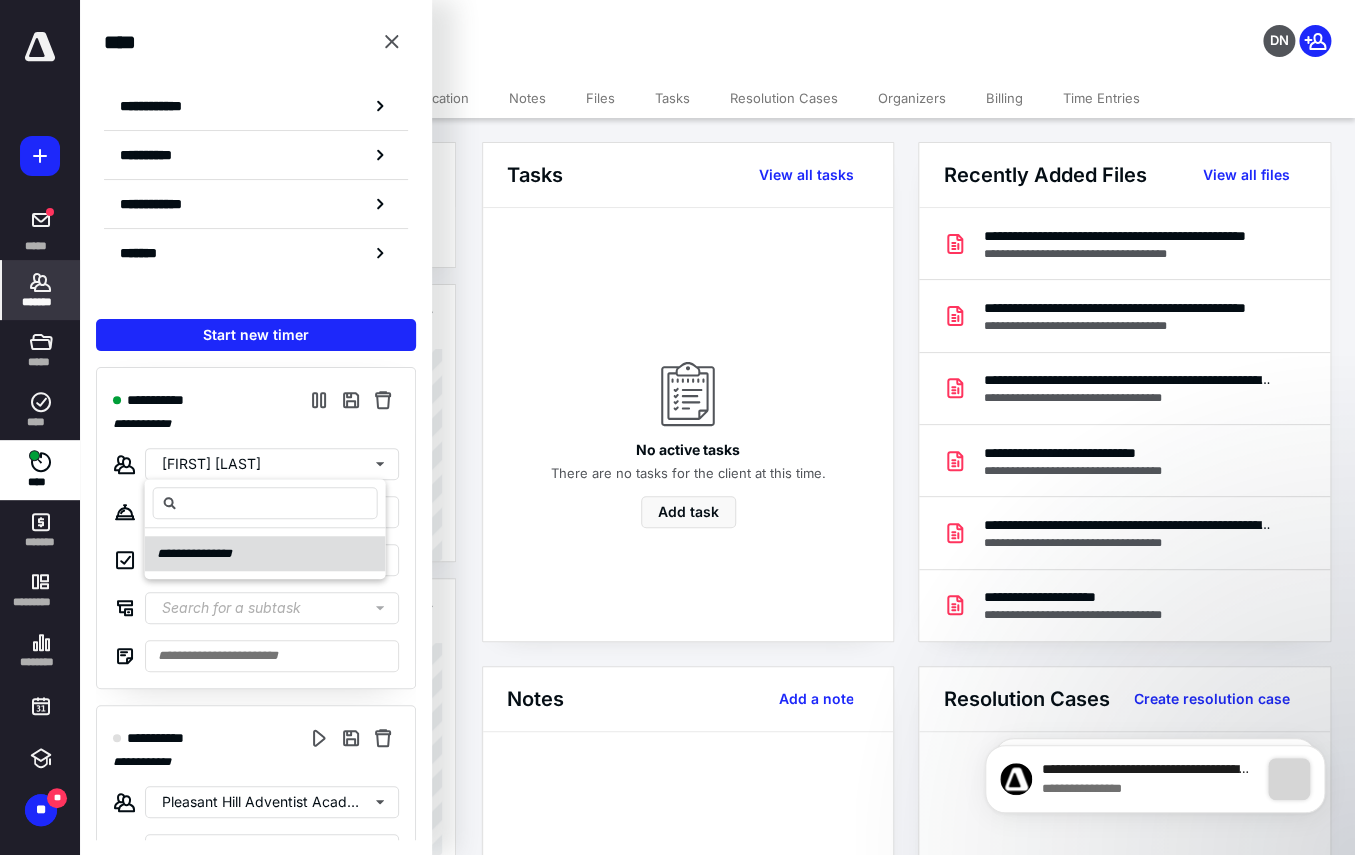click on "**********" at bounding box center [203, 553] 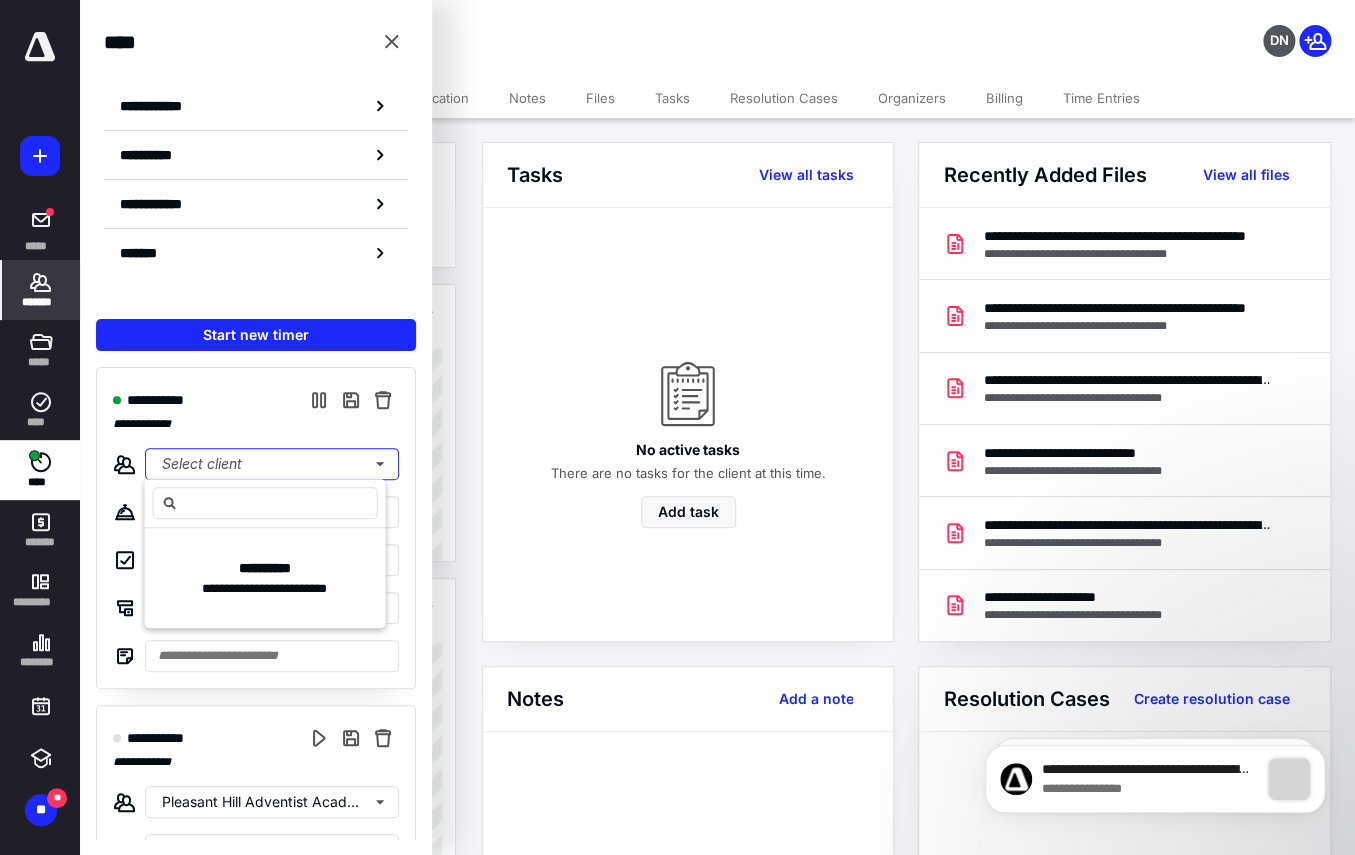 type 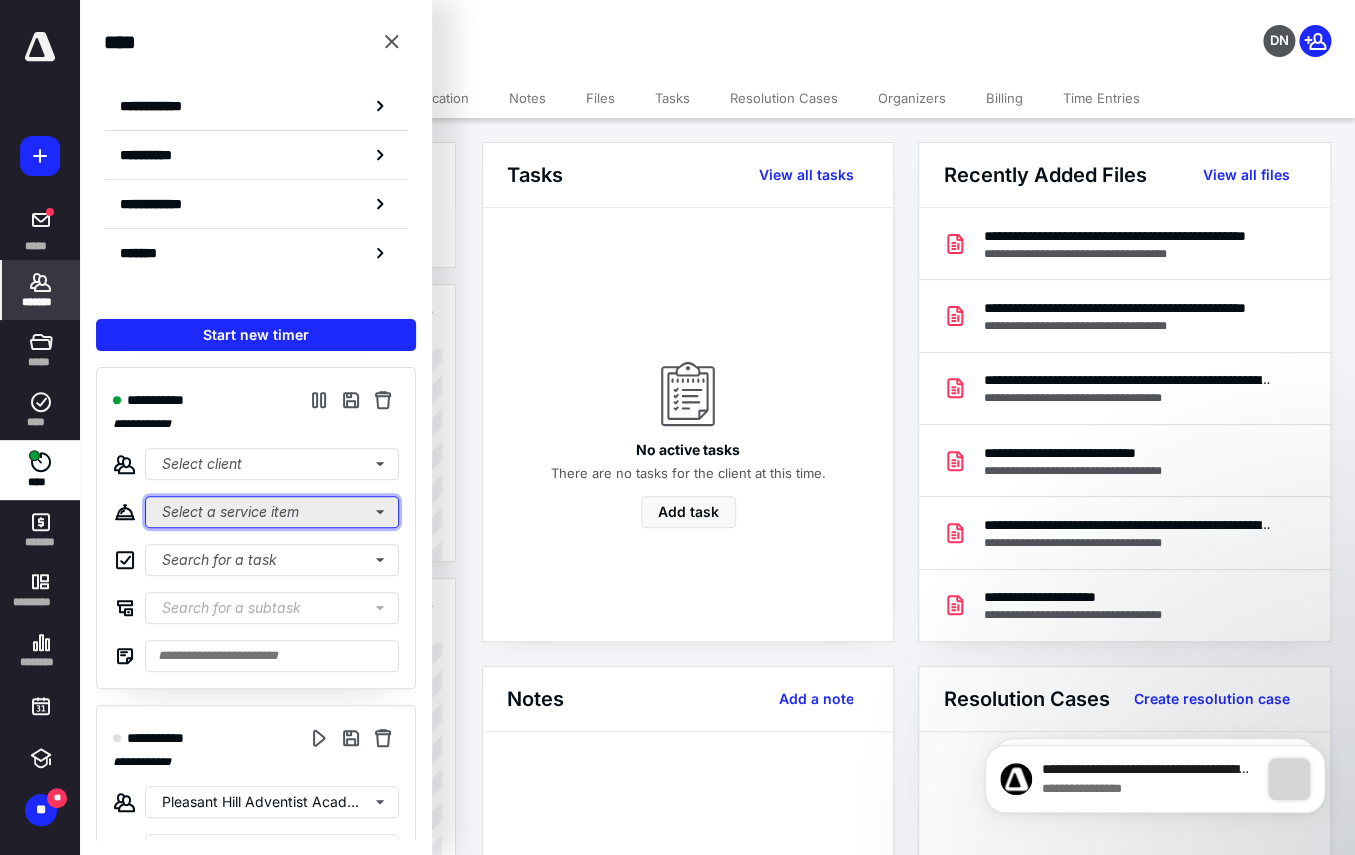 click on "Select a service item" at bounding box center [272, 512] 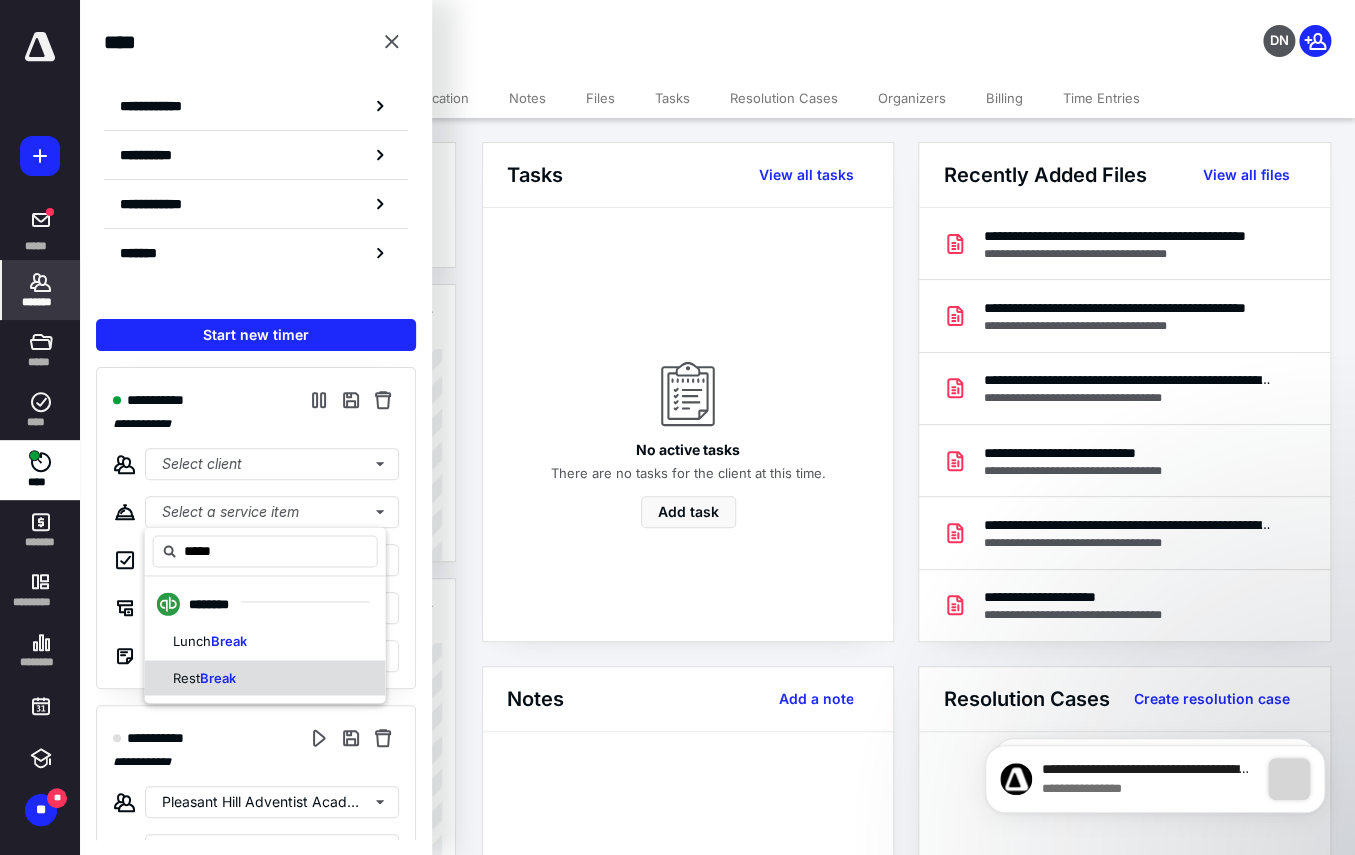 click on "Rest" at bounding box center [192, 641] 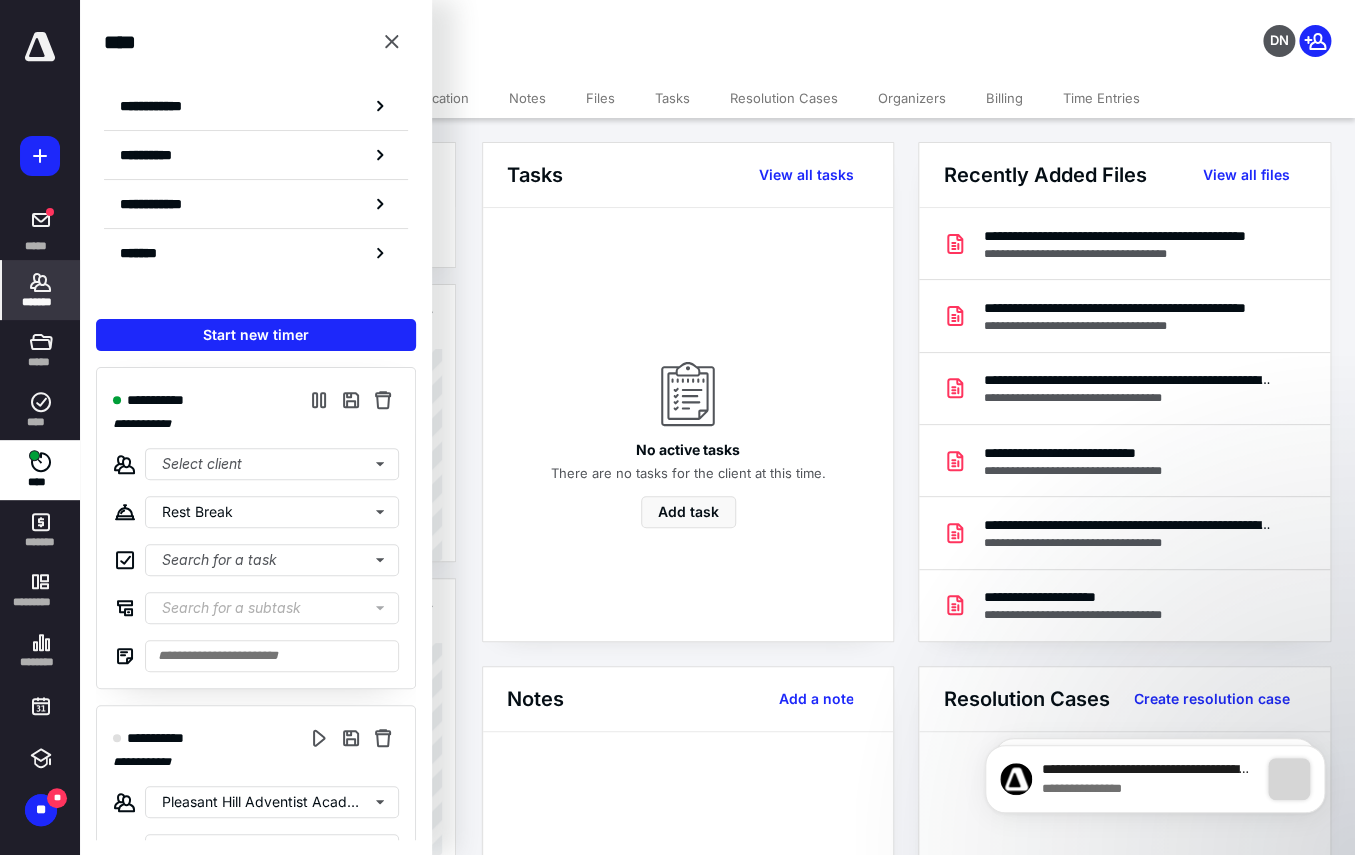 click on "****" at bounding box center [41, 302] 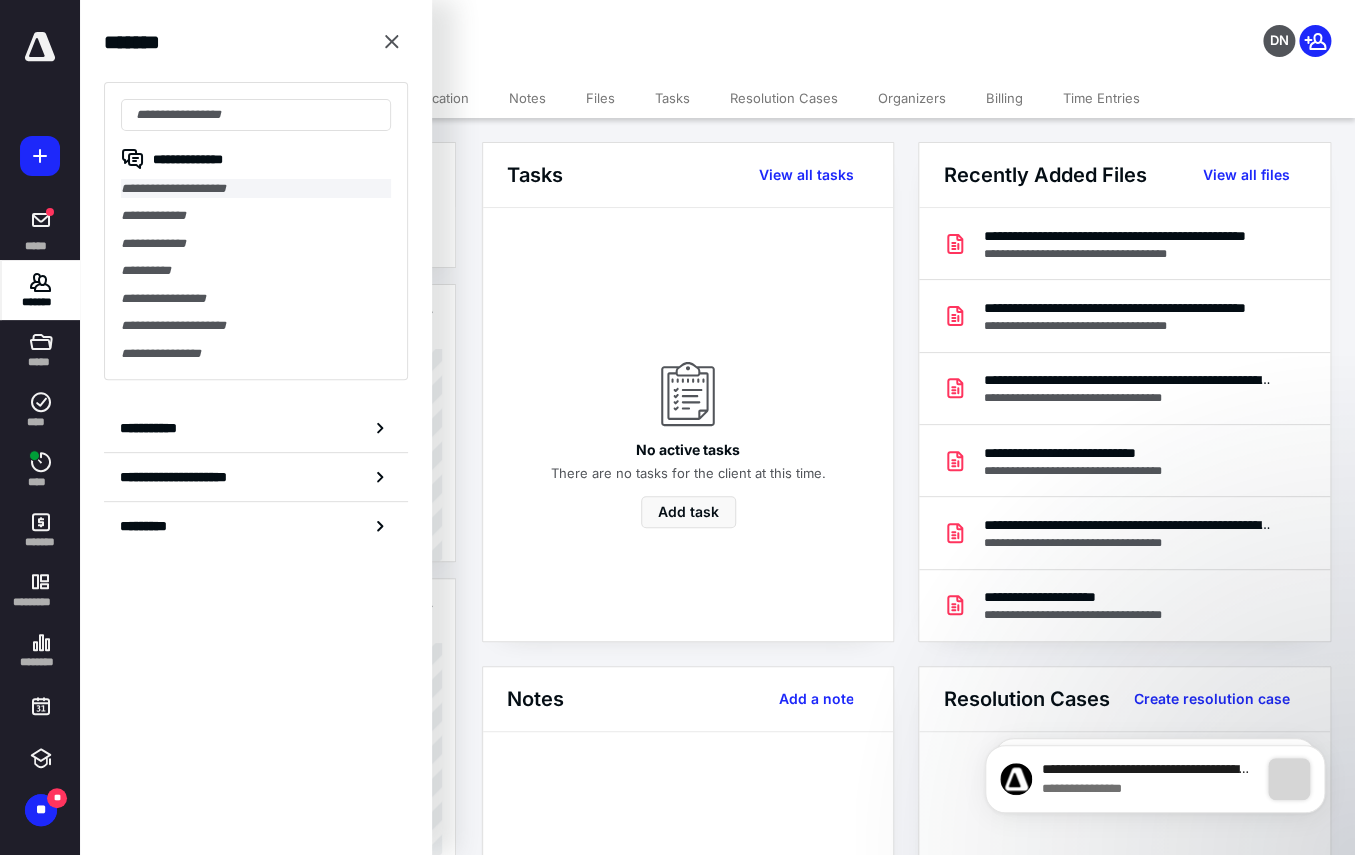 click on "**********" at bounding box center (256, 188) 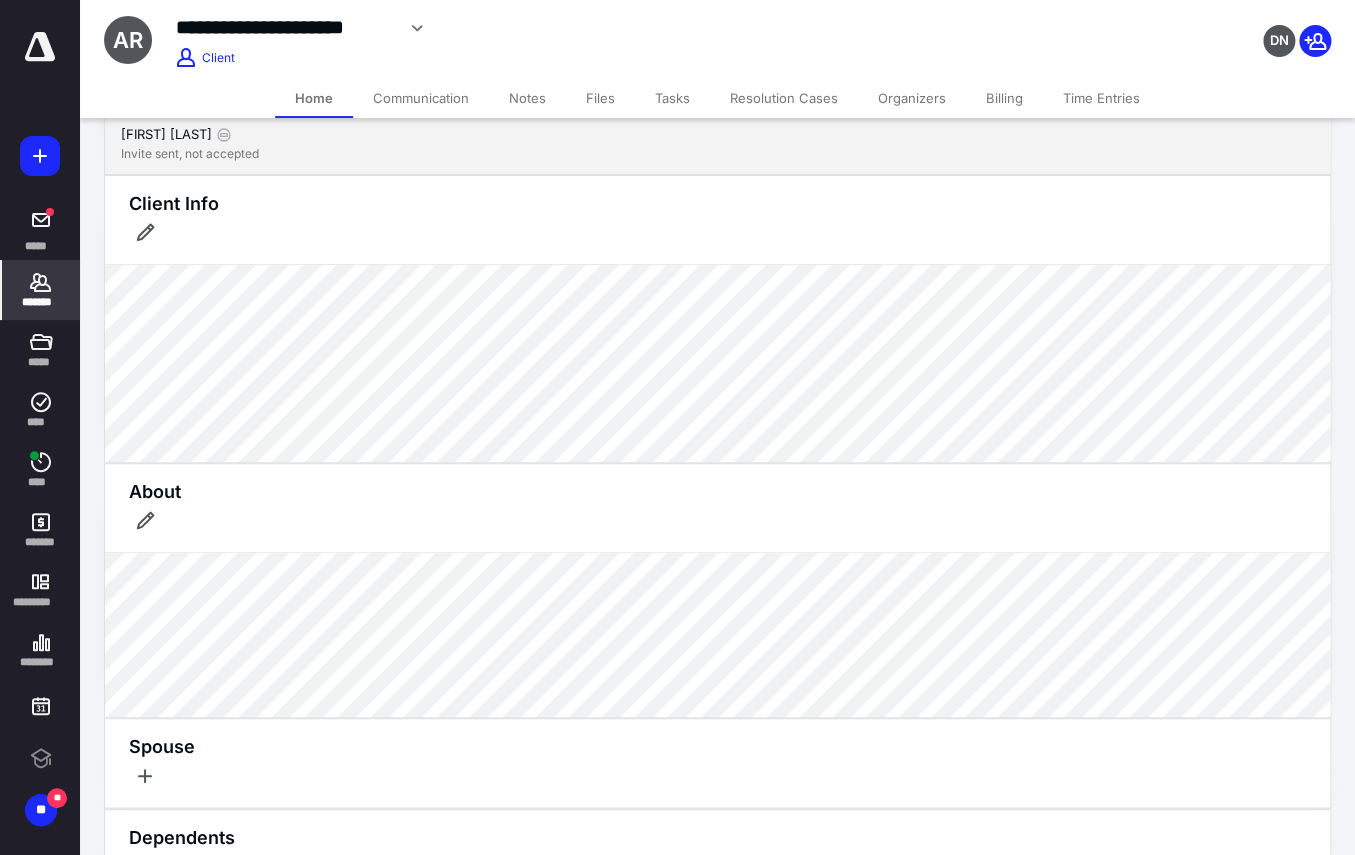 scroll, scrollTop: 0, scrollLeft: 0, axis: both 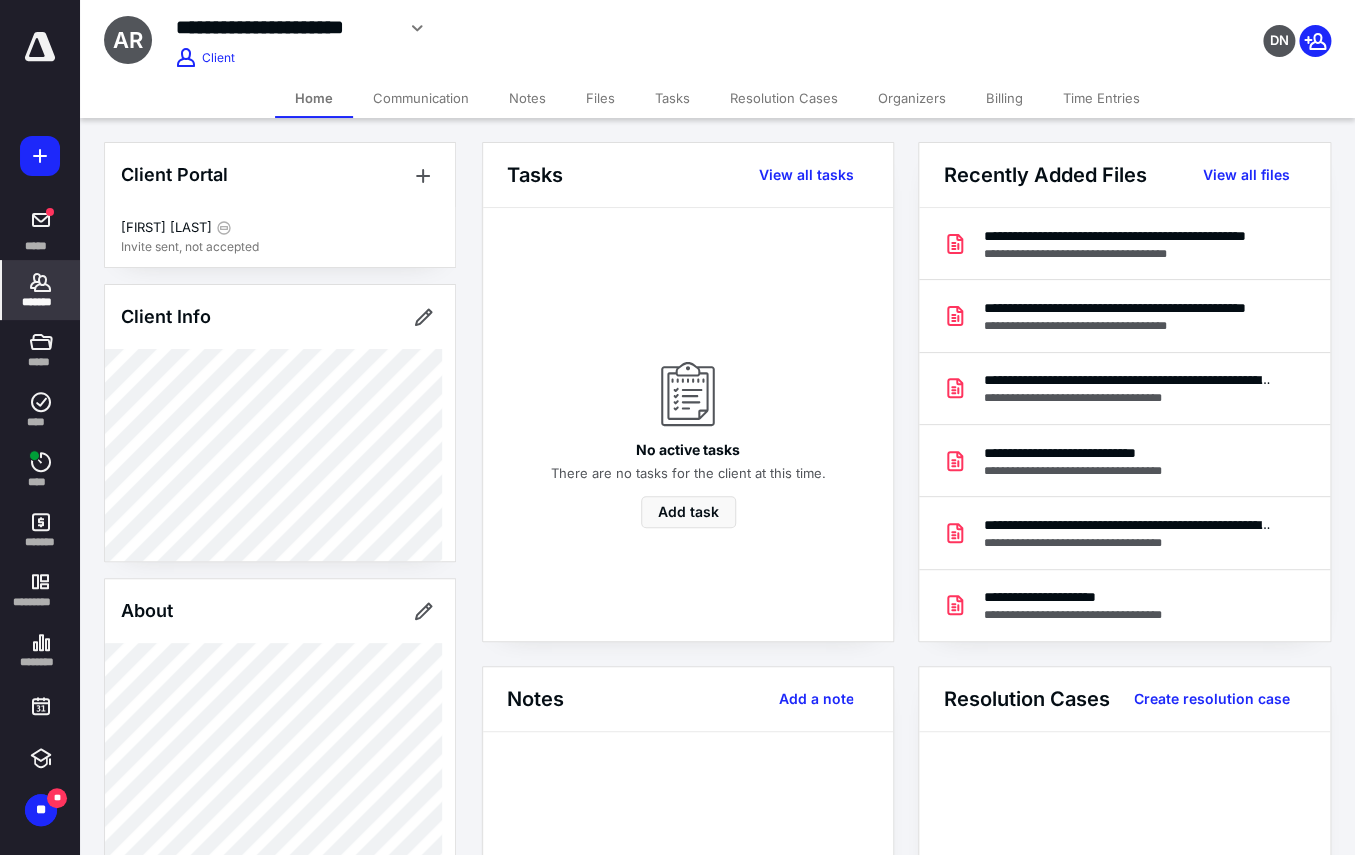 click at bounding box center [40, 282] 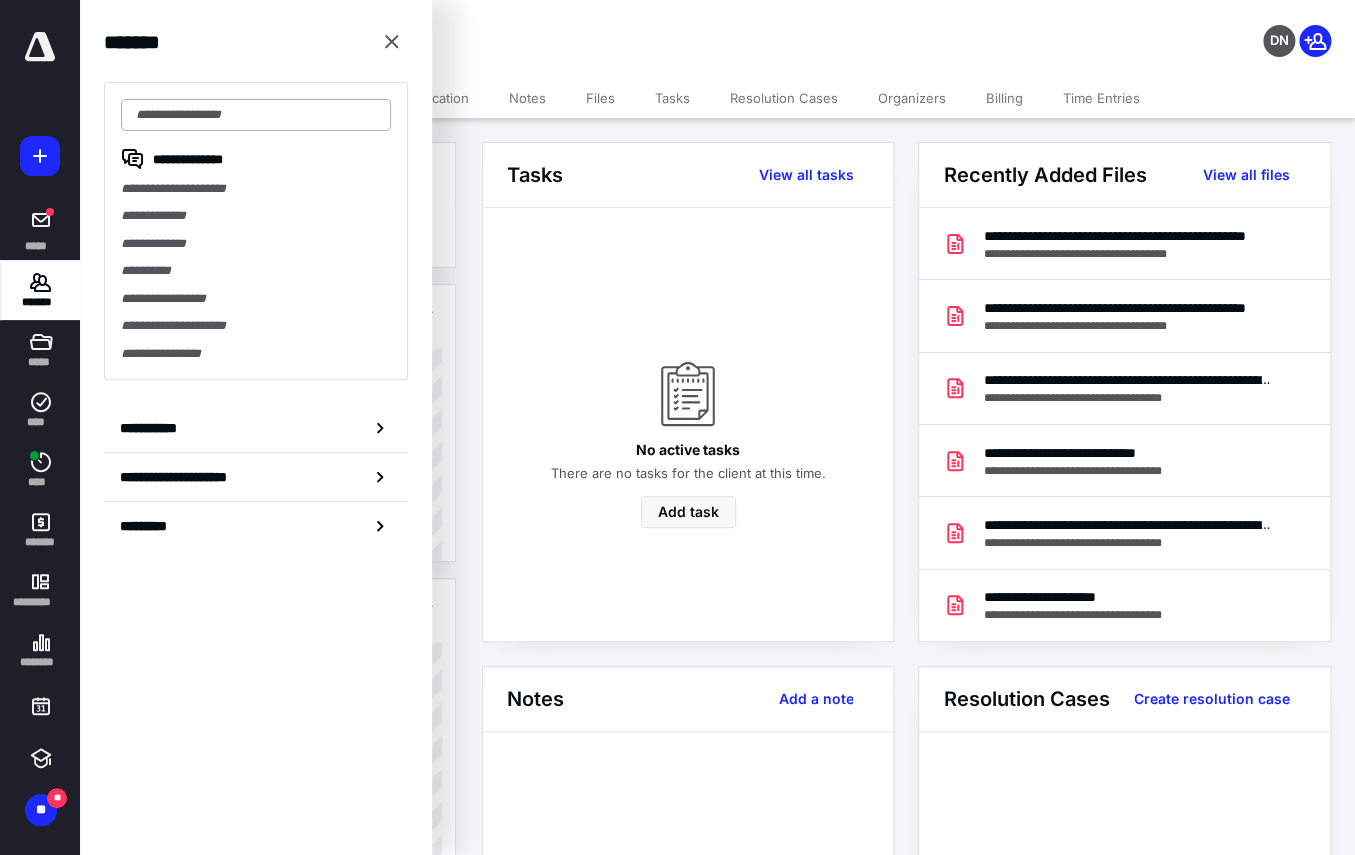 click at bounding box center [256, 115] 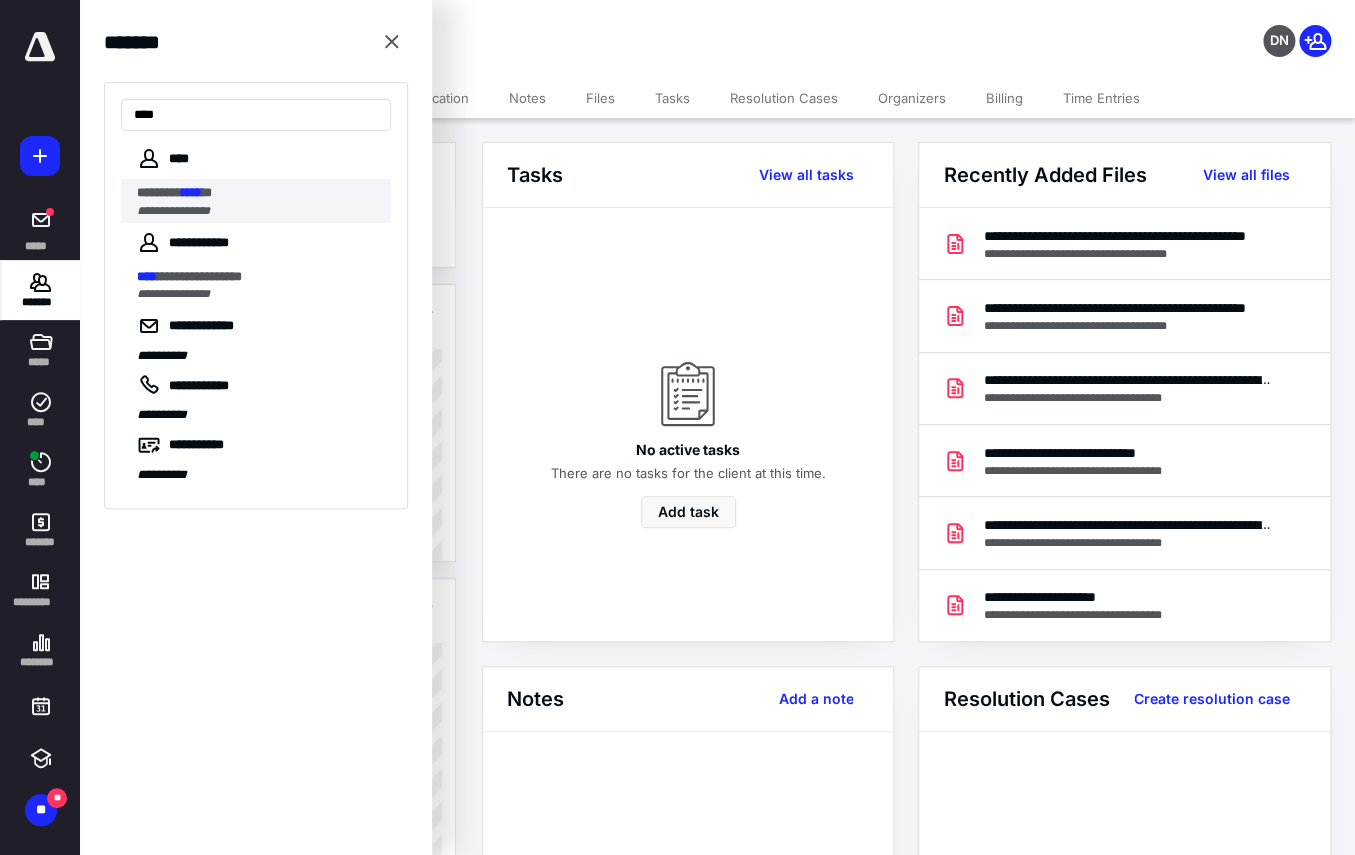 type on "****" 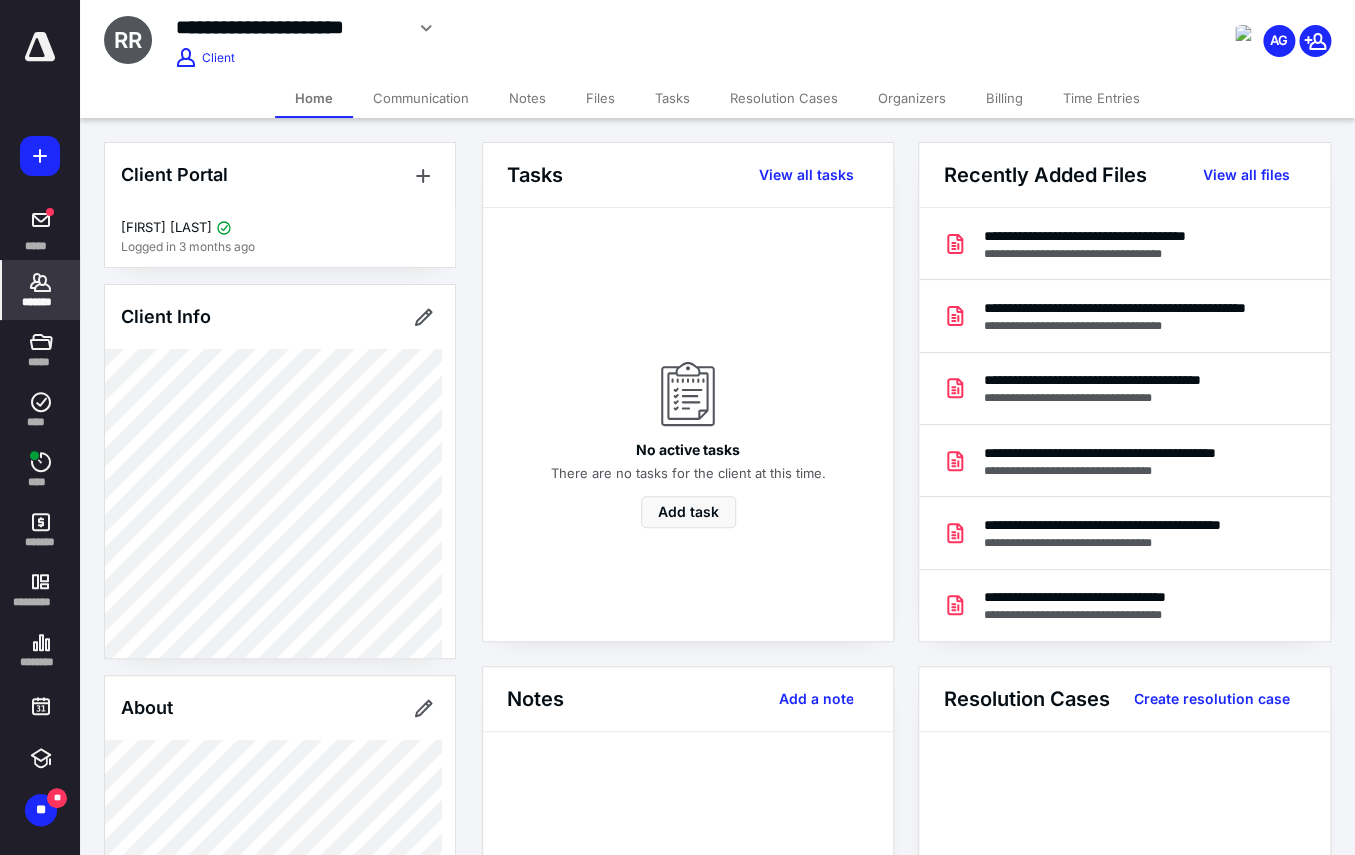 click on "Tasks" at bounding box center (672, 98) 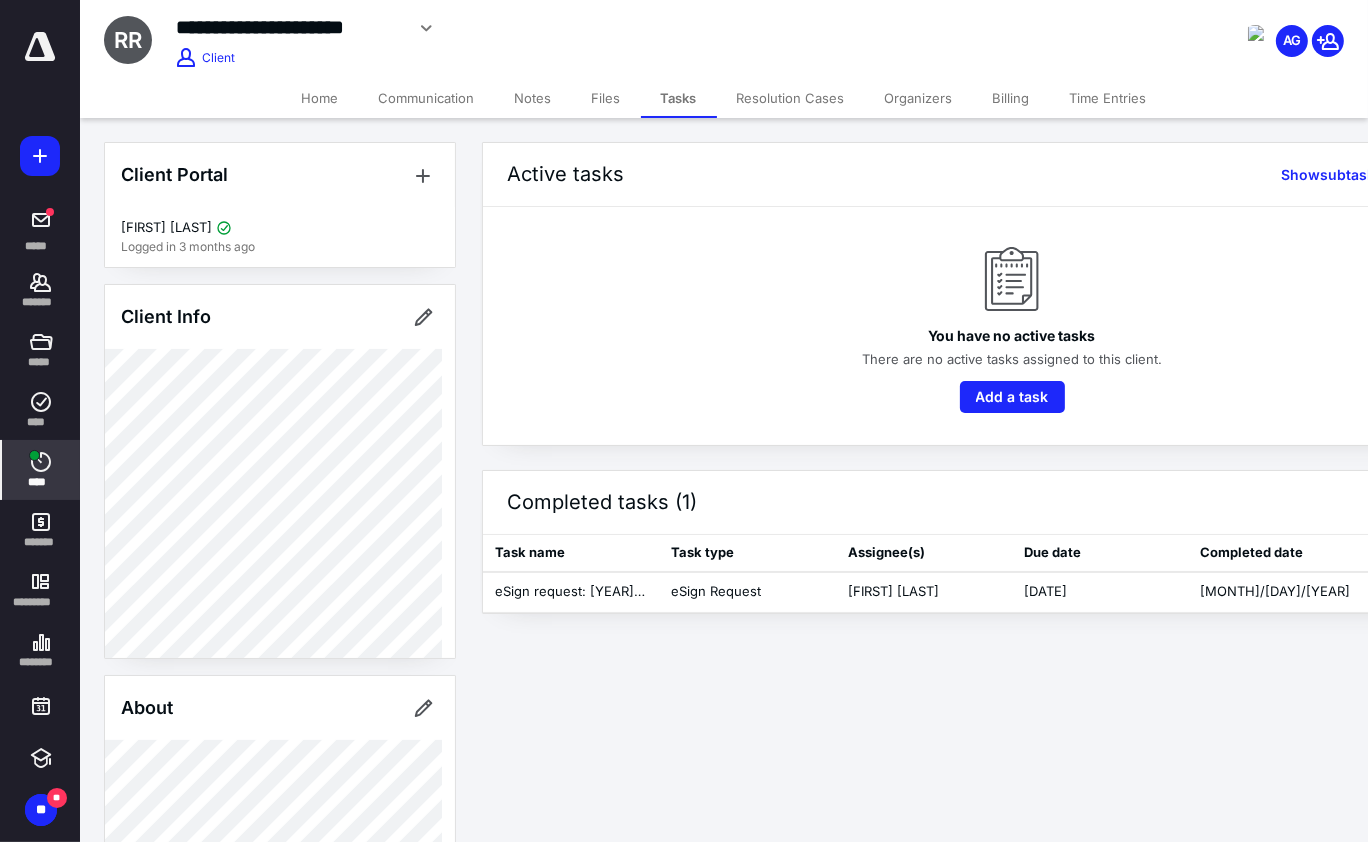 click at bounding box center [41, 462] 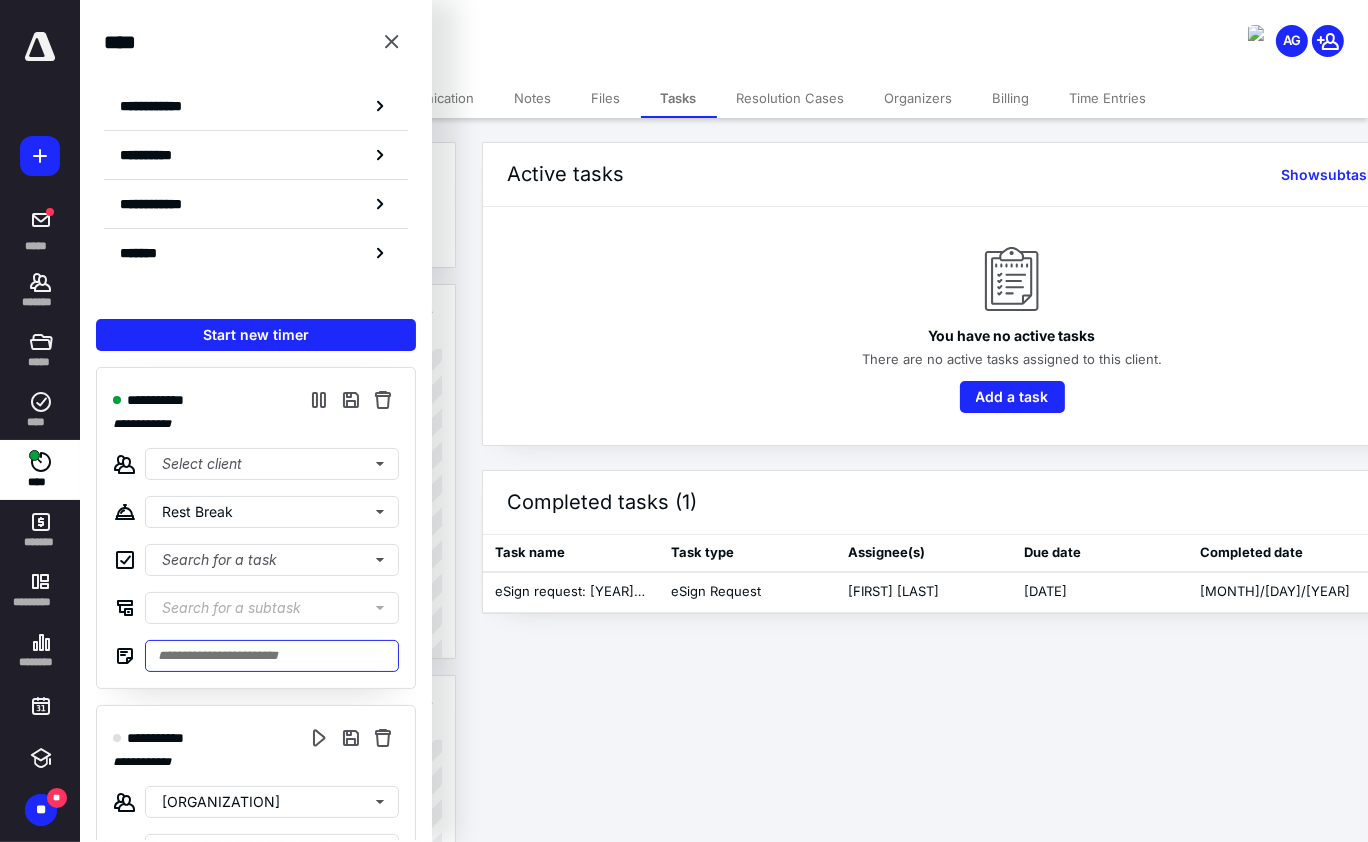 click at bounding box center (272, 656) 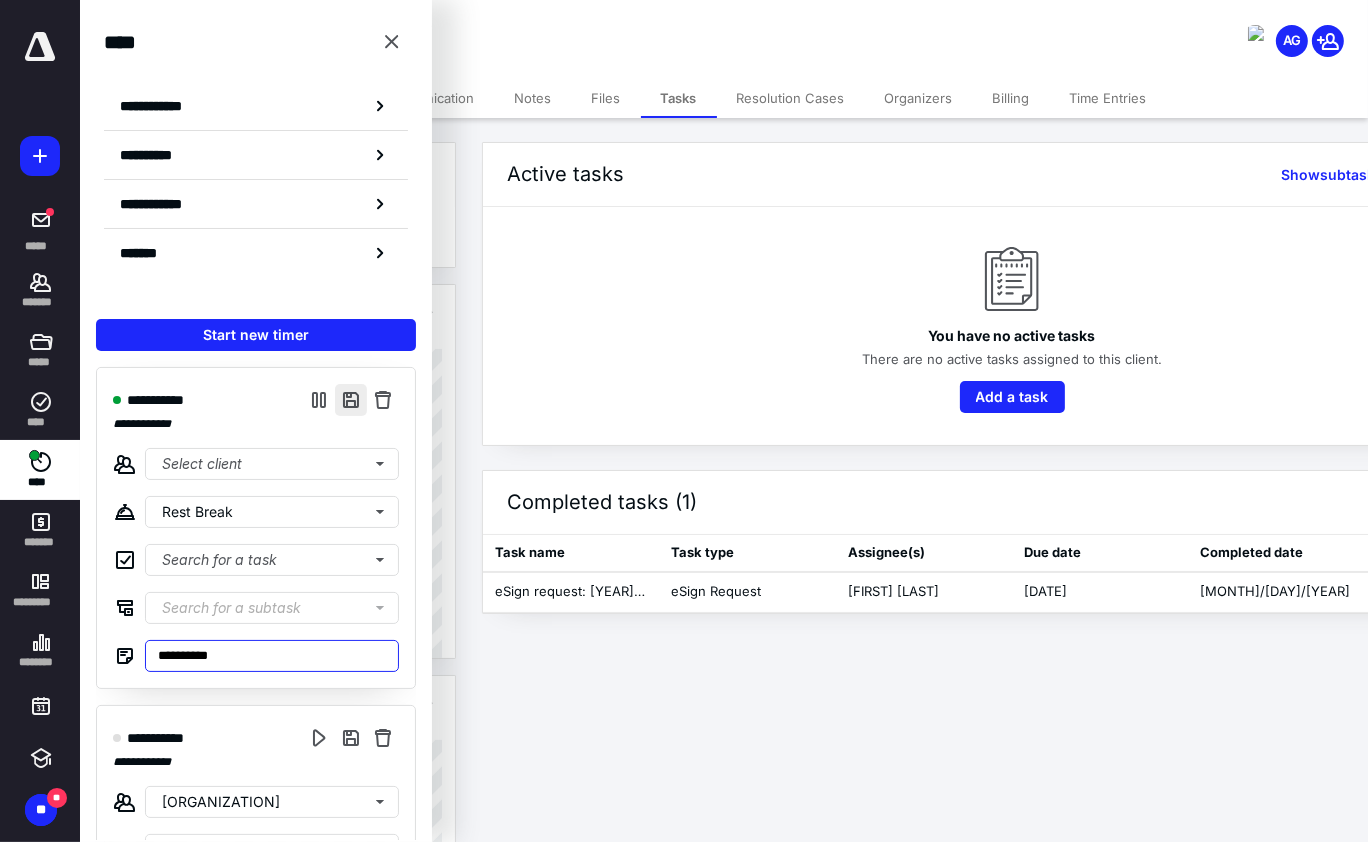 type on "**********" 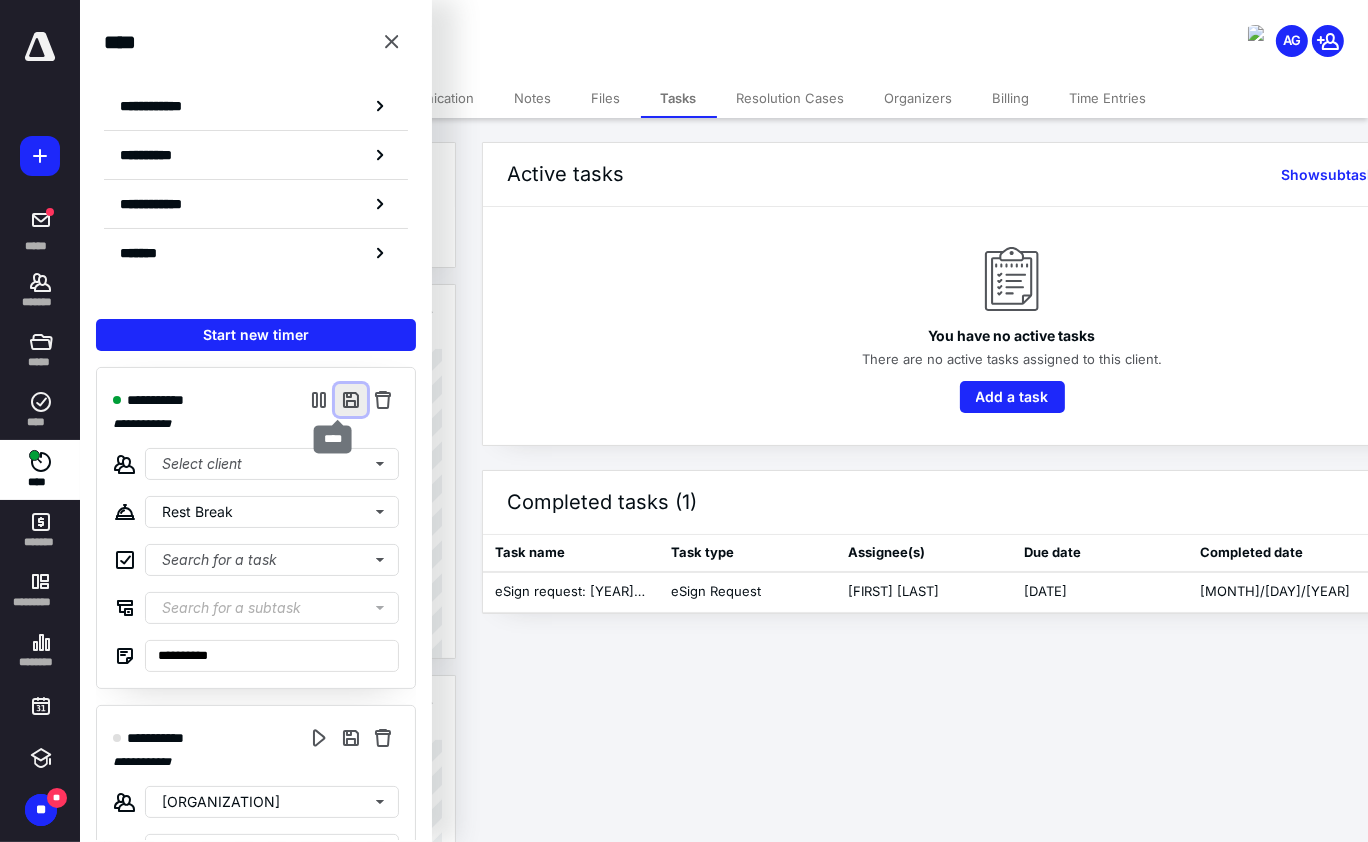 click at bounding box center (351, 400) 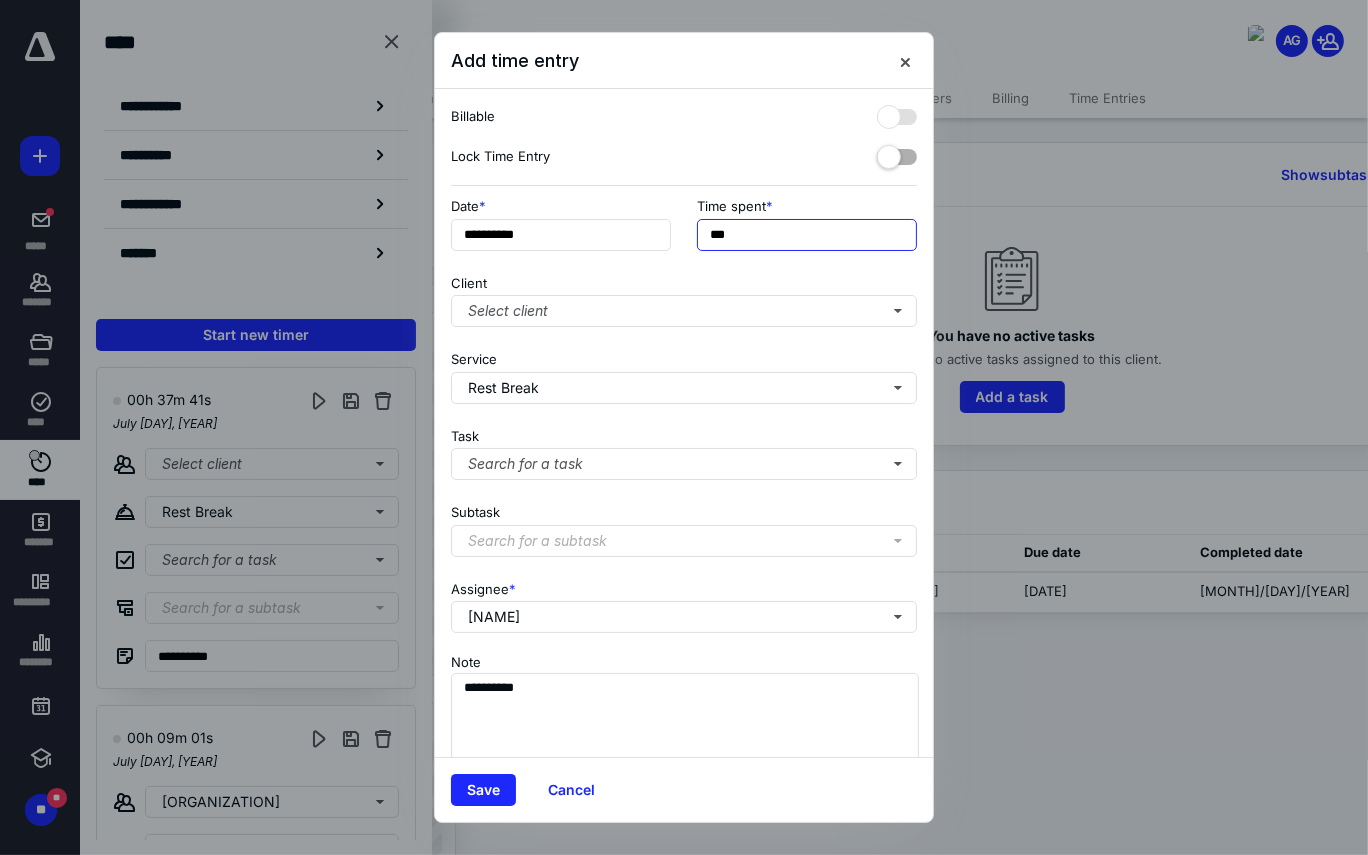 drag, startPoint x: 723, startPoint y: 229, endPoint x: 695, endPoint y: 229, distance: 28 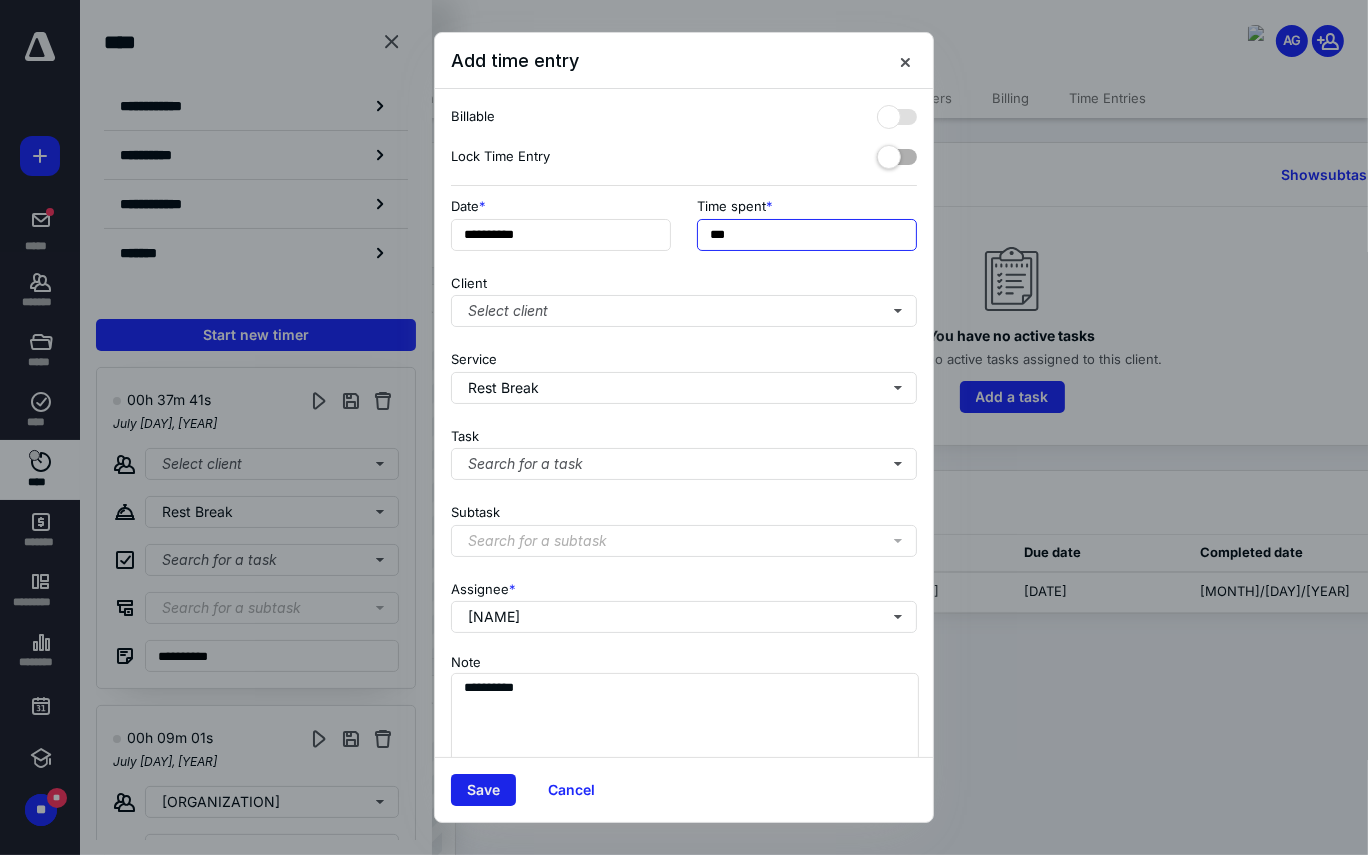 type on "***" 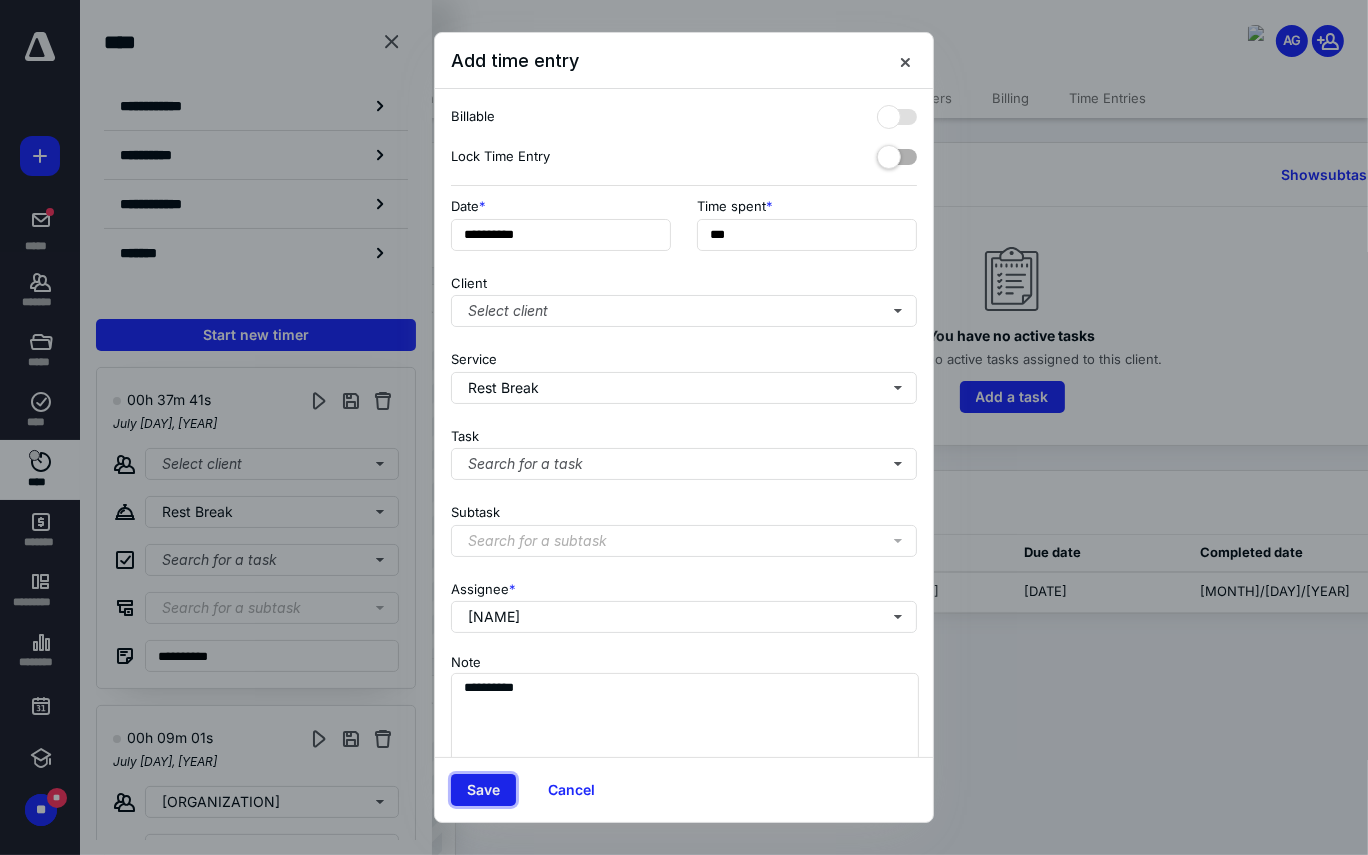 click on "Save" at bounding box center [483, 790] 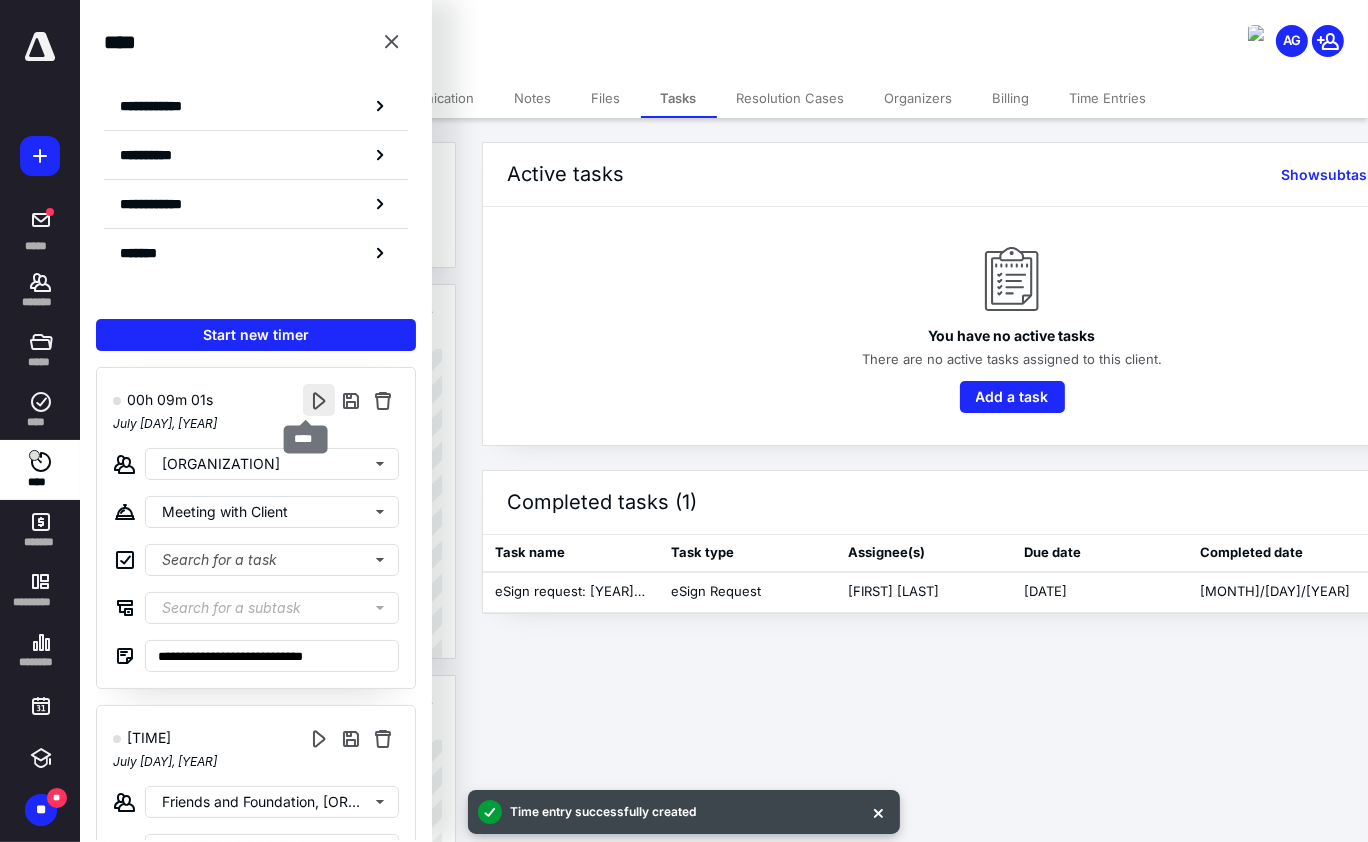 click at bounding box center [319, 400] 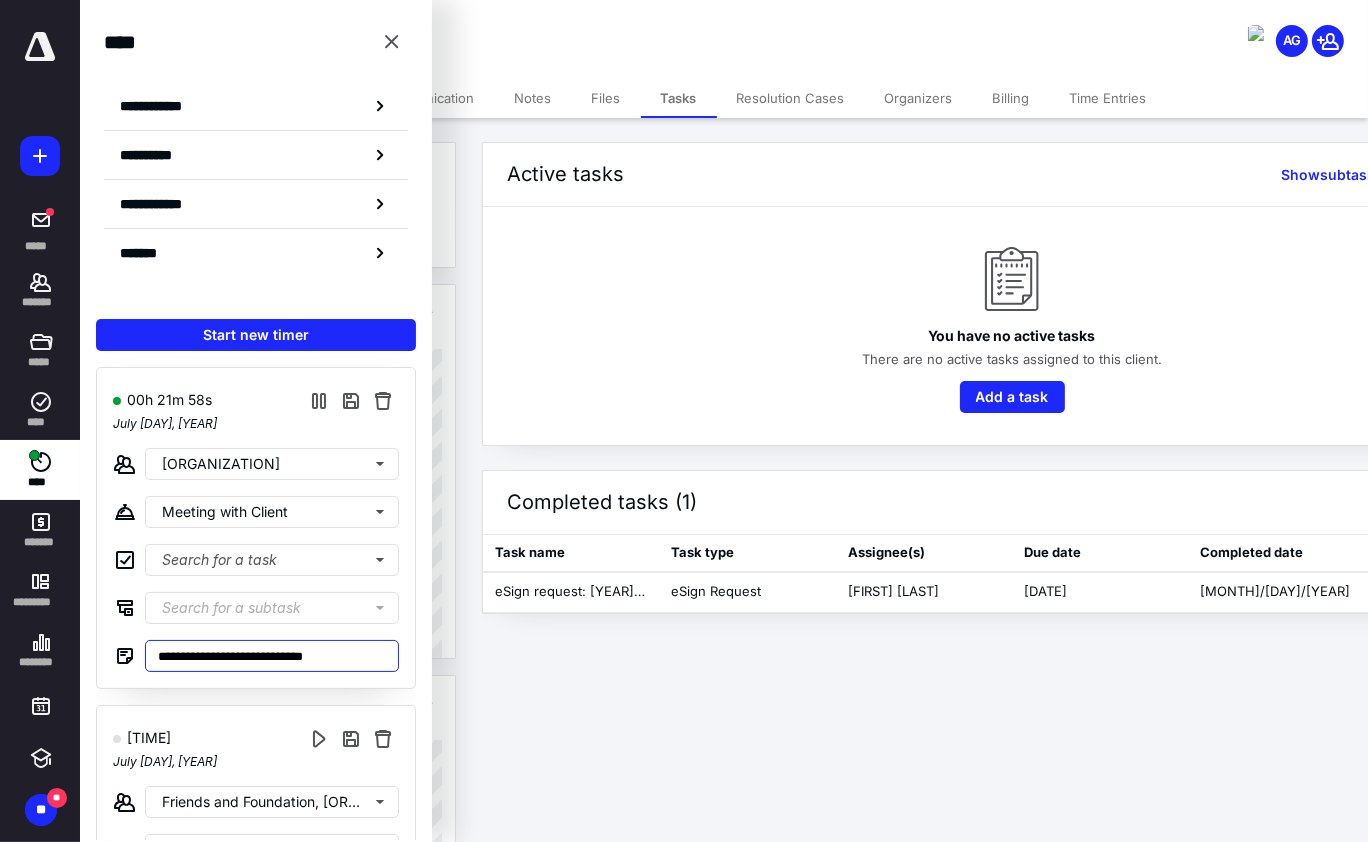 click on "**********" at bounding box center (272, 656) 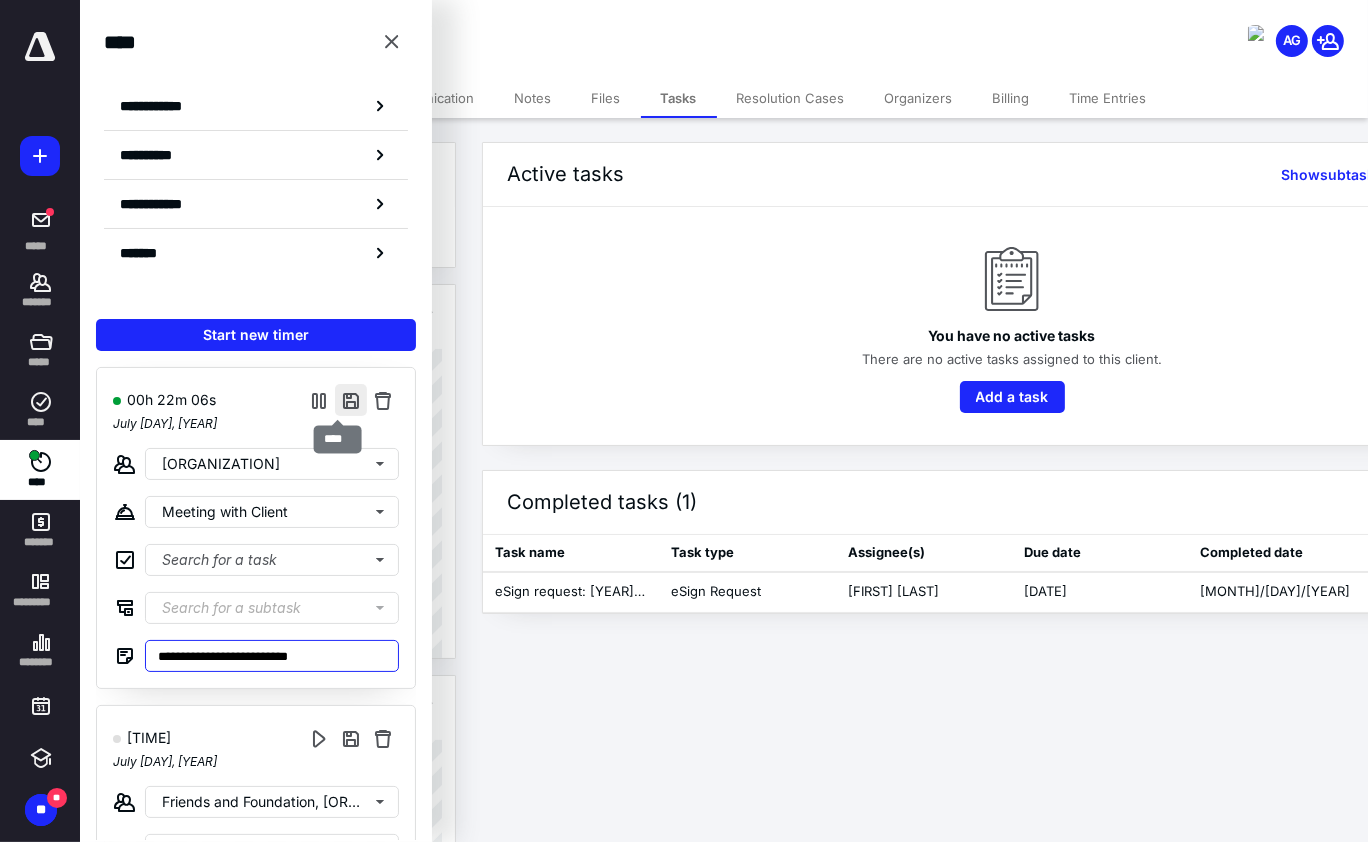 type on "**********" 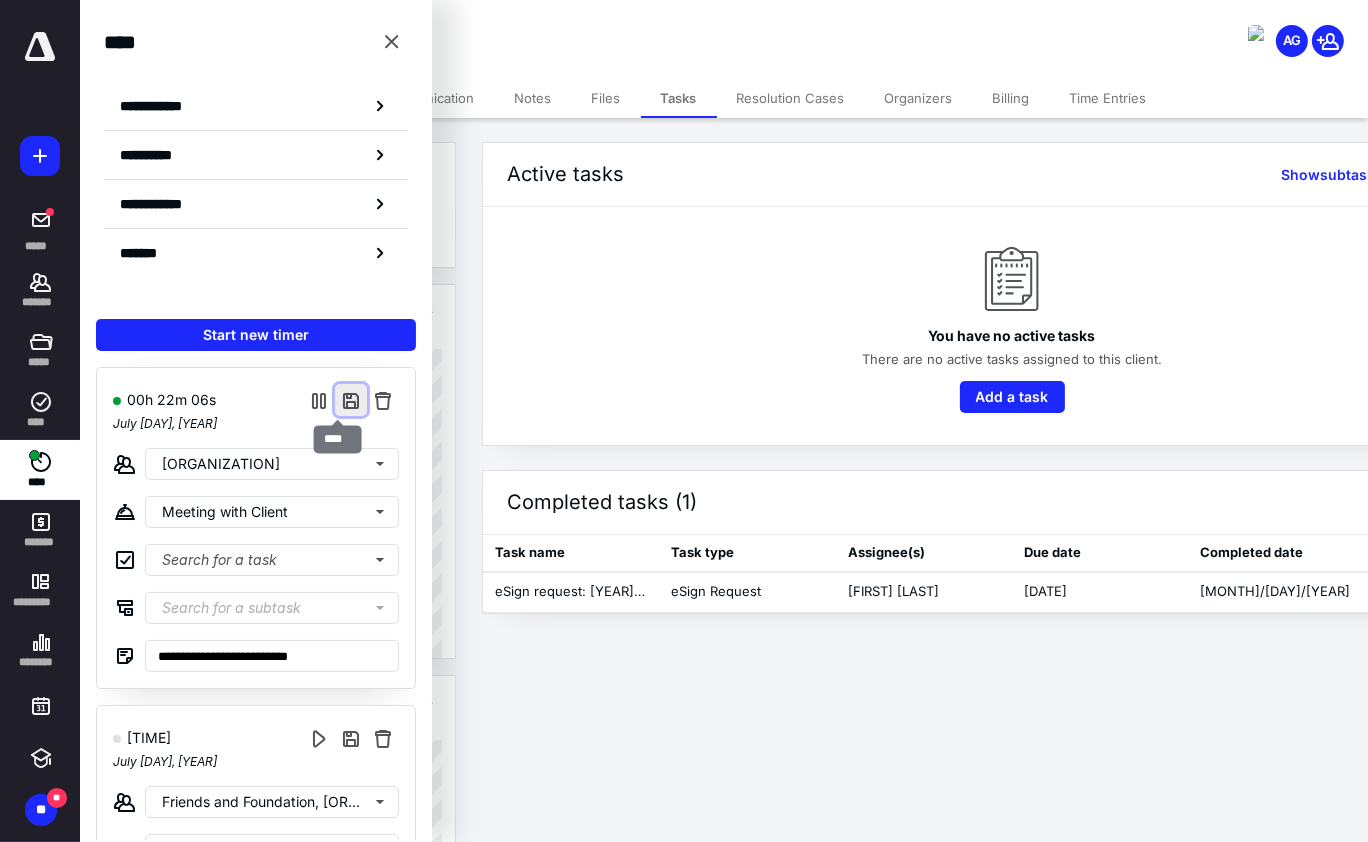 click at bounding box center (351, 400) 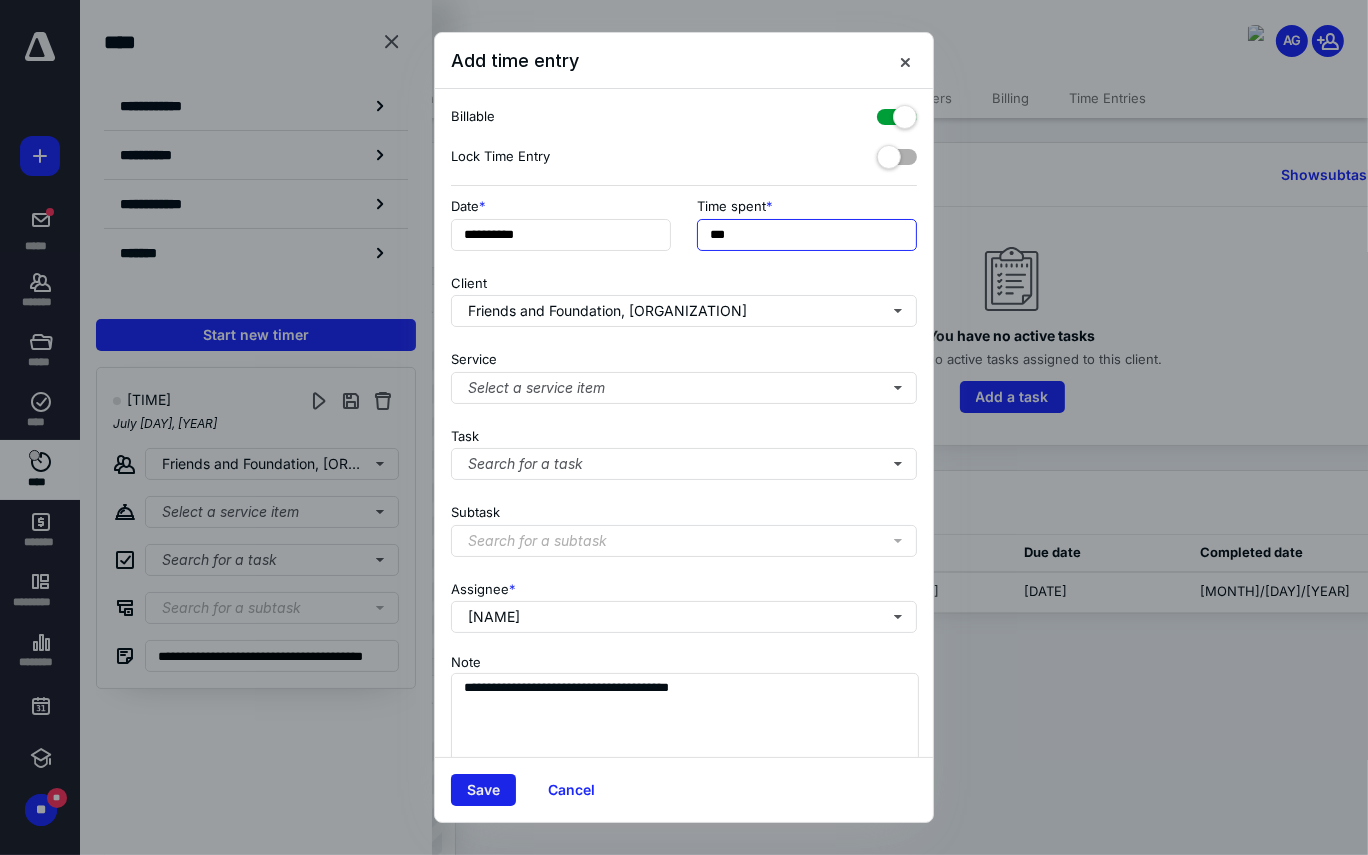 type on "***" 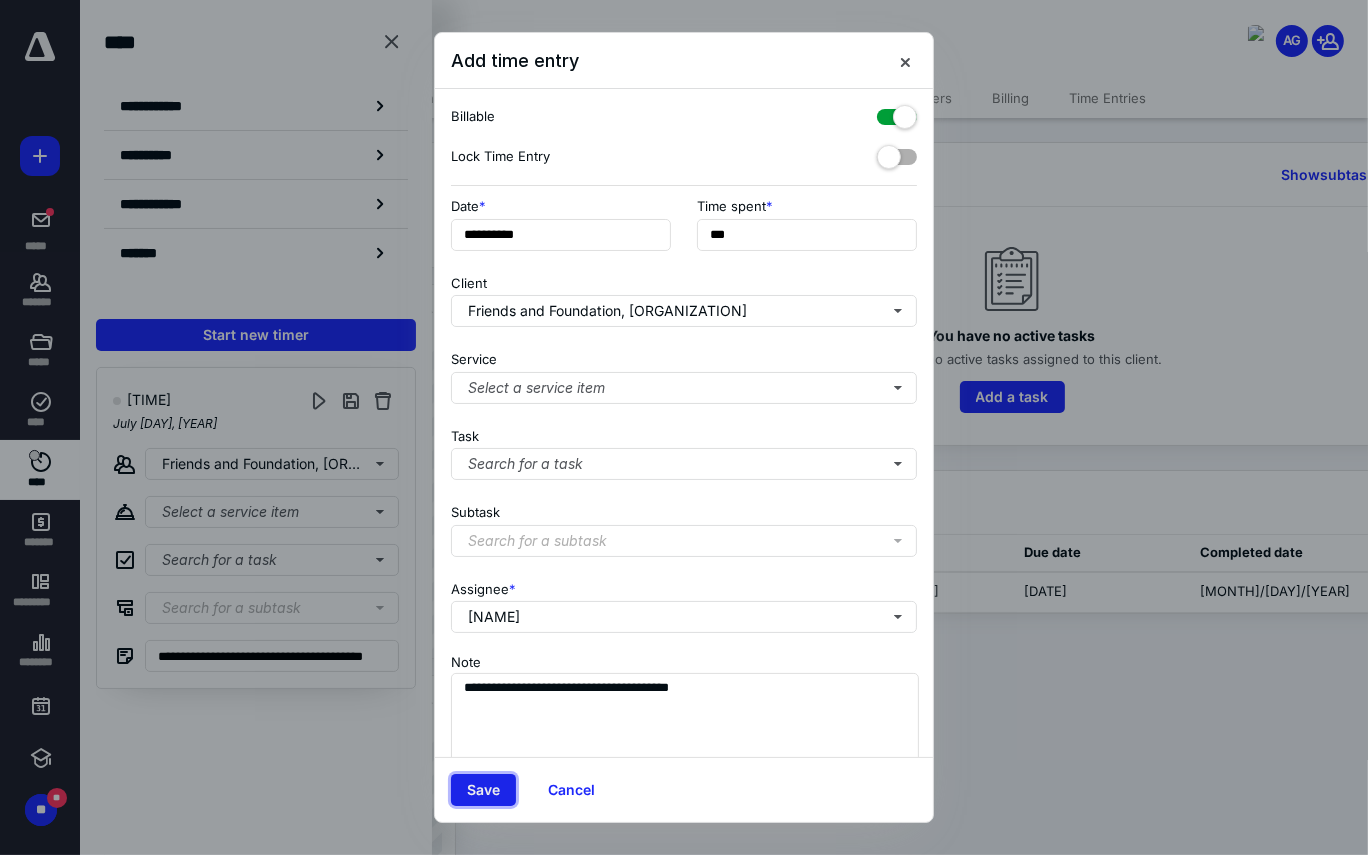 click on "Save" at bounding box center [483, 790] 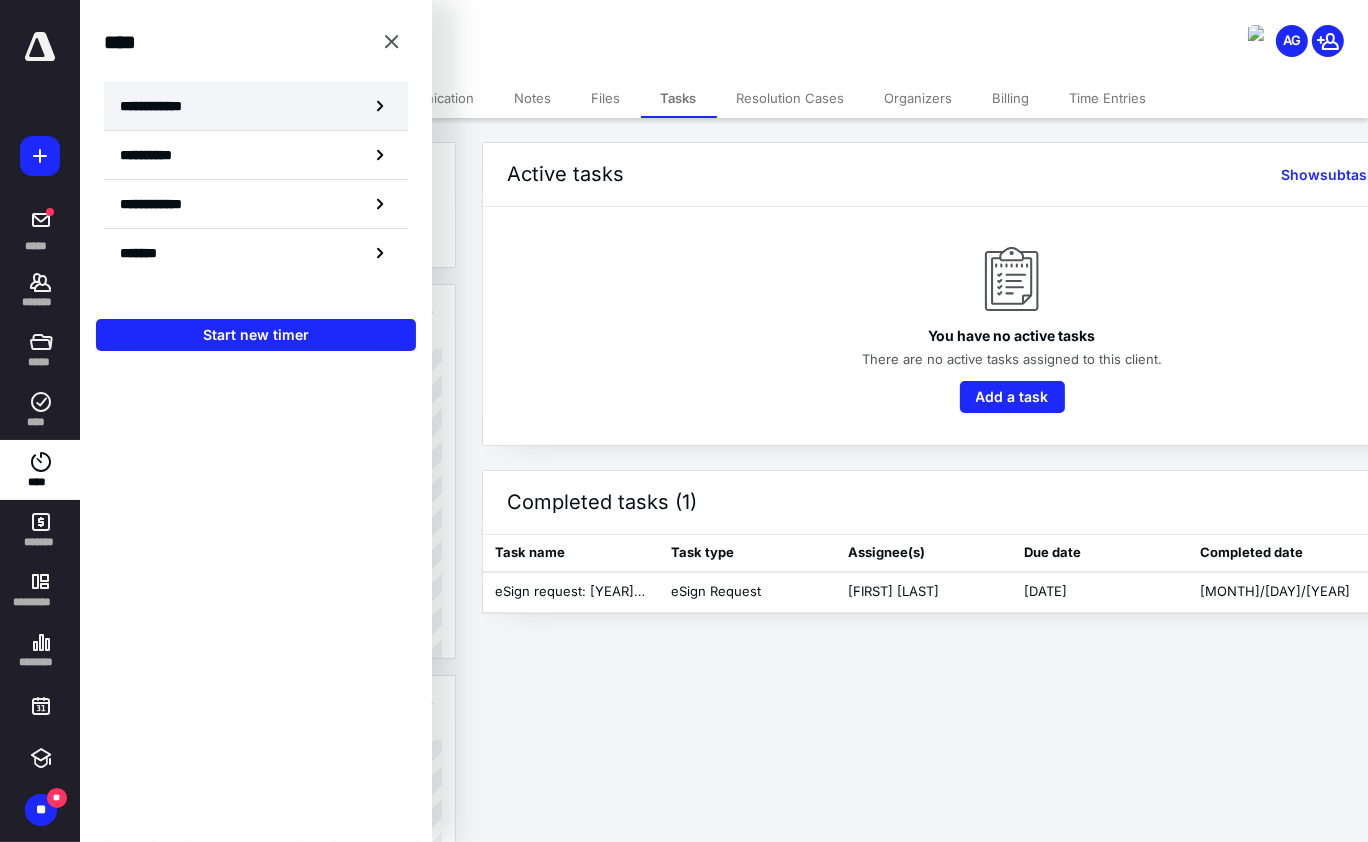 click on "**********" at bounding box center (256, 106) 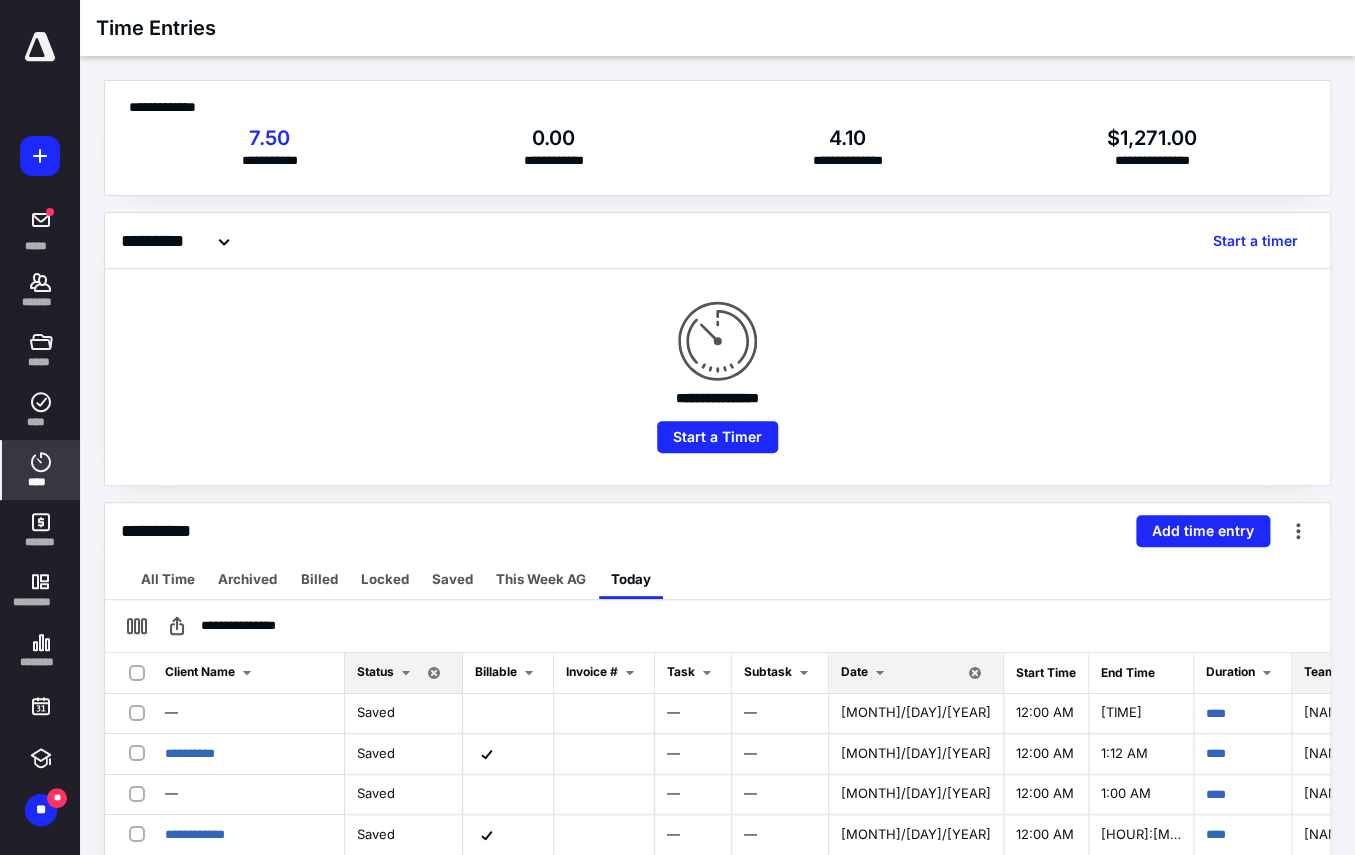click on "Date" at bounding box center (375, 671) 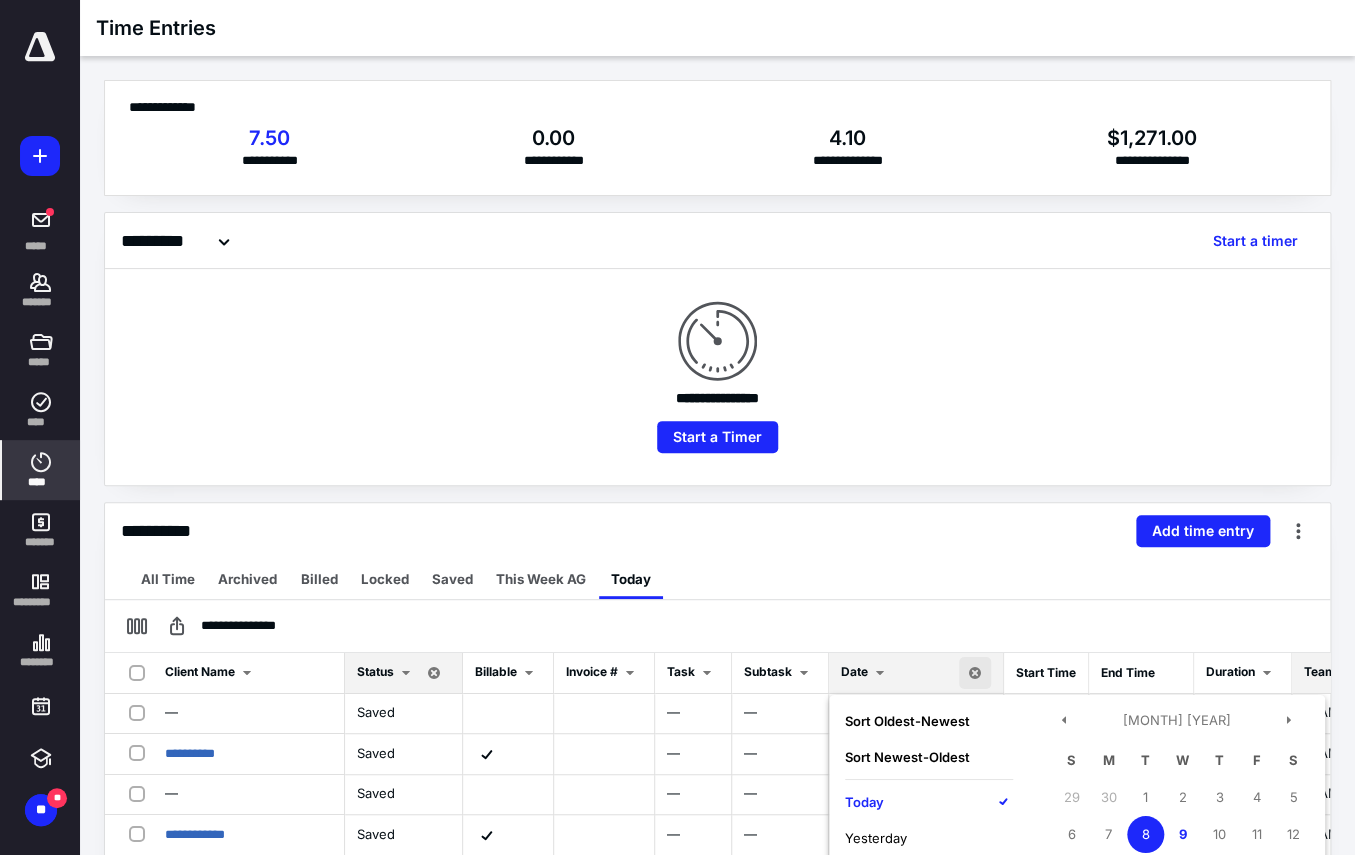 click on "Today" at bounding box center [864, 802] 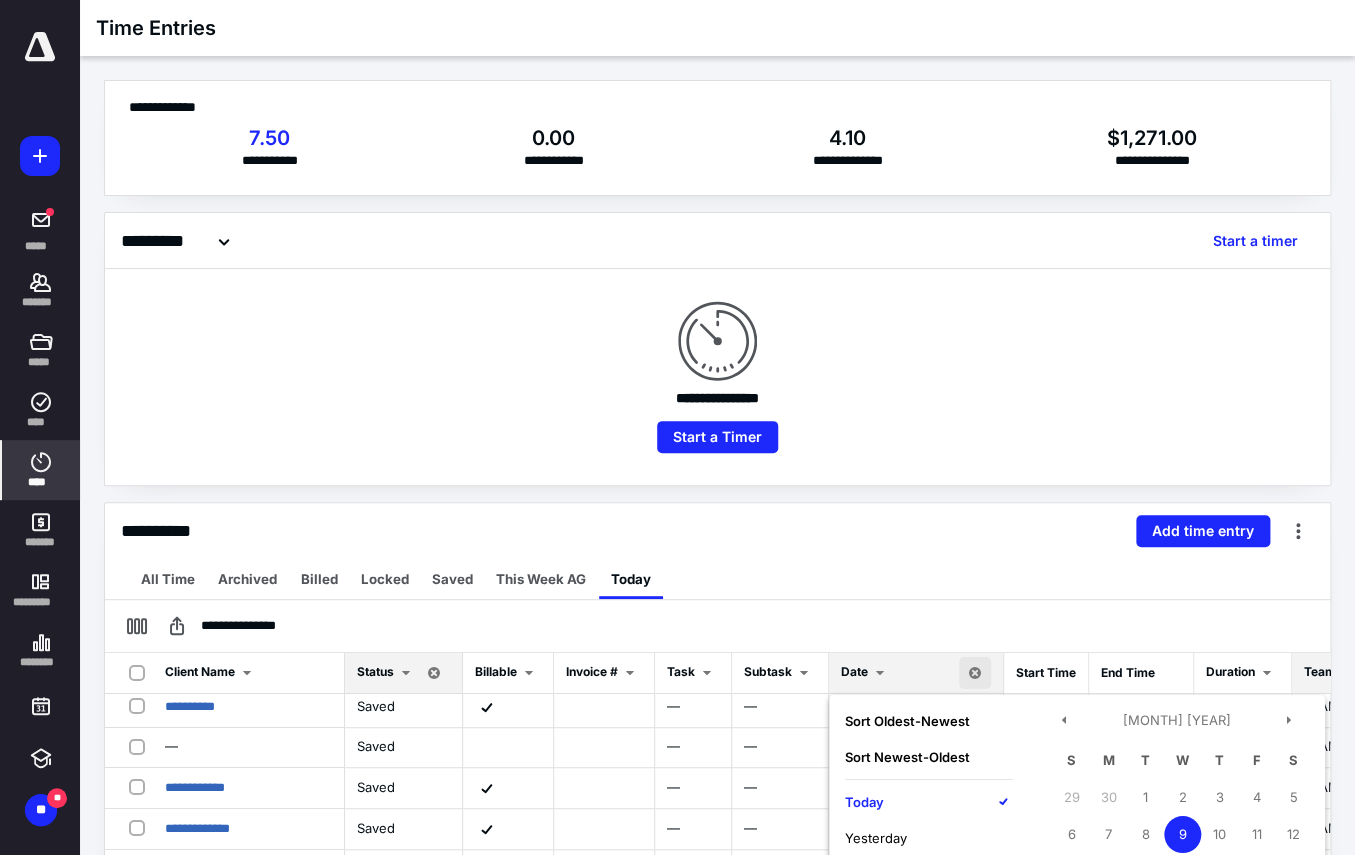 scroll, scrollTop: 59, scrollLeft: 0, axis: vertical 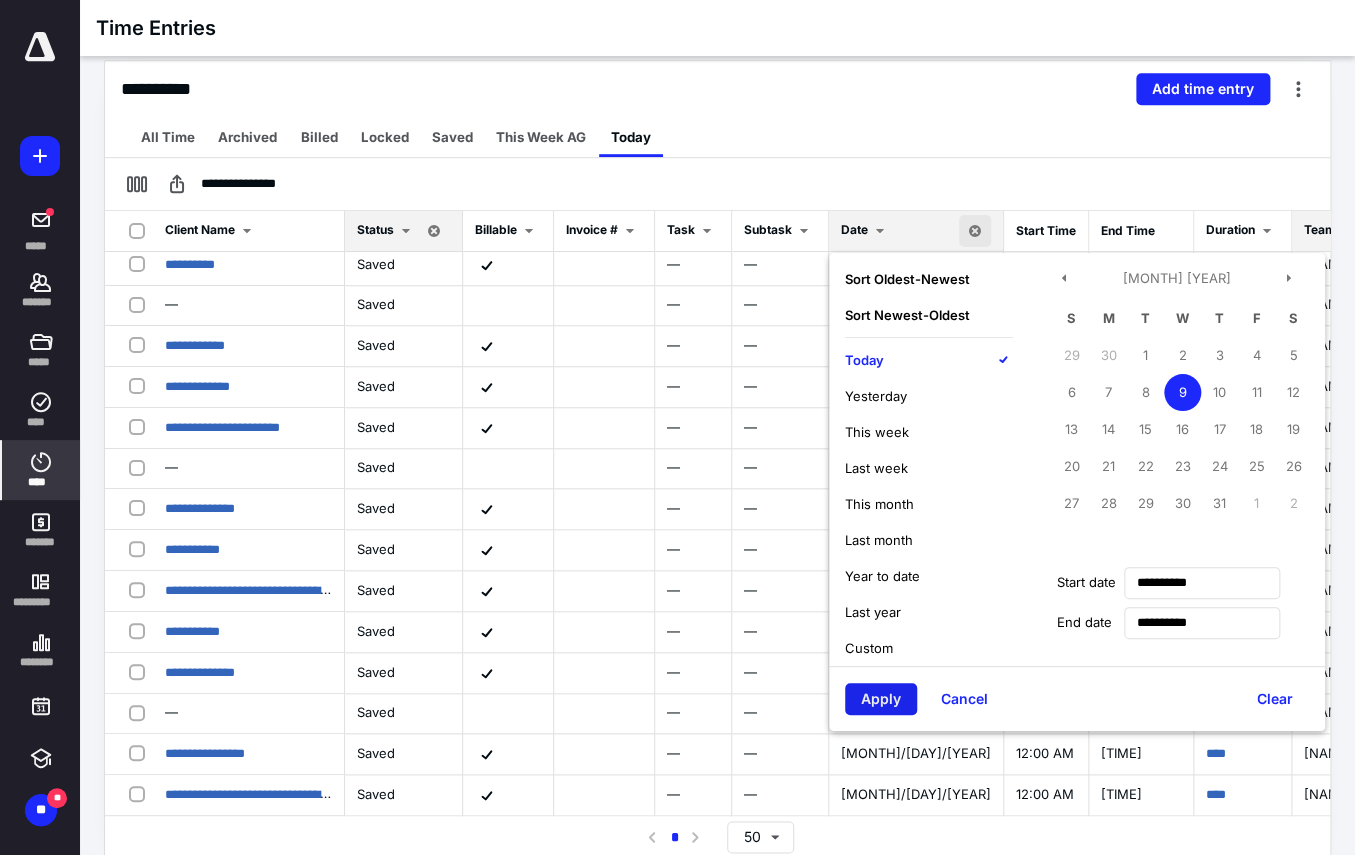 click on "Apply" at bounding box center [881, 699] 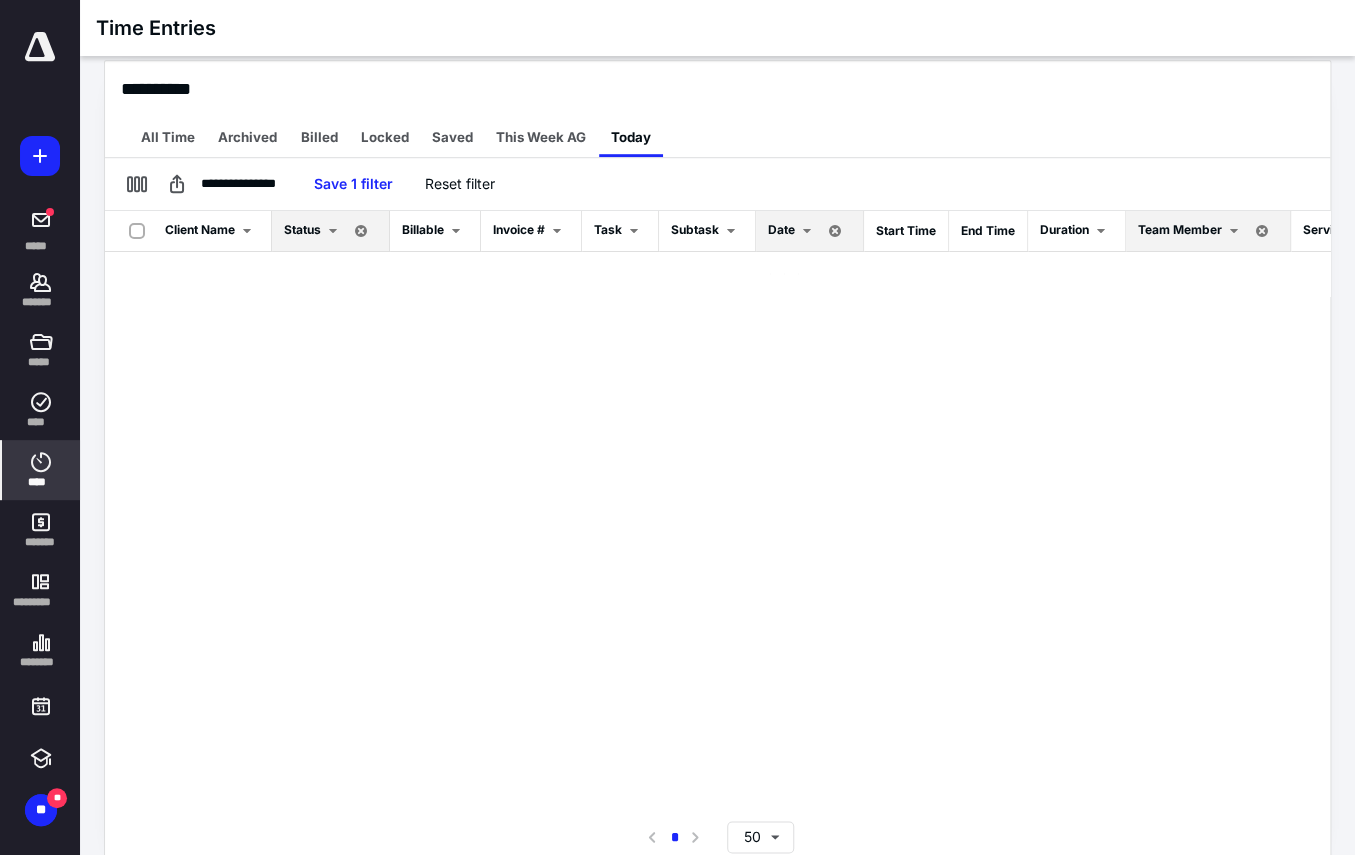 scroll, scrollTop: 0, scrollLeft: 0, axis: both 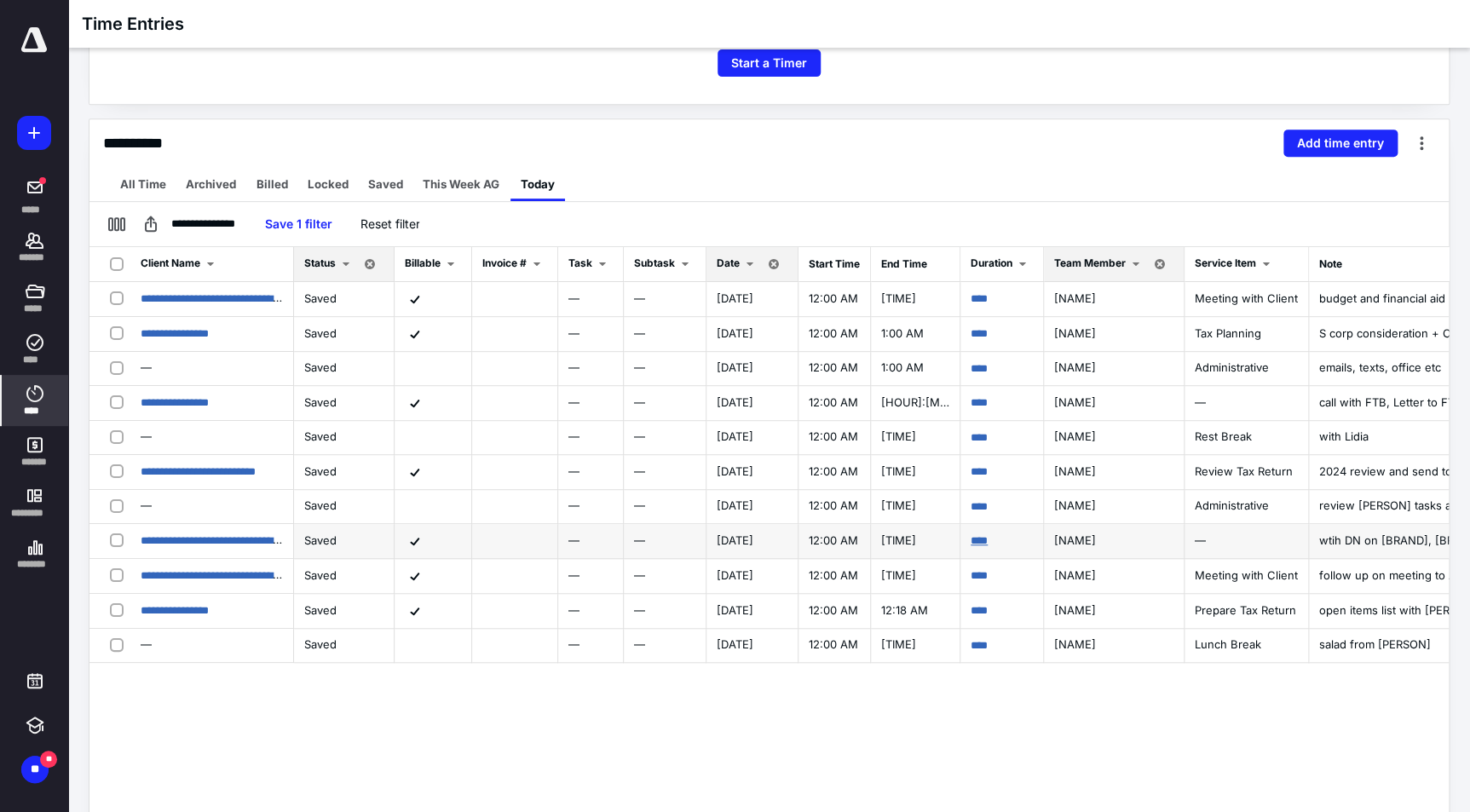 click on "****" at bounding box center [979, 298] 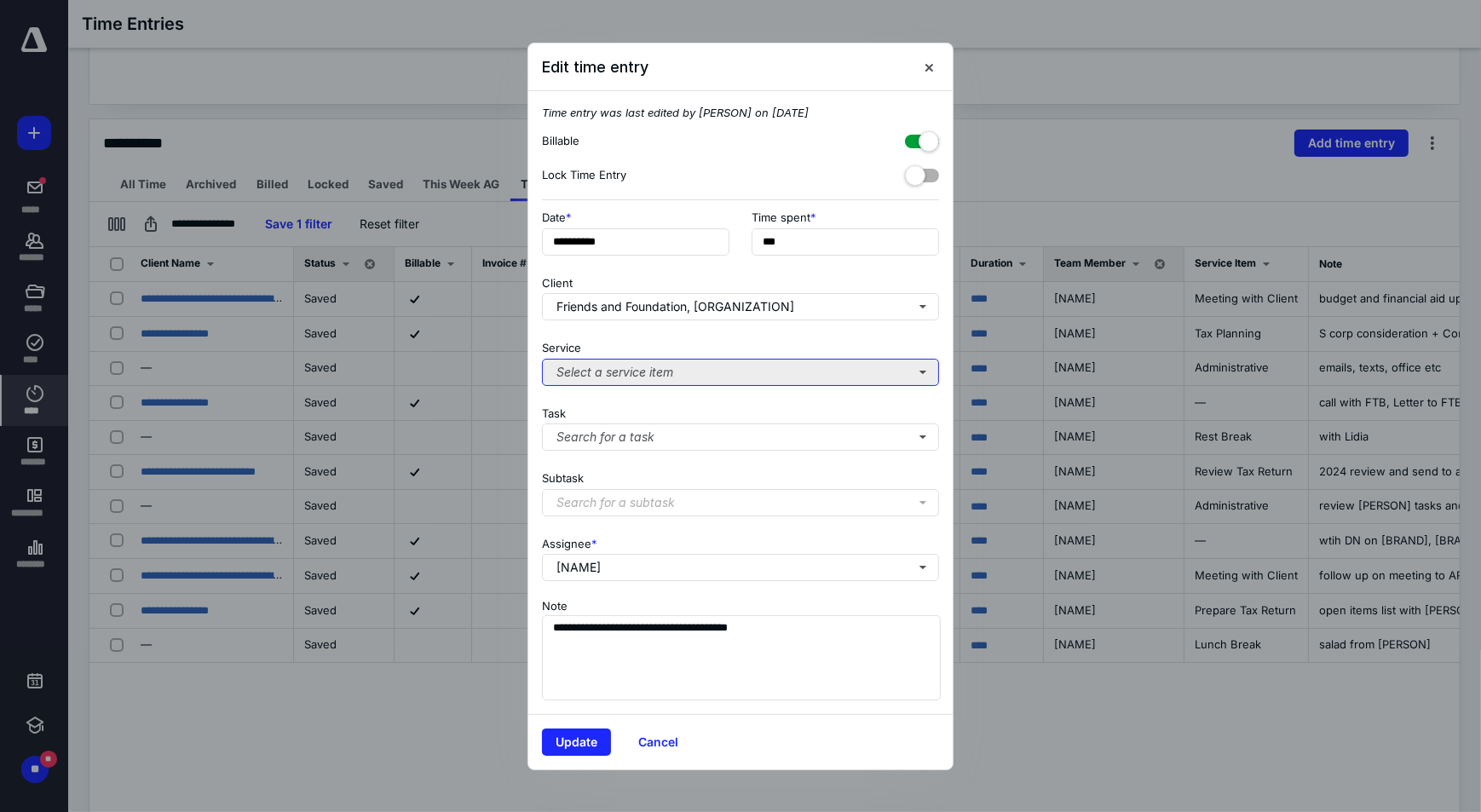 click on "Select a service item" at bounding box center (740, 372) 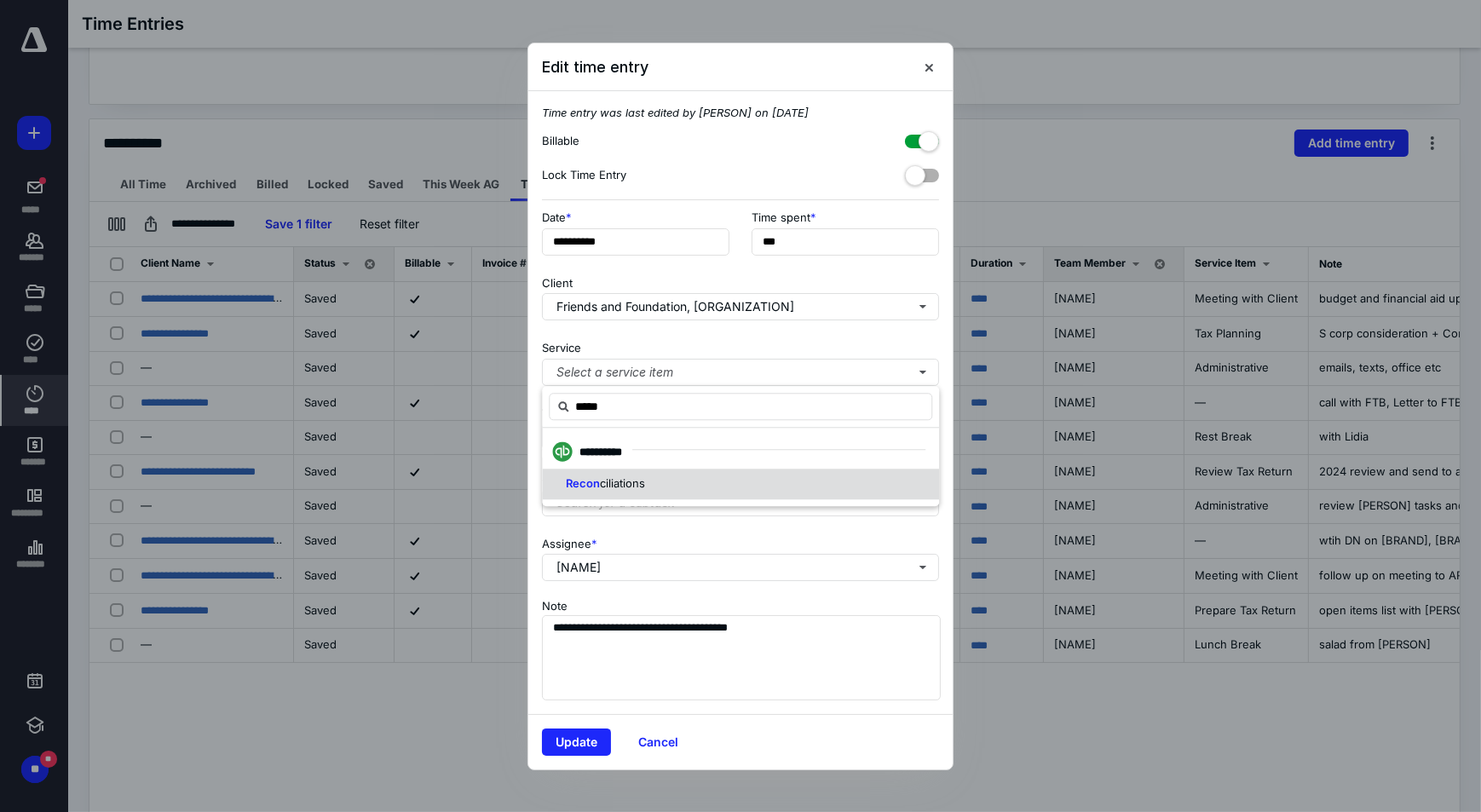 click on "Recon ciliations" at bounding box center (740, 484) 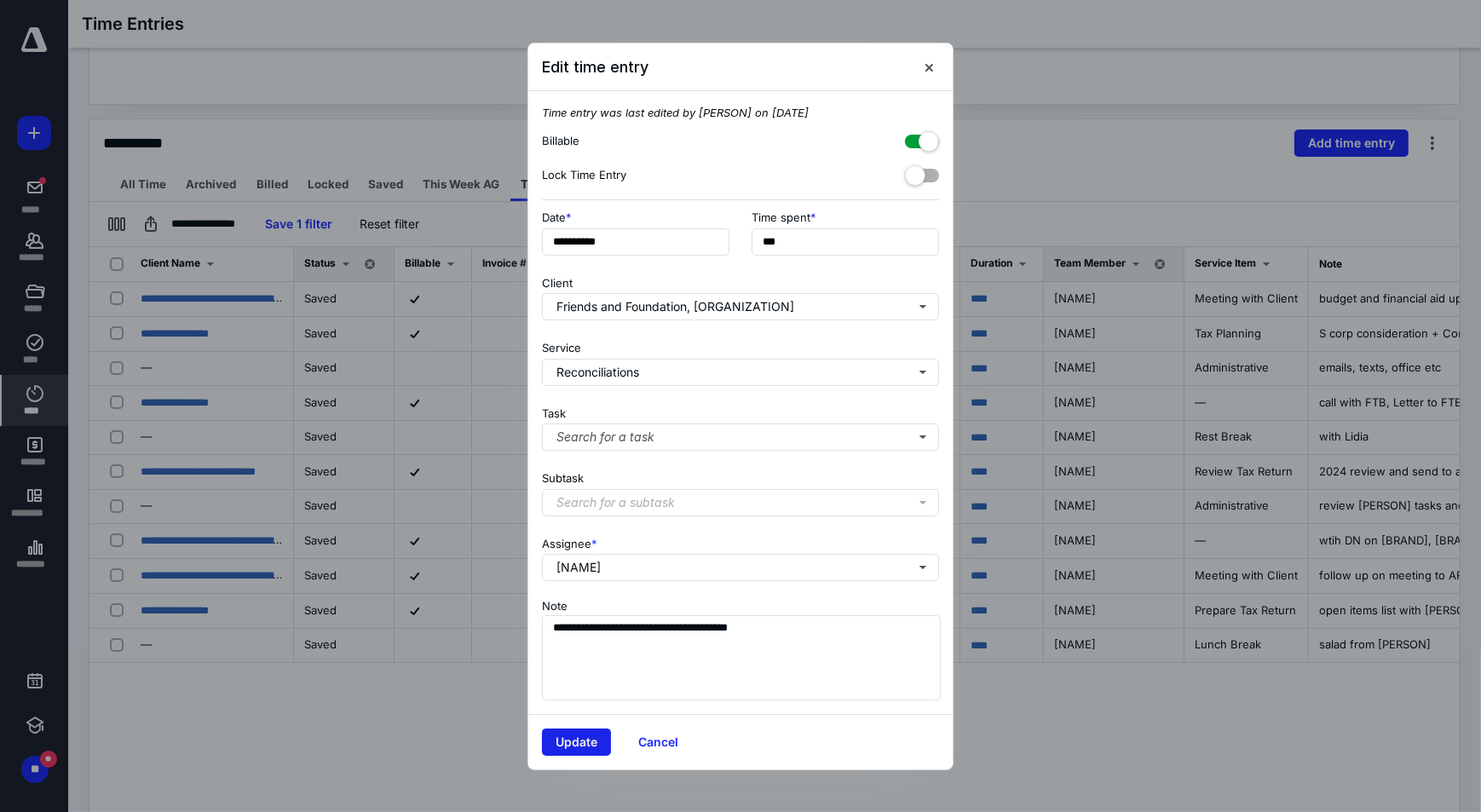 click on "Update" at bounding box center [576, 742] 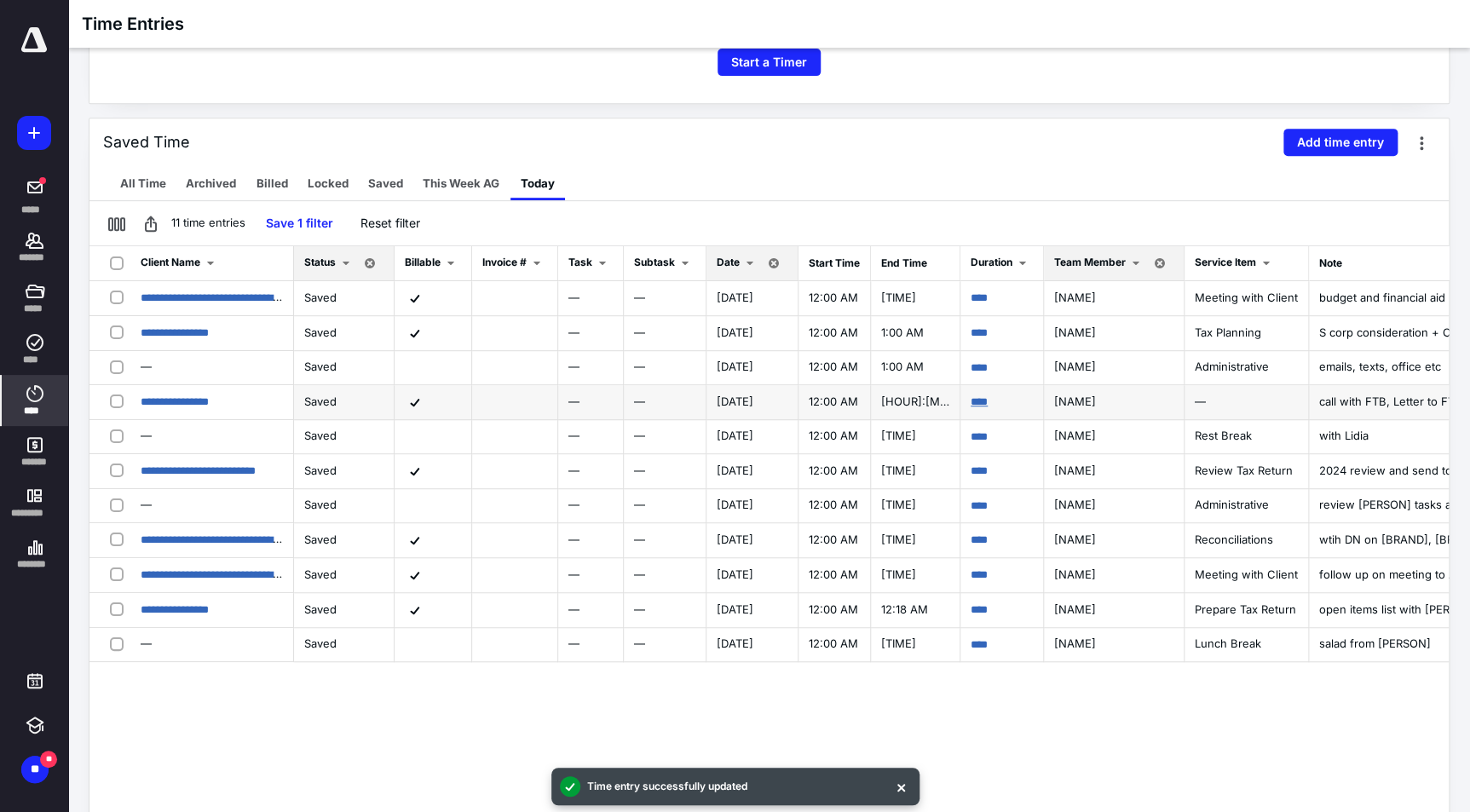 click on "****" at bounding box center [979, 297] 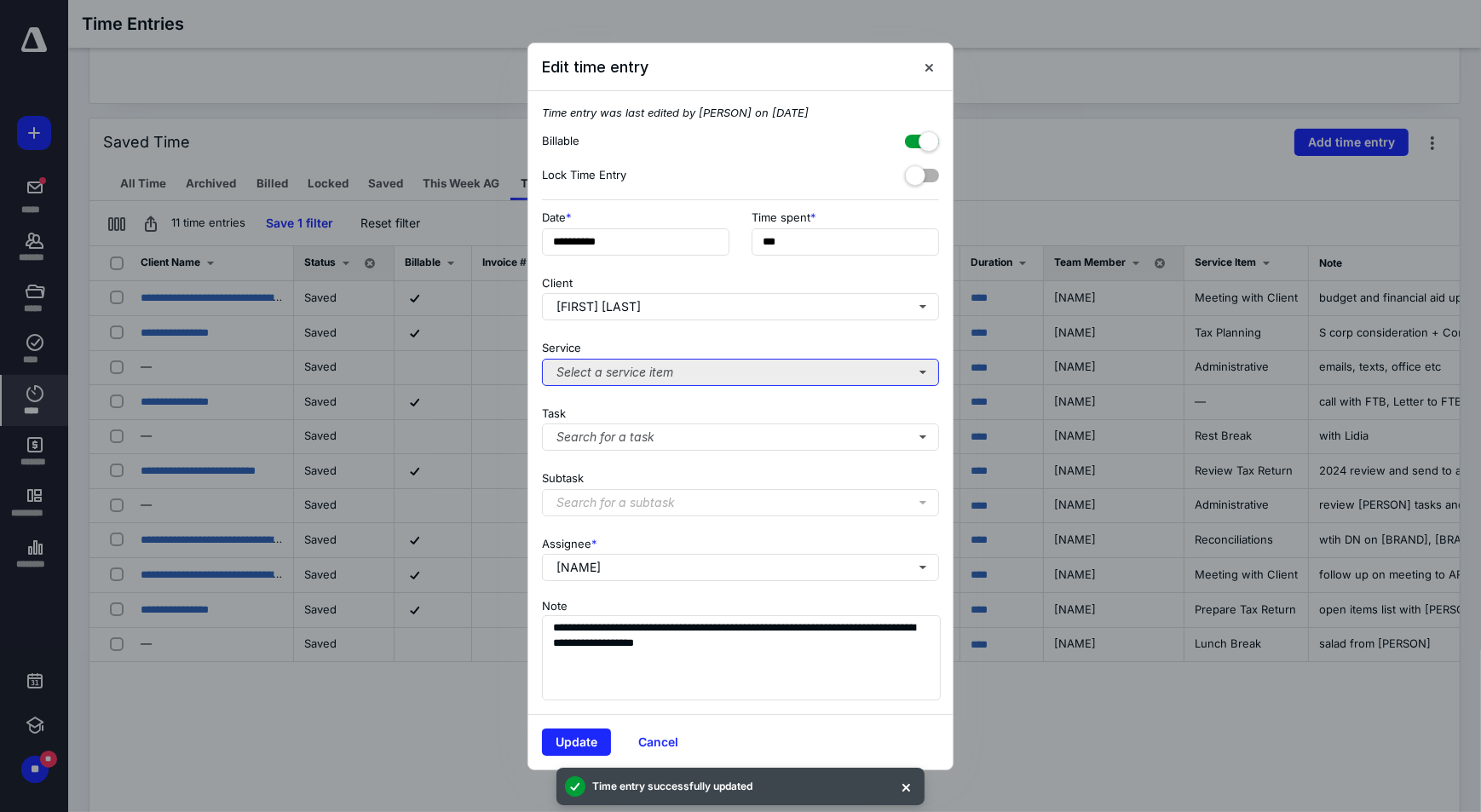 click on "Select a service item" at bounding box center (740, 372) 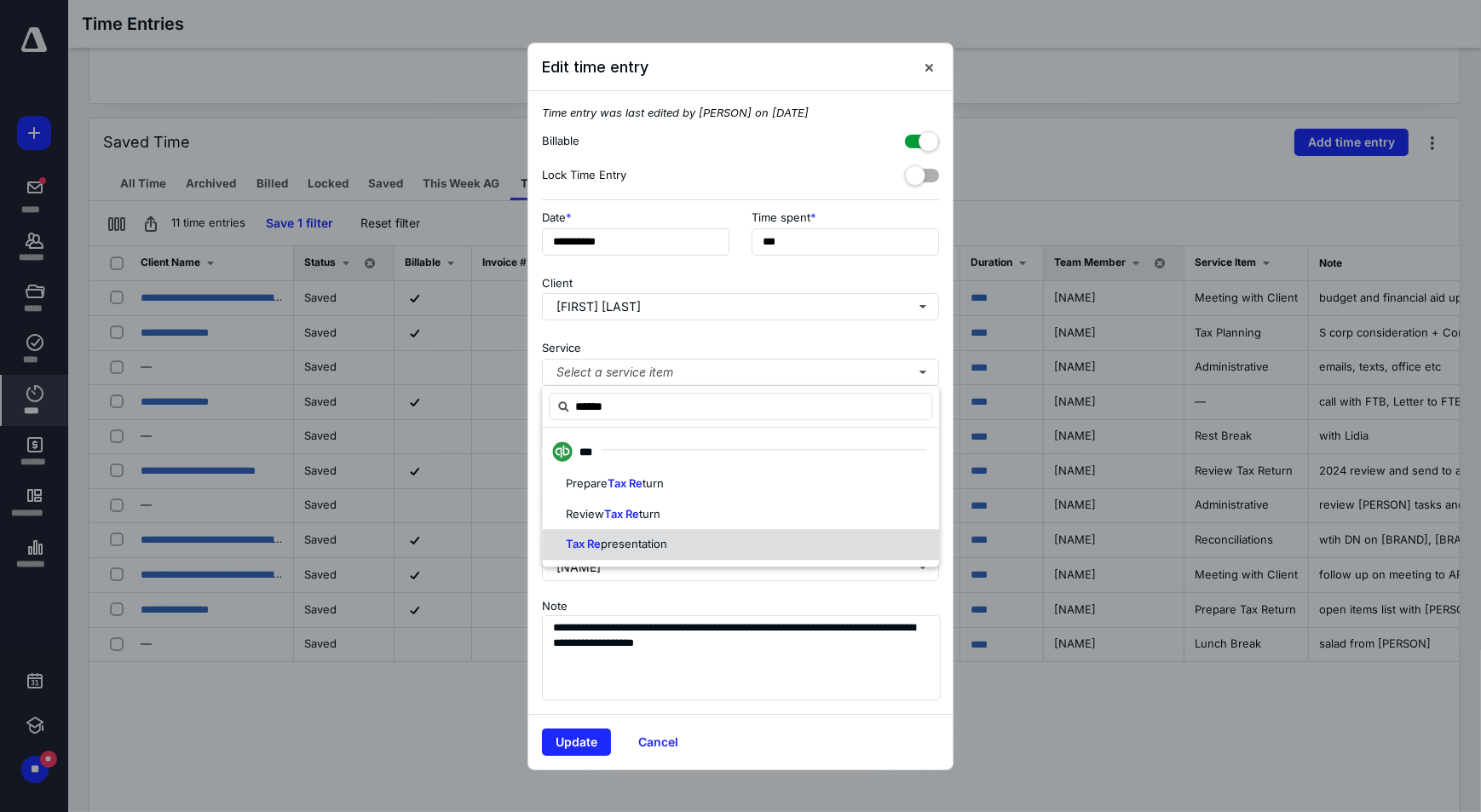 click on "Tax Re presentation" at bounding box center (740, 544) 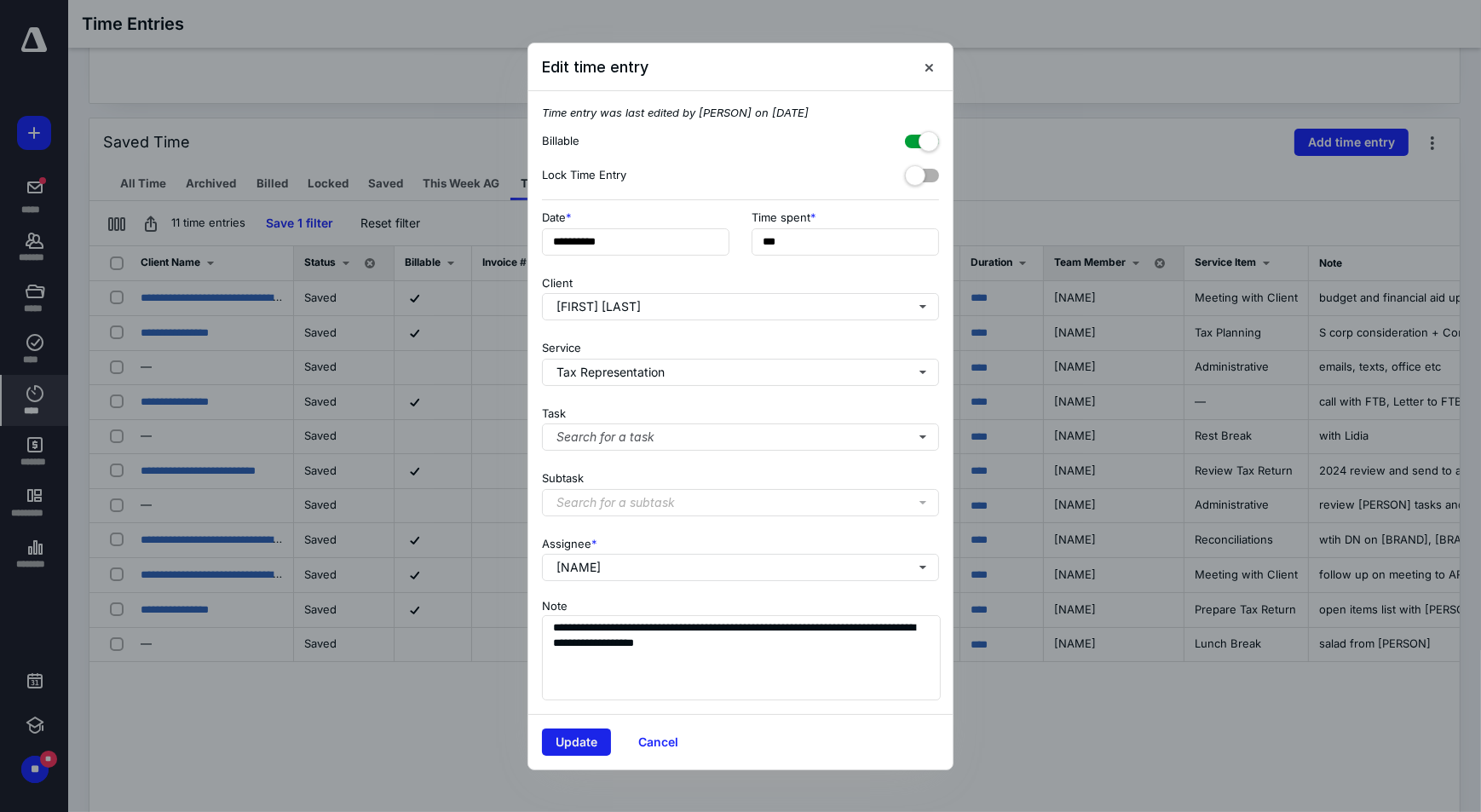 click on "Update" at bounding box center [576, 742] 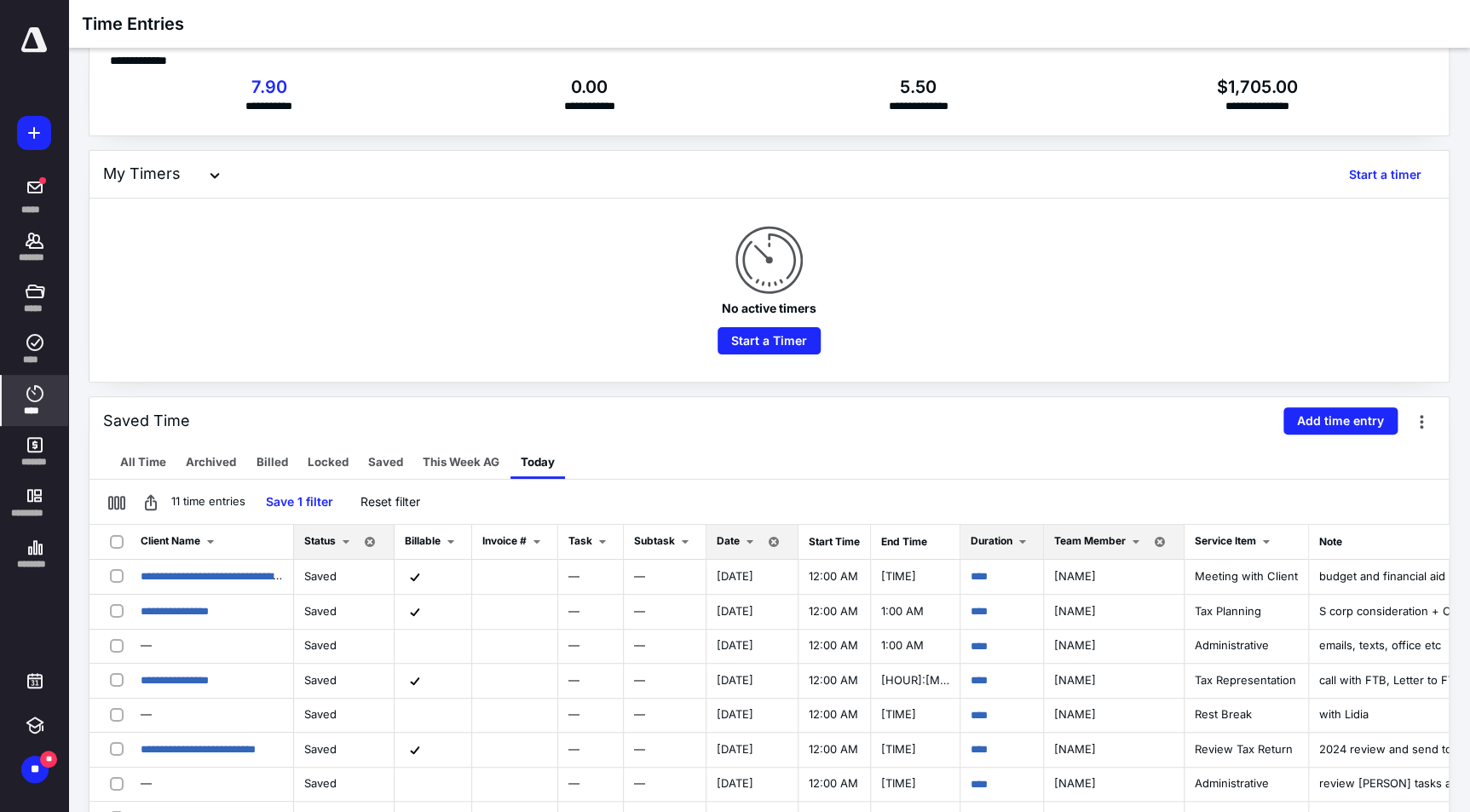 scroll, scrollTop: 0, scrollLeft: 0, axis: both 